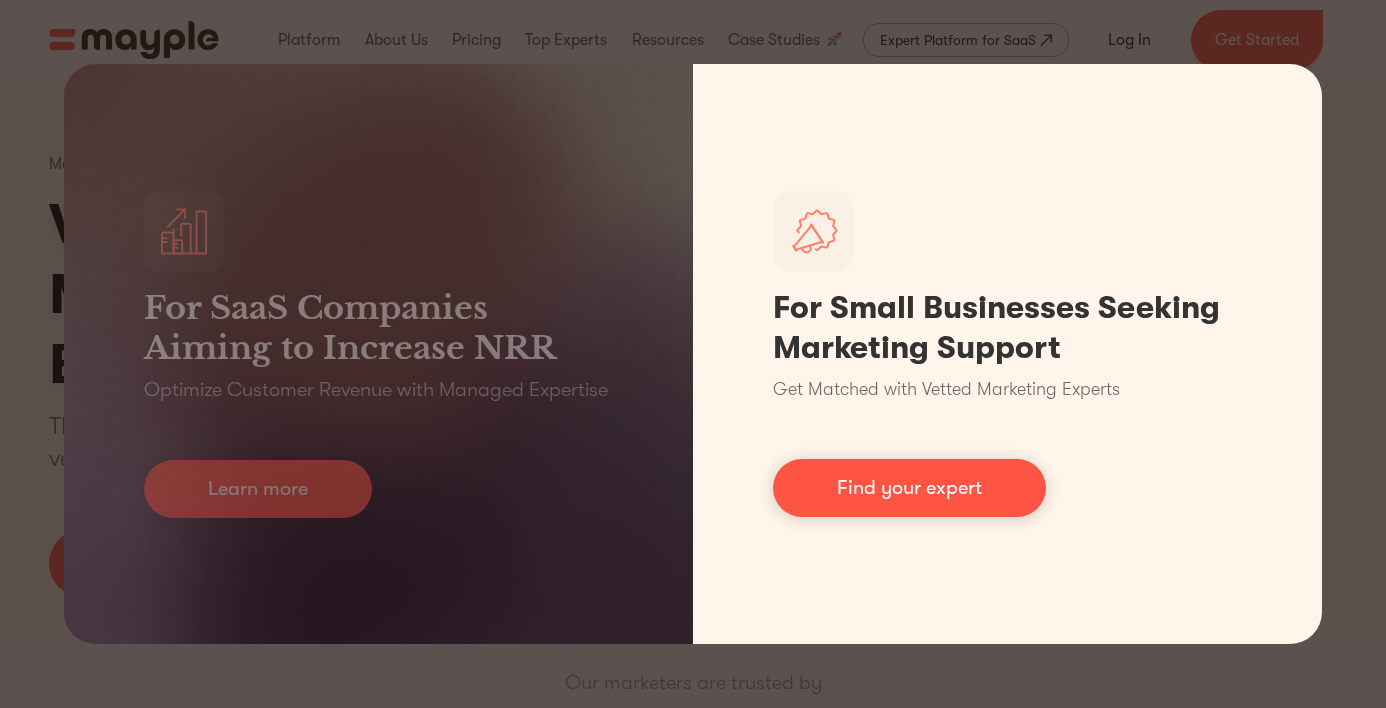 scroll, scrollTop: 0, scrollLeft: 0, axis: both 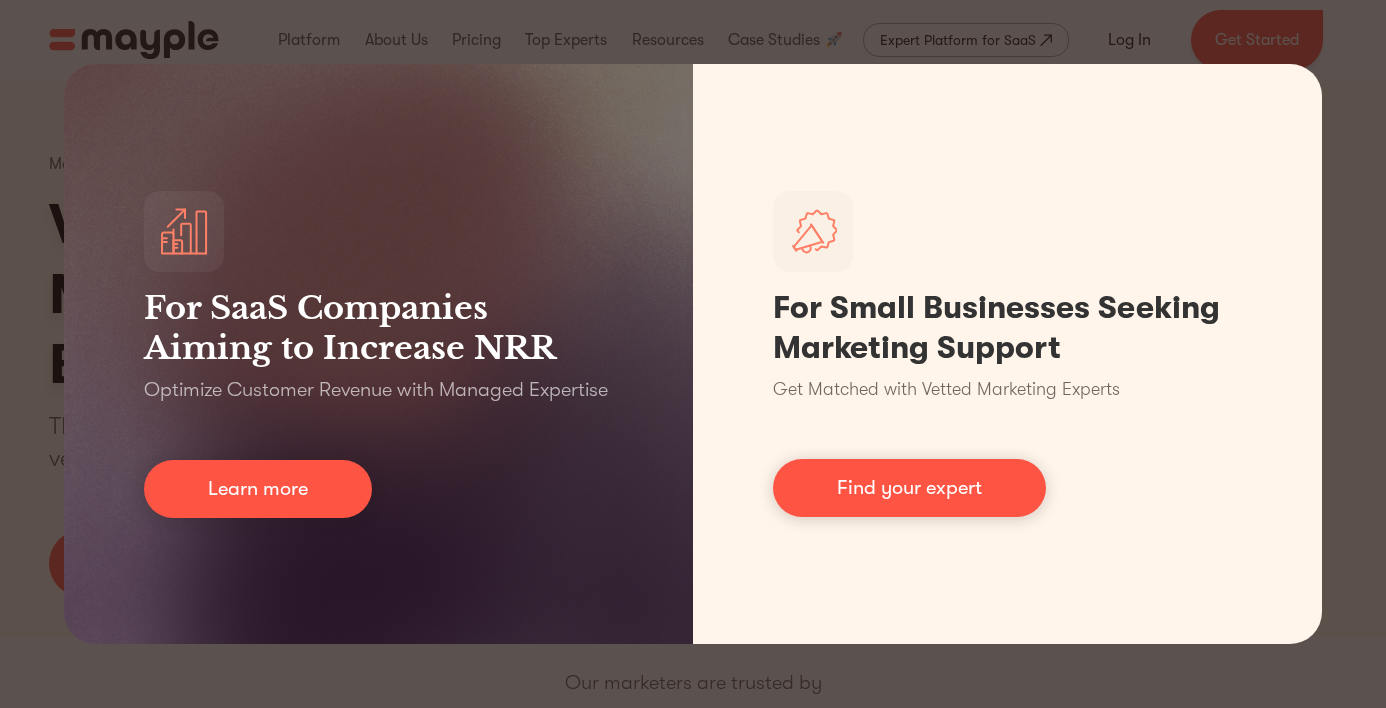 click on "For SaaS Companies Aiming to Increase NRR Optimize Customer Revenue with Managed Expertise Learn more For Small Businesses Seeking Marketing Support Get Matched with Vetted Marketing Experts Find your expert" at bounding box center (693, 354) 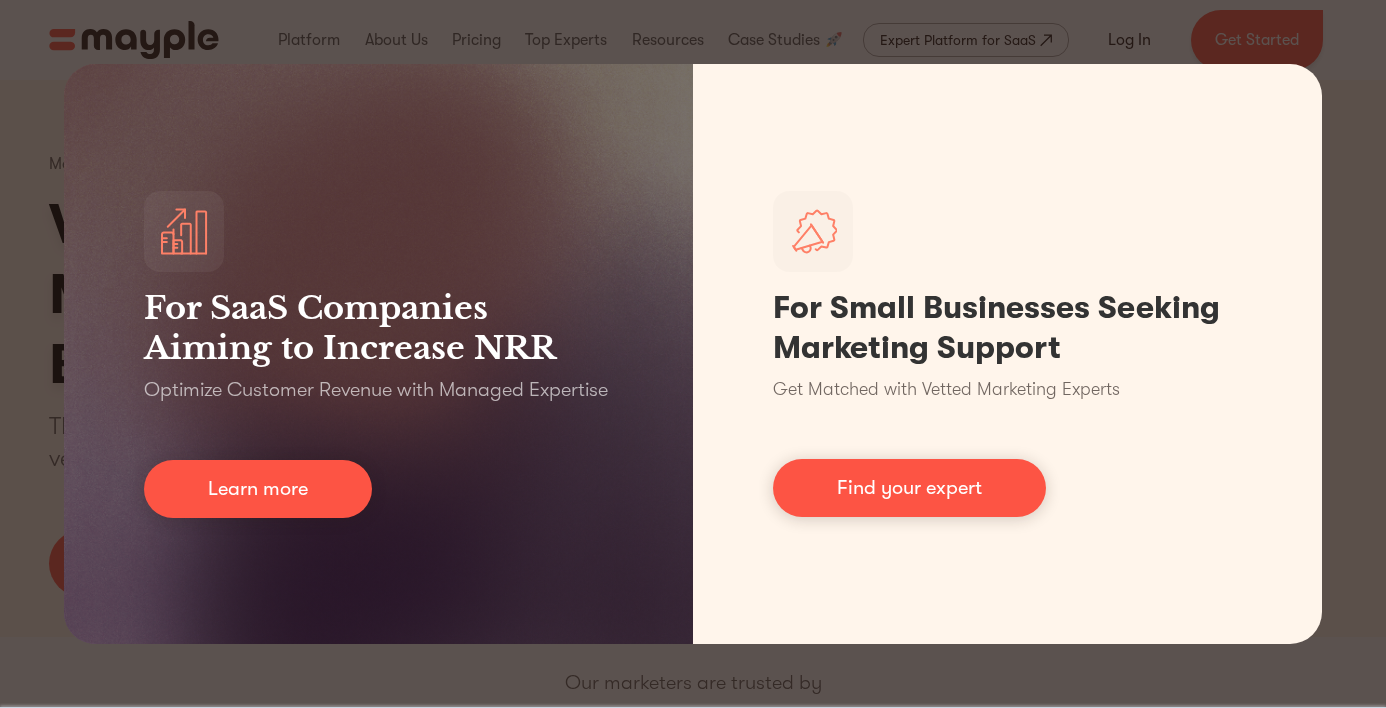 click on "For SaaS Companies Aiming to Increase NRR Optimize Customer Revenue with Managed Expertise Learn more For Small Businesses Seeking Marketing Support Get Matched with Vetted Marketing Experts Find your expert" at bounding box center (693, 354) 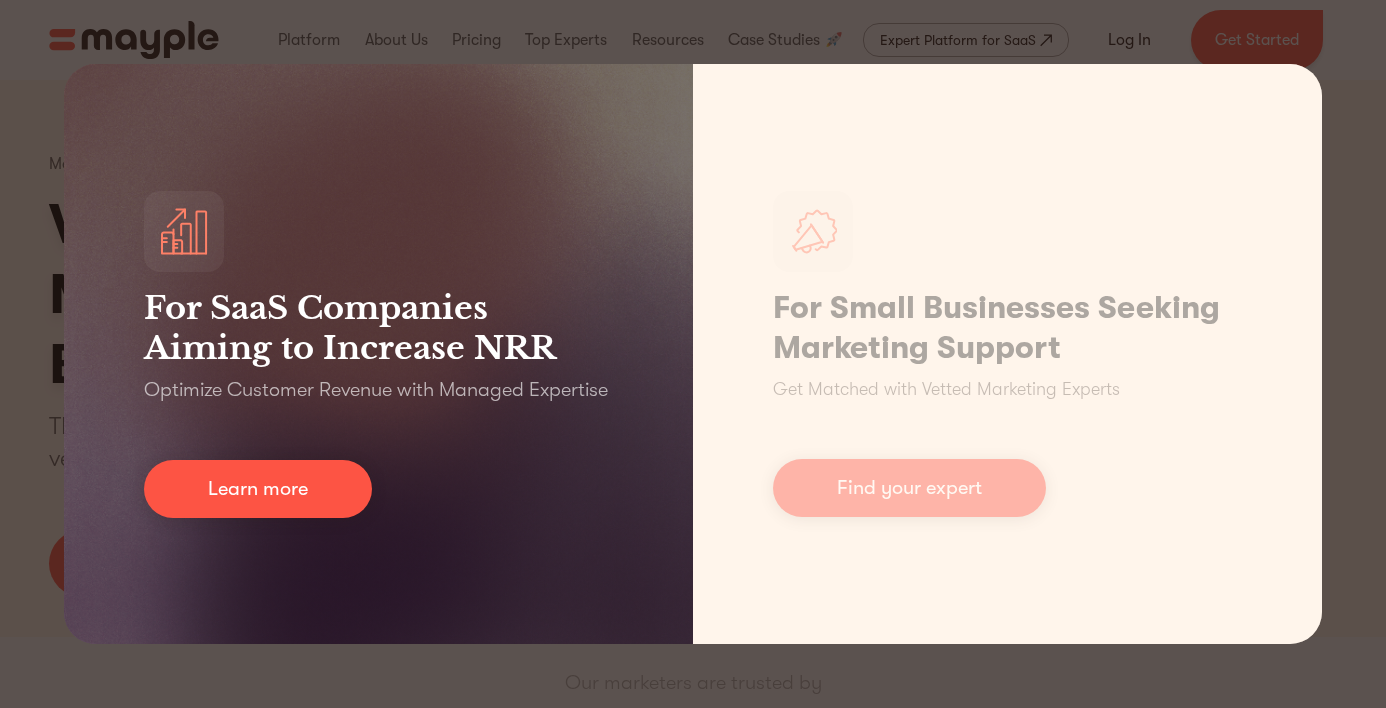 scroll, scrollTop: 0, scrollLeft: 0, axis: both 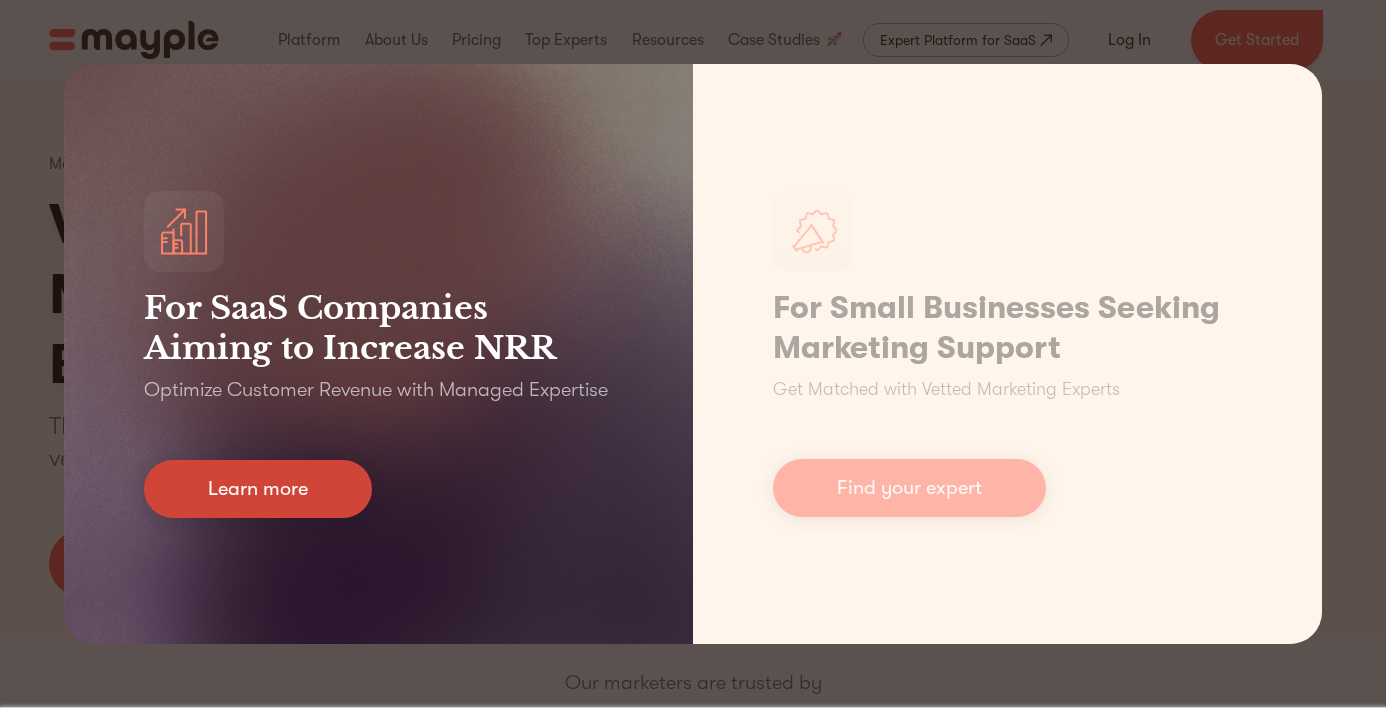 click on "Learn more" at bounding box center (258, 489) 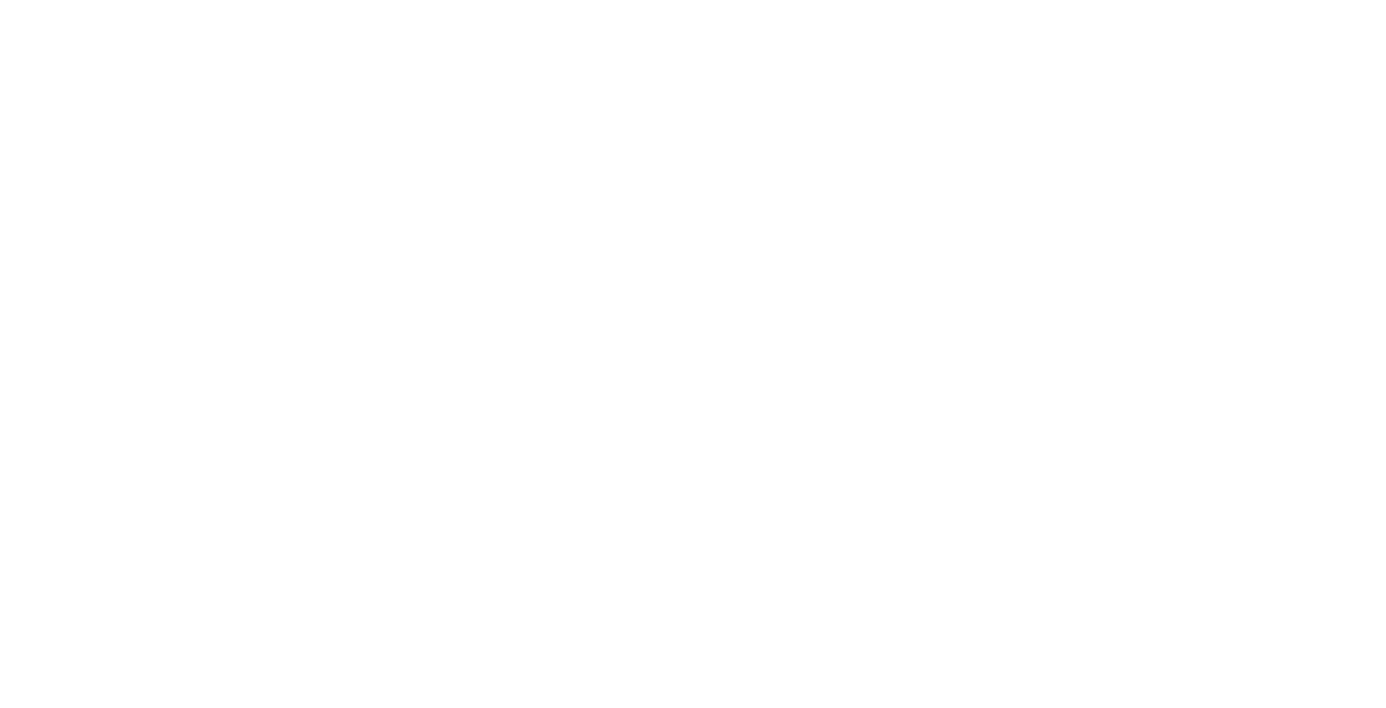 scroll, scrollTop: 0, scrollLeft: 0, axis: both 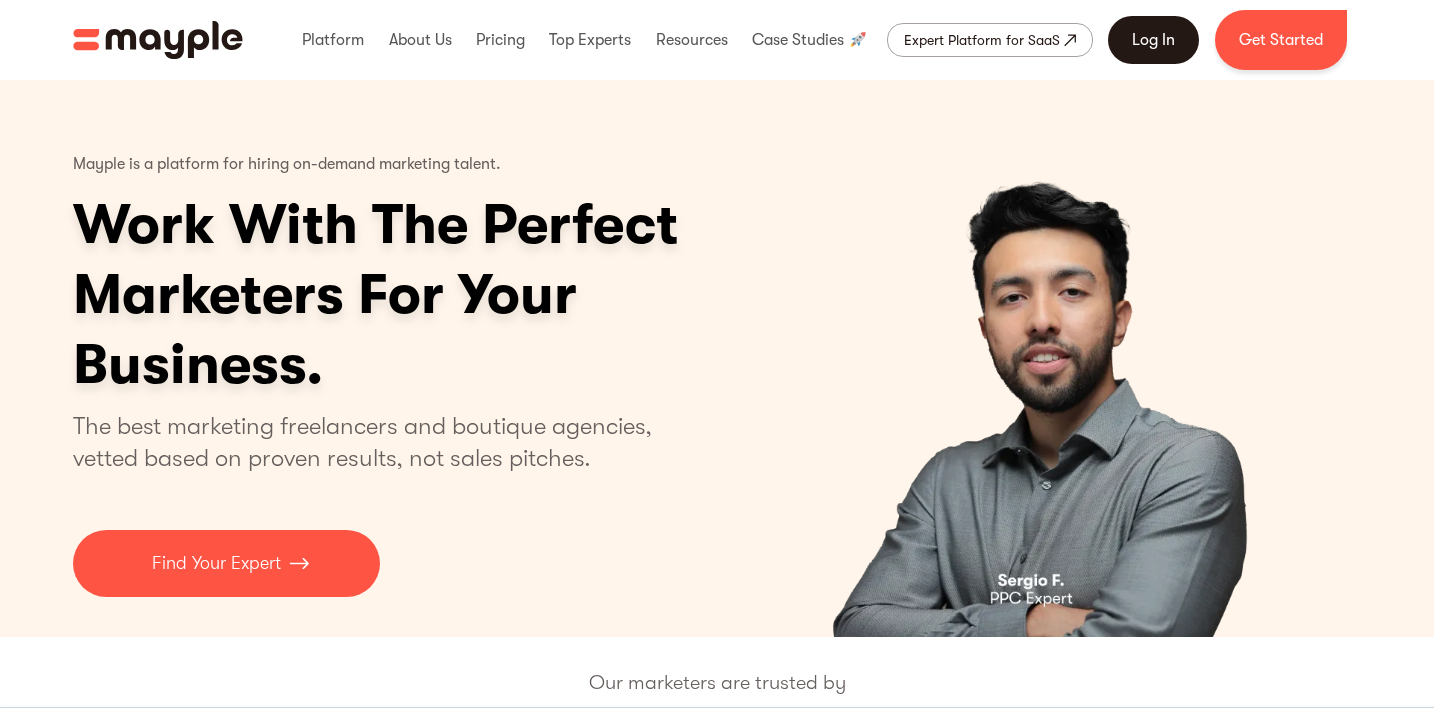 click on "Log In" at bounding box center [1153, 40] 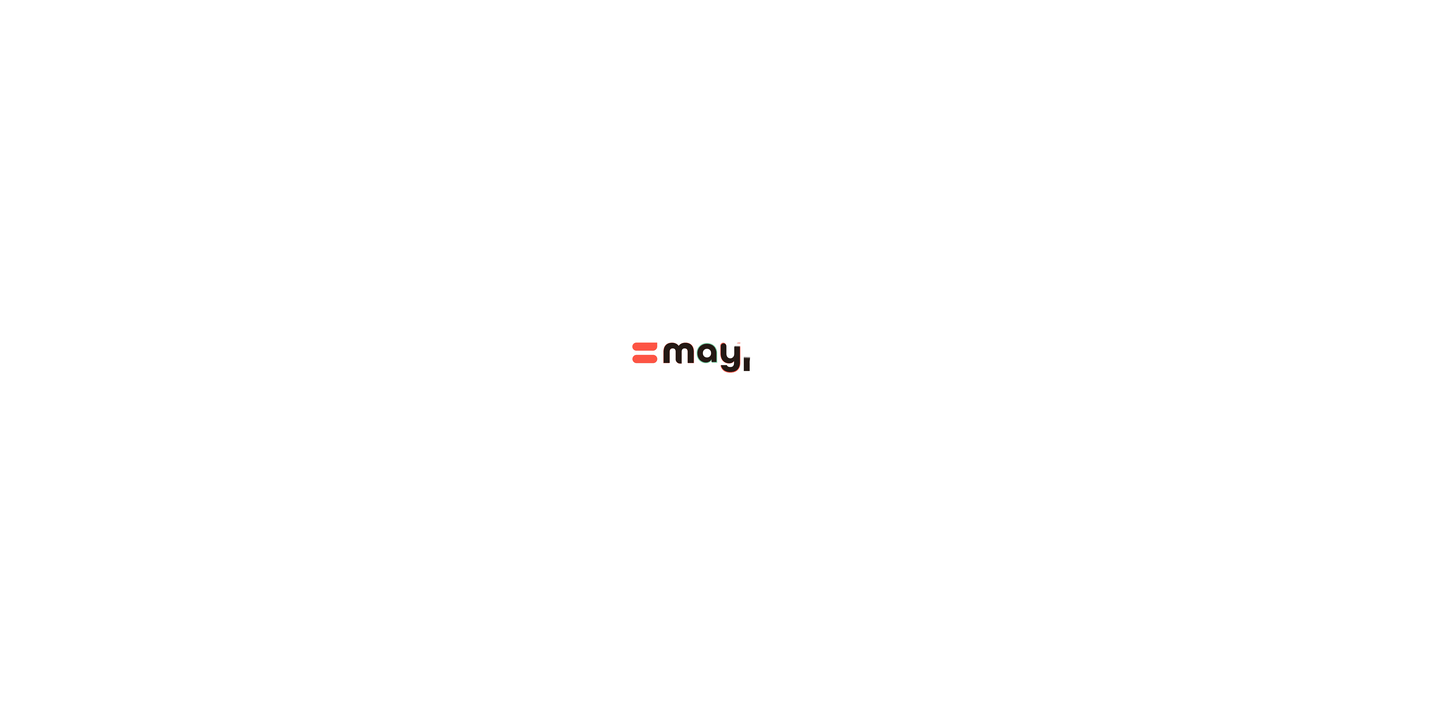 scroll, scrollTop: 0, scrollLeft: 0, axis: both 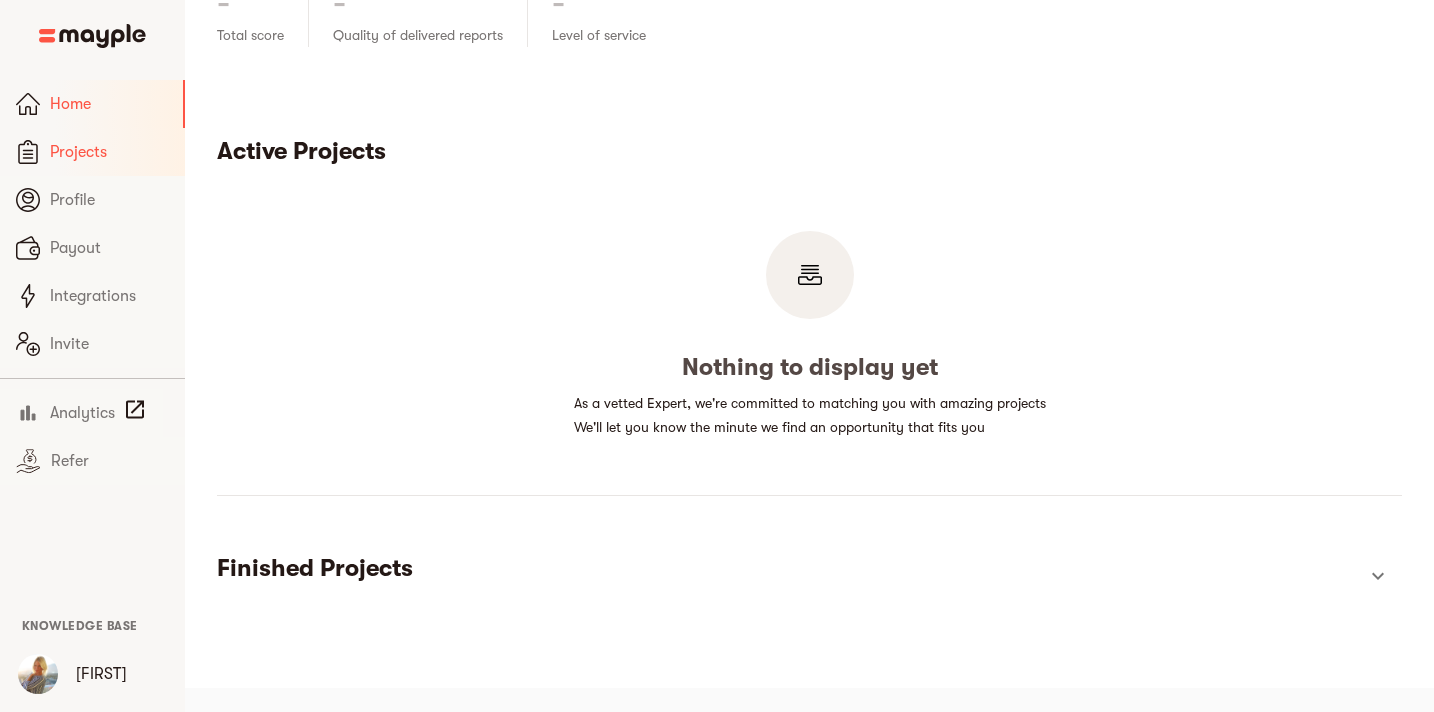 click on "Projects" at bounding box center [109, 152] 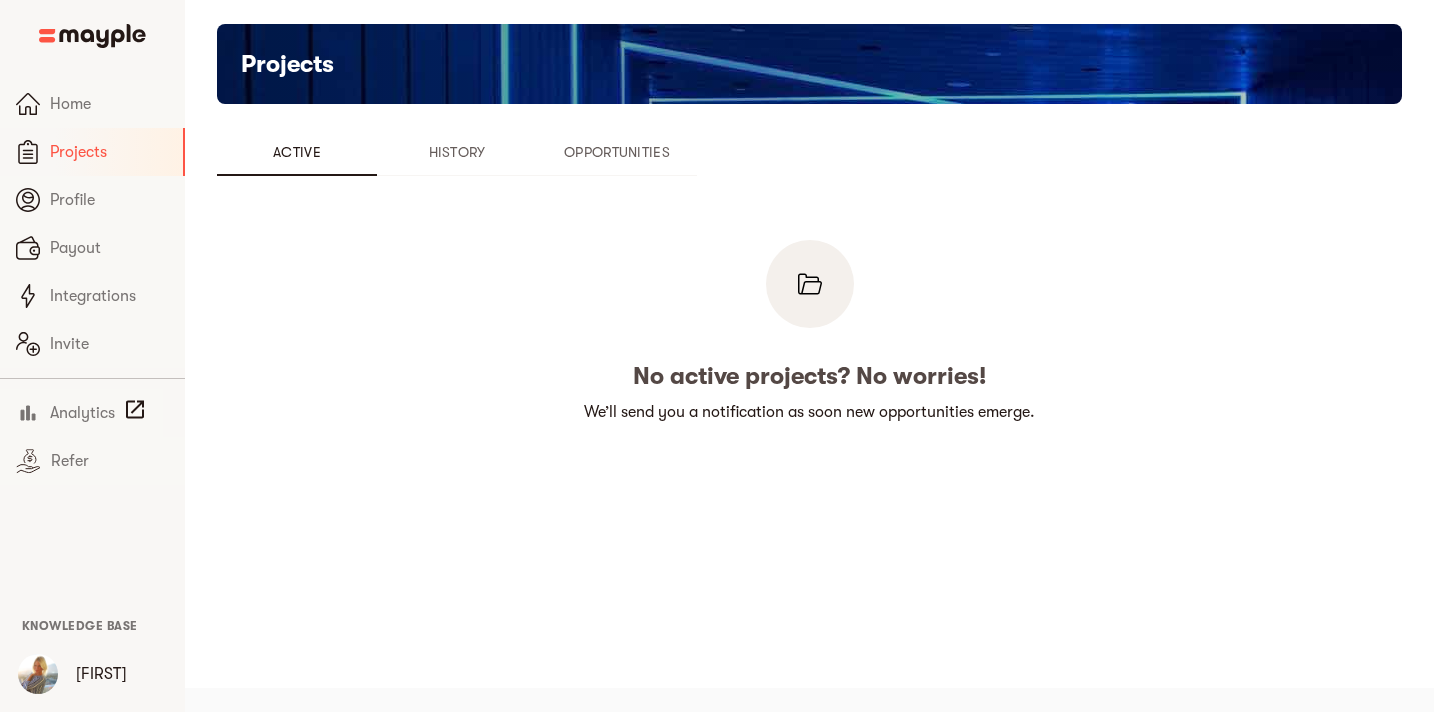 scroll, scrollTop: 24, scrollLeft: 0, axis: vertical 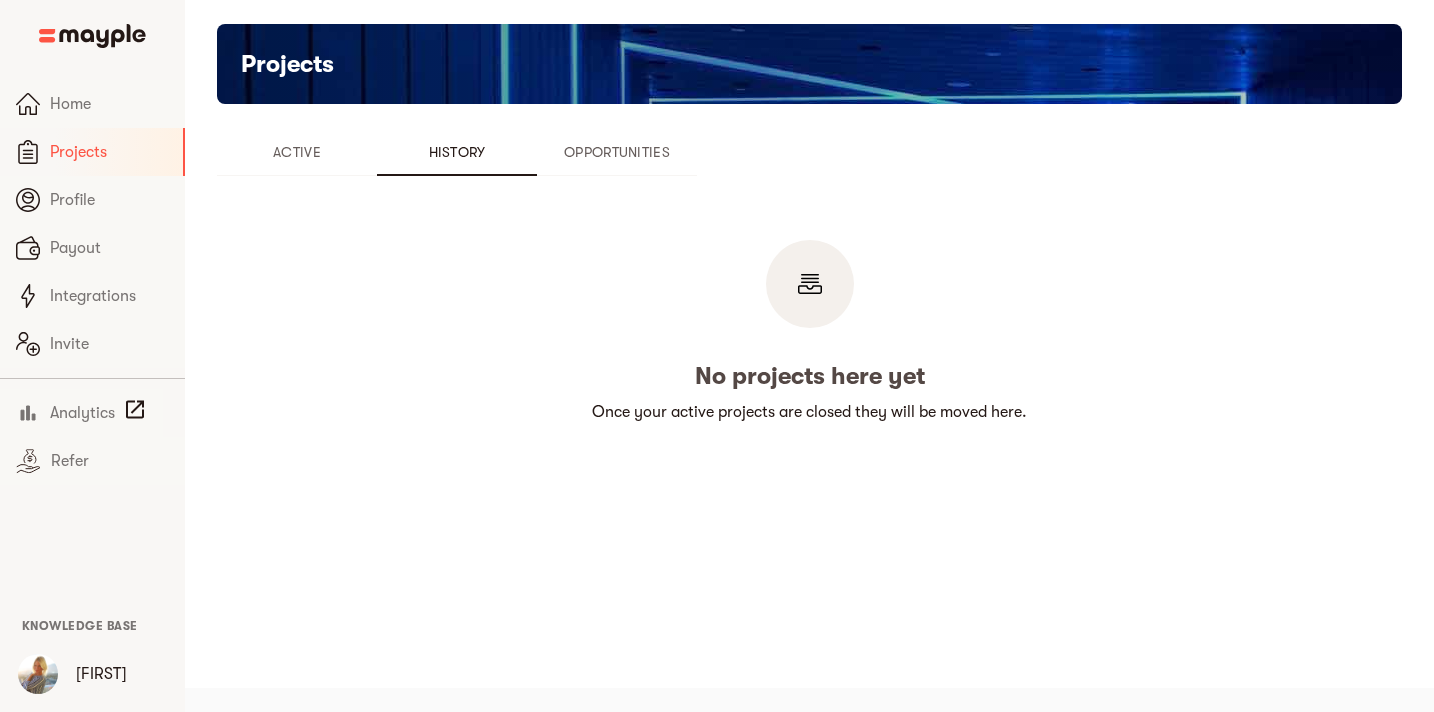 type 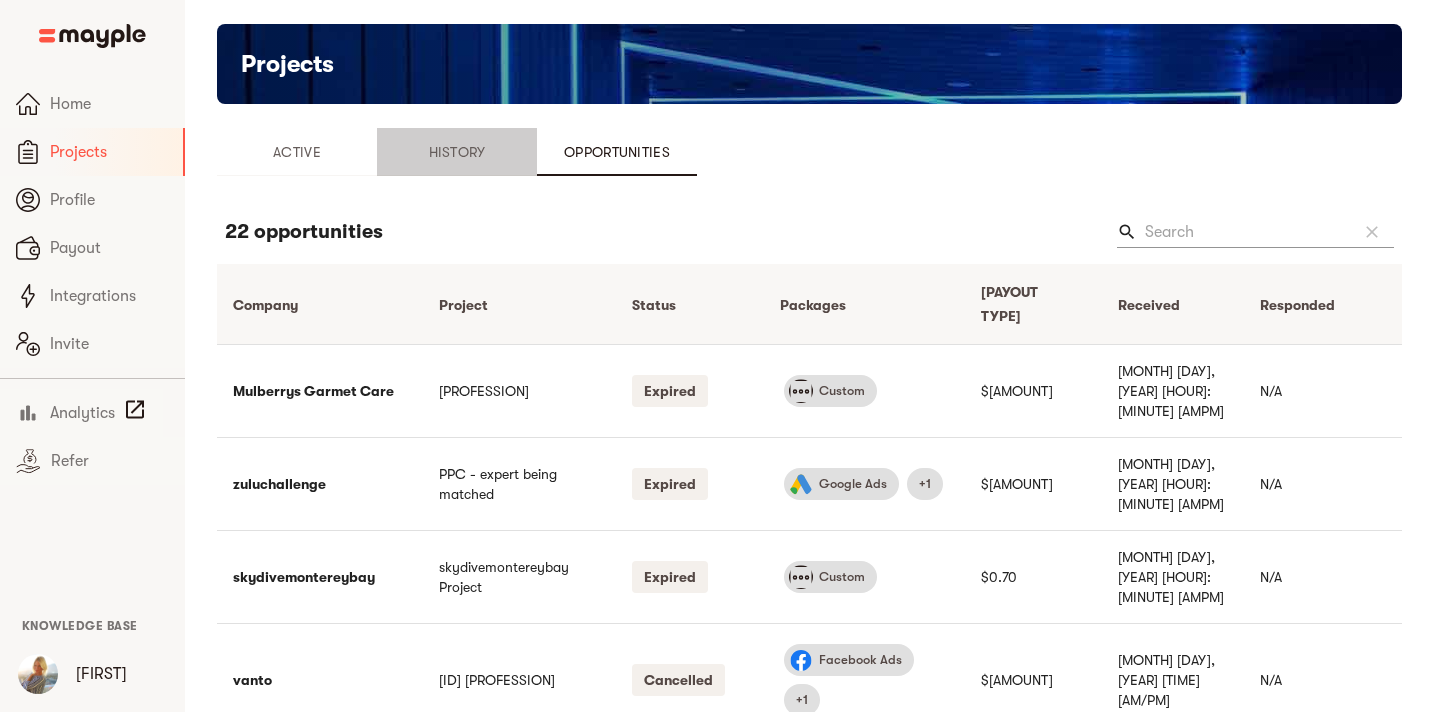 click on "History" at bounding box center [457, 152] 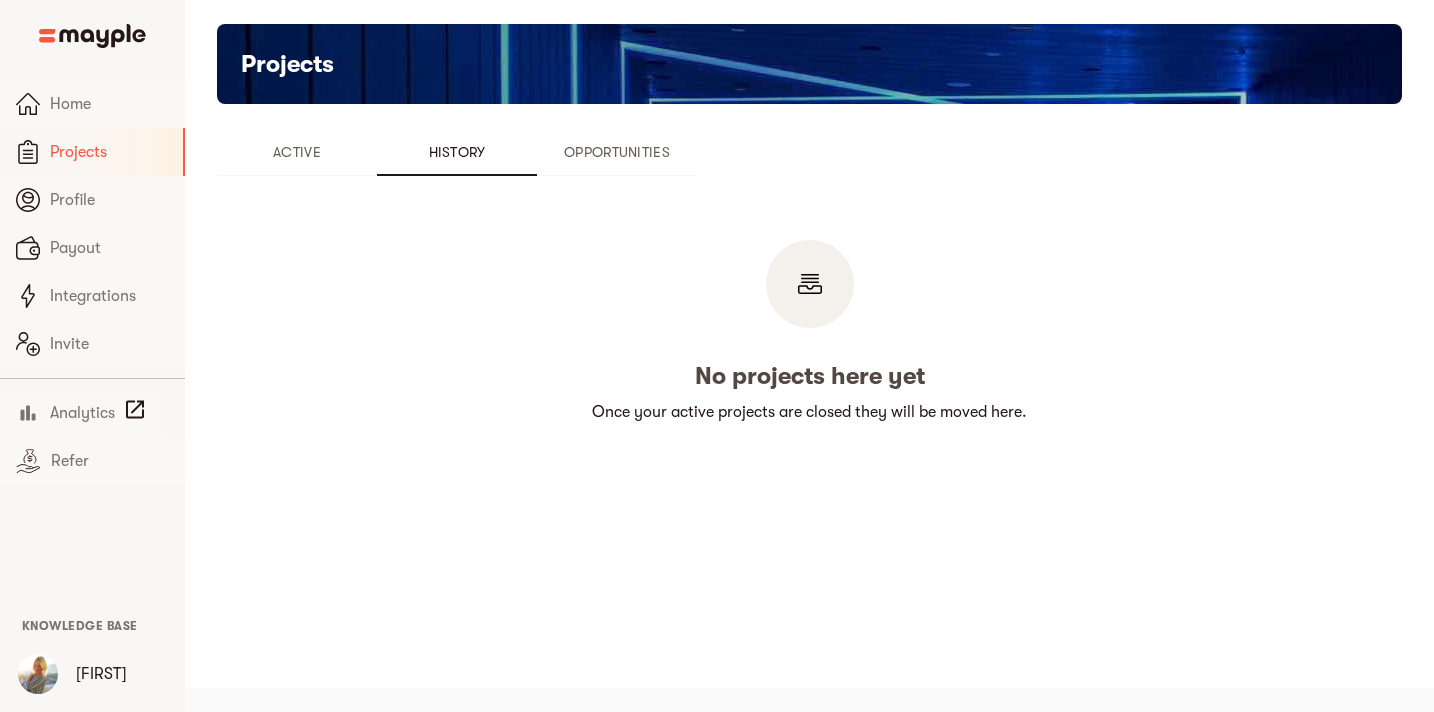 scroll, scrollTop: 0, scrollLeft: 0, axis: both 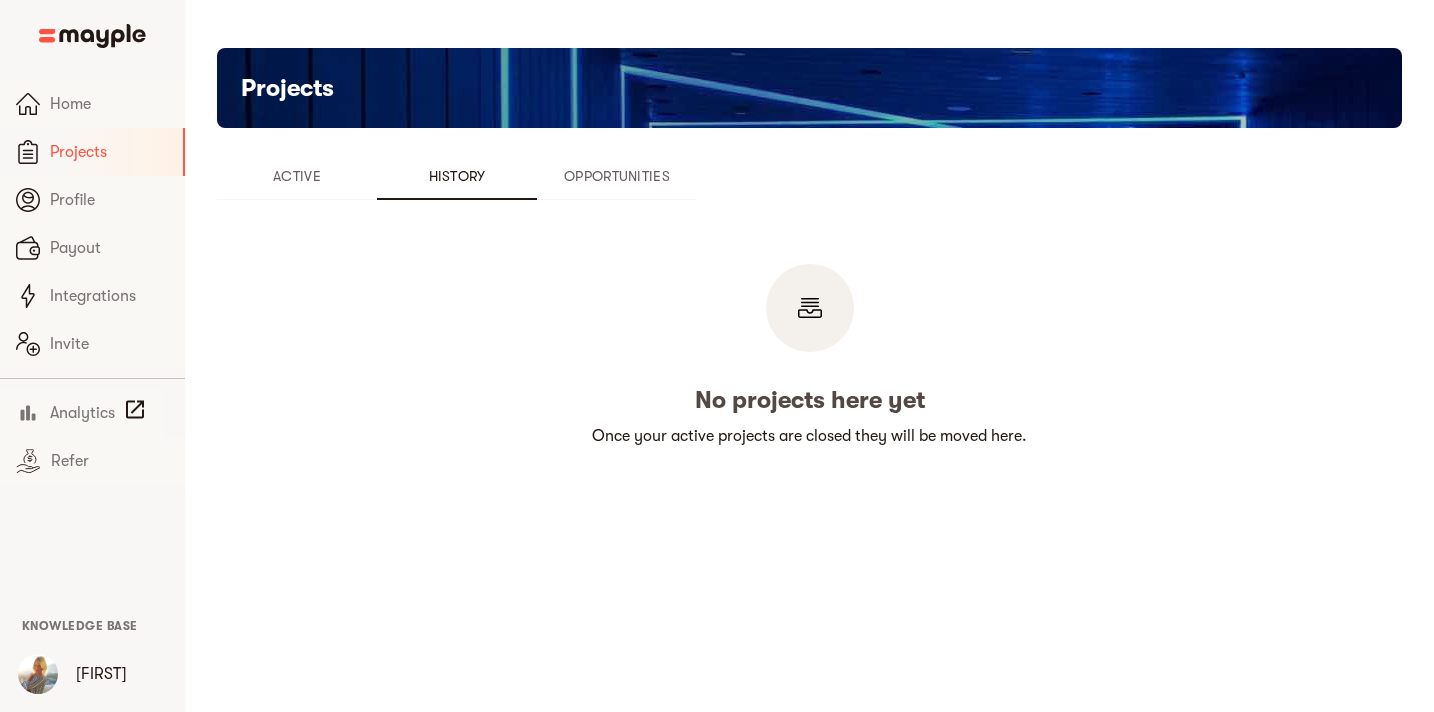 click on "Active" at bounding box center [297, 176] 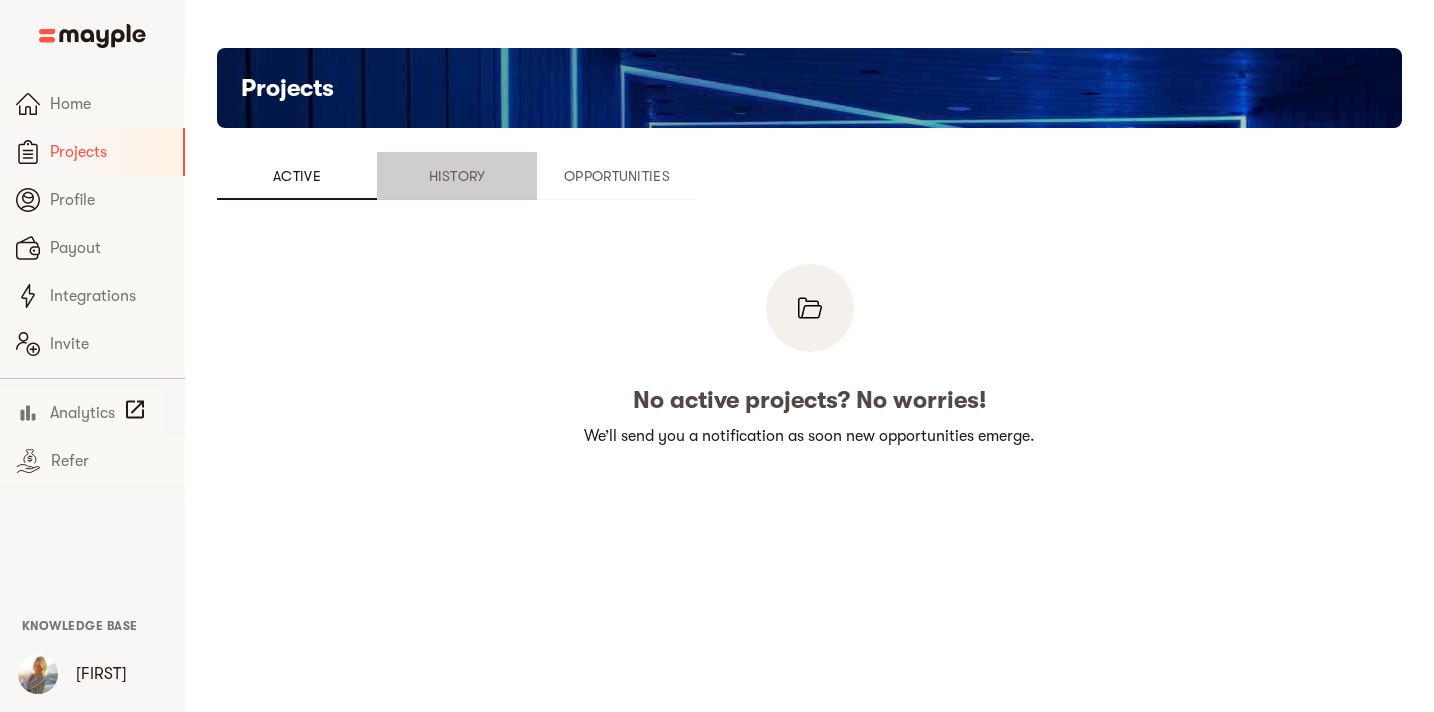 click on "History" at bounding box center [457, 176] 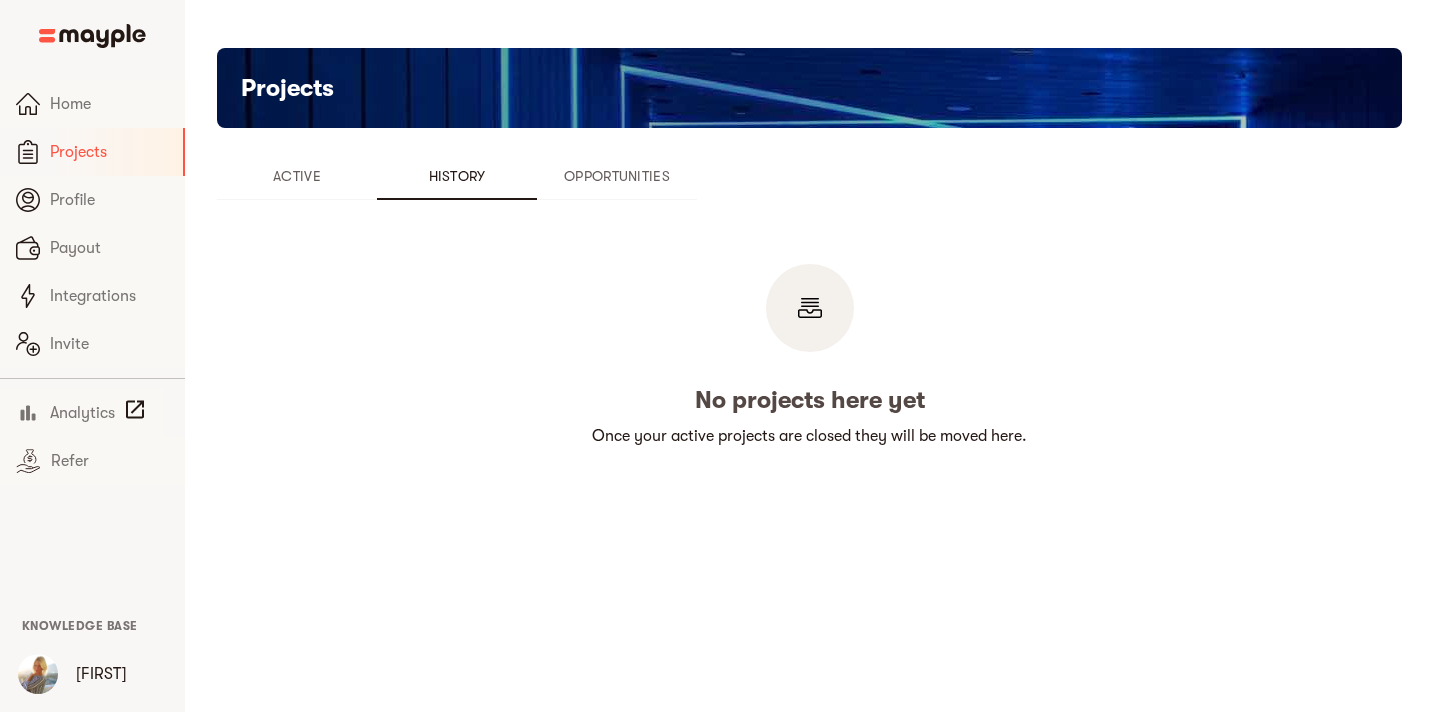 click on "Opportunities" at bounding box center [617, 176] 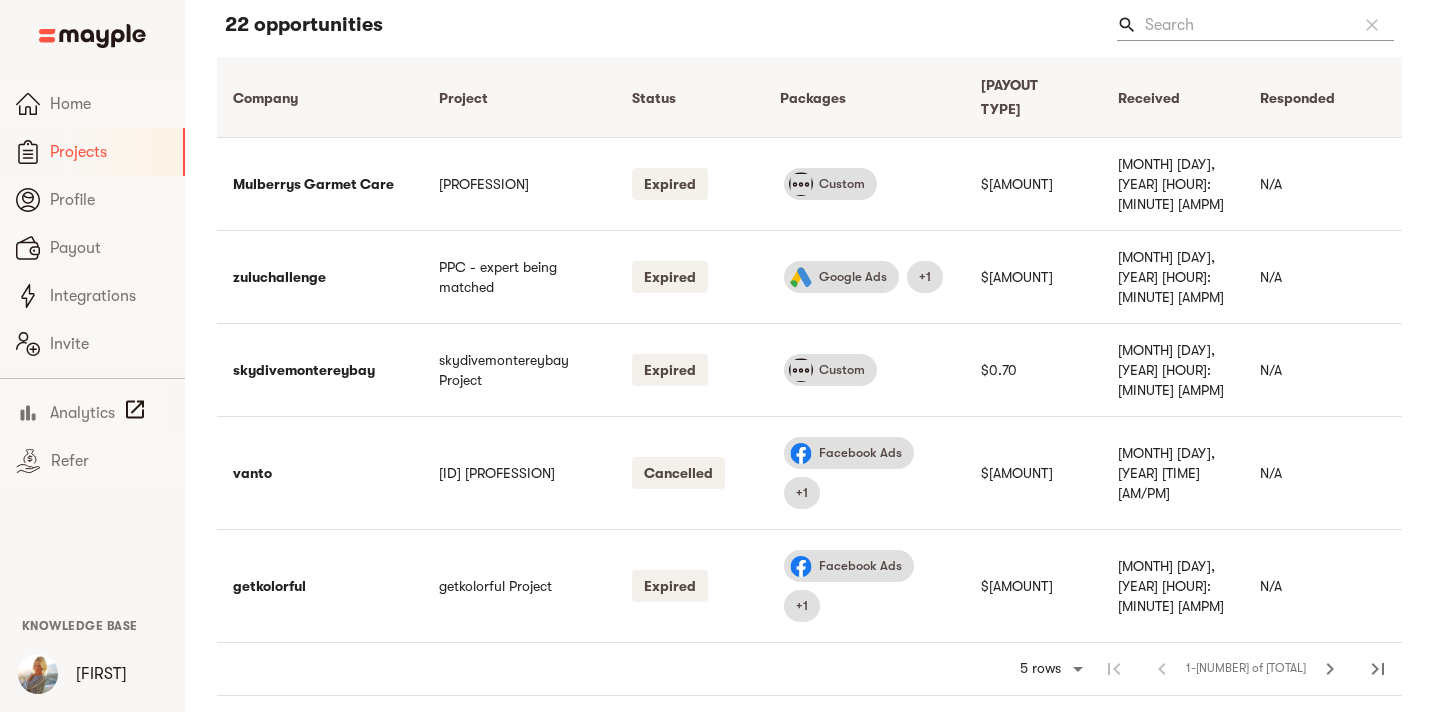 scroll, scrollTop: 243, scrollLeft: 0, axis: vertical 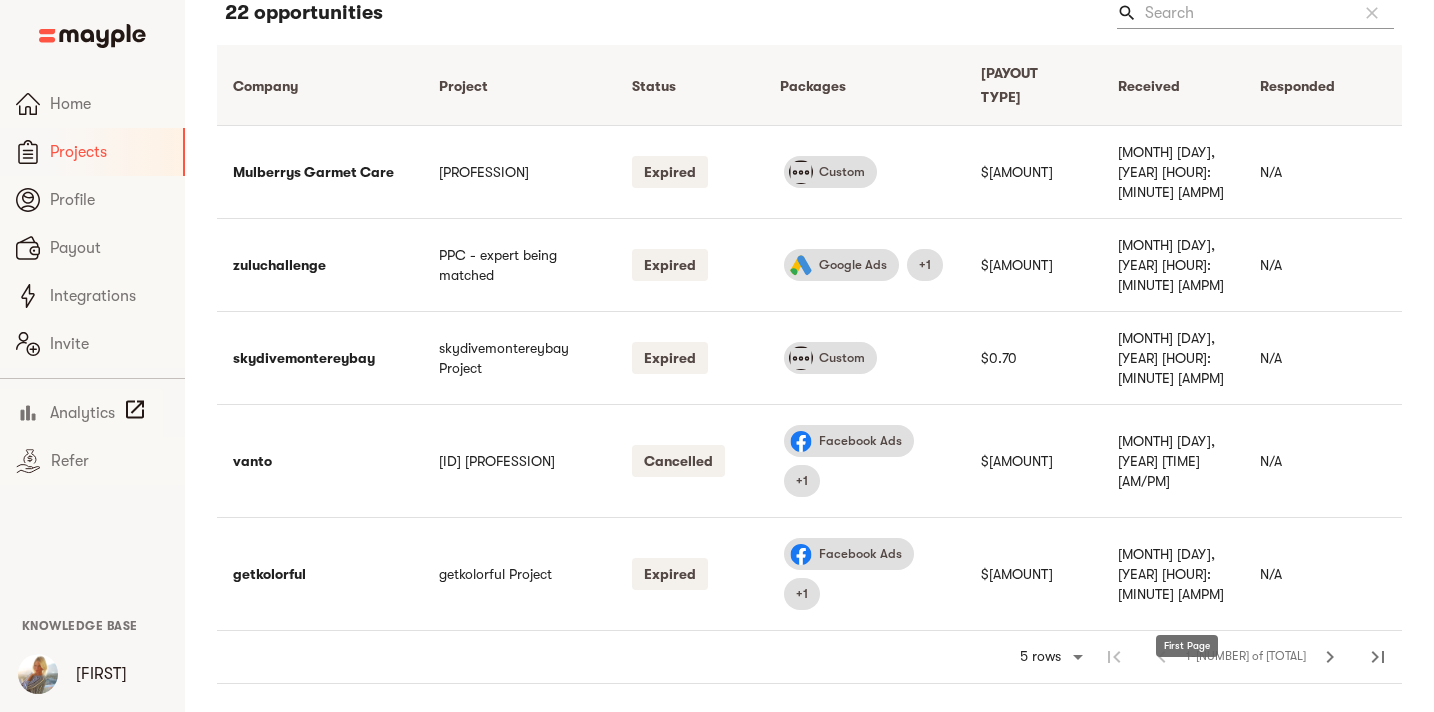 click on "Home Projects Profile Payout Integrations Invite Analytics Refer Knowledge Base Lindsay Projects Active History Opportunities 22 opportunities search clear Company arrow_downward Project arrow_downward Status arrow_downward Packages arrow_downward Total Payout arrow_downward Received arrow_downward Responded arrow_downward Mulberrys Garmet Care PPC  & Fractional Marketing Manager Expired Custom $[AMOUNT] [MONTH] [DAY], [YEAR] [TIME] [AM/PM] N/A zuluchallenge PPC - expert being matched Expired Google Ads +1 $[AMOUNT] [MONTH] [DAY], [YEAR] [TIME] [AM/PM] N/A skydivemontereybay skydivemontereybay Project Expired Custom $[AMOUNT] [MONTH] [DAY], [YEAR] [TIME] [AM/PM] N/A vanto [ID] PPC Cancelled Facebook Ads +1 $[AMOUNT] [MONTH] [DAY], [YEAR] [TIME] [AM/PM] N/A getkolorful getkolorful Project Expired Facebook Ads +1 $[AMOUNT] [MONTH] [DAY], [YEAR] [TIME] [AM/PM] N/A Rows per page: 5 rows  5 1-5 of 22 first_page chevron_left 1-5 of 22 chevron_right last_page
Previous Page First Page" at bounding box center [717, 264] 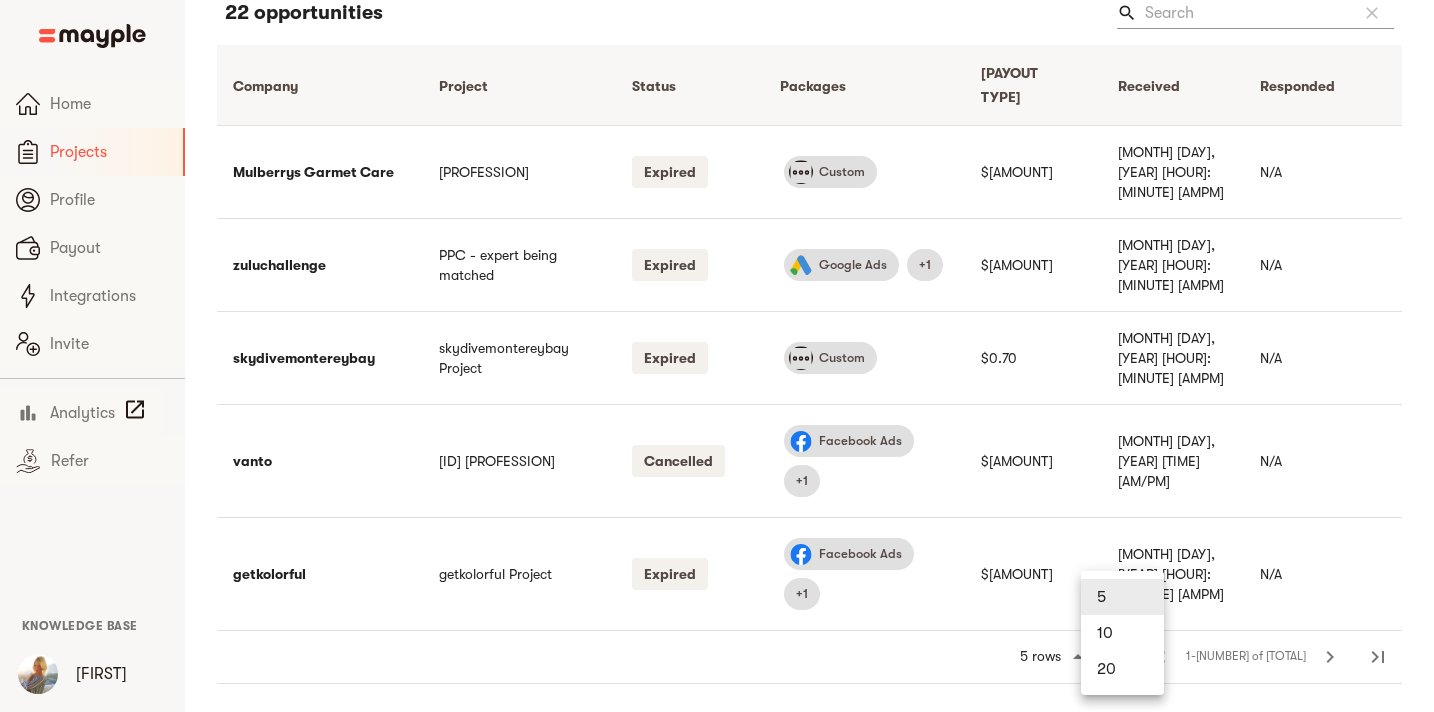 click on "20" at bounding box center (1122, 669) 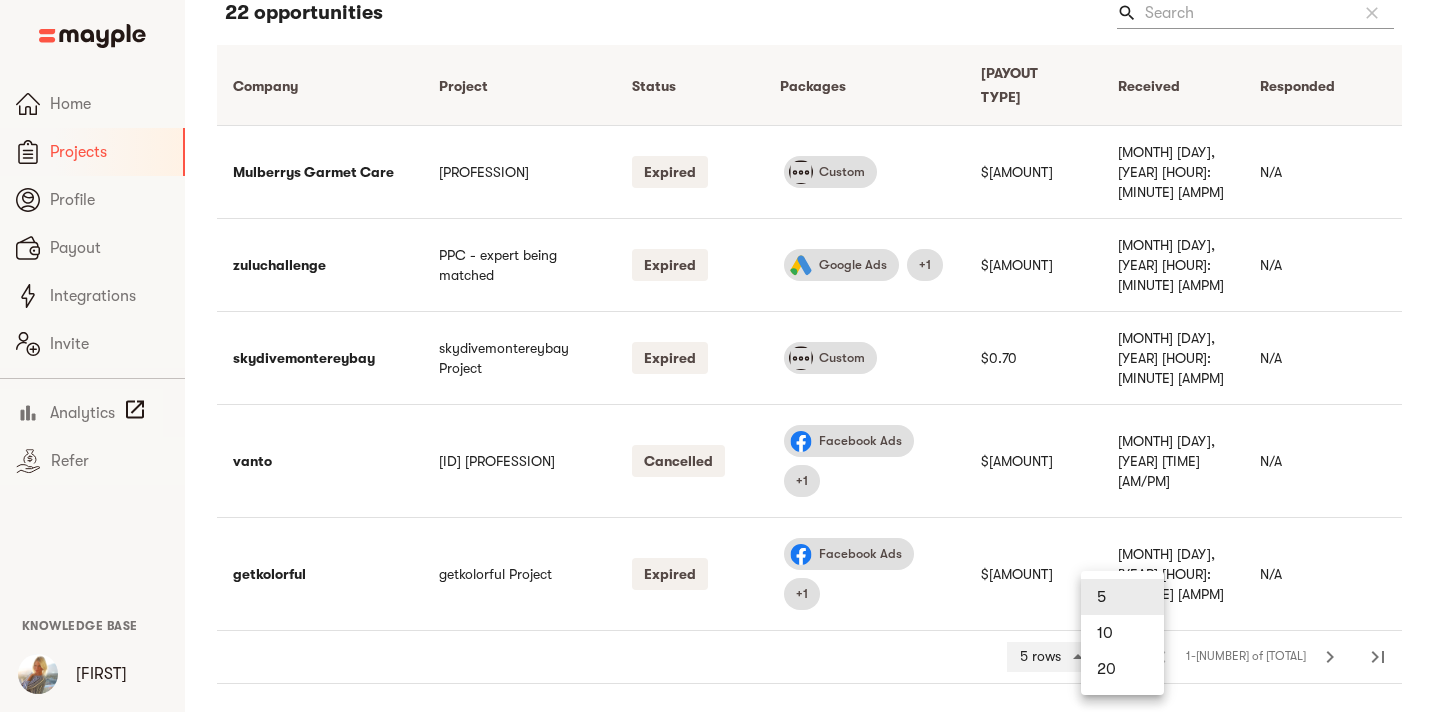 type on "20" 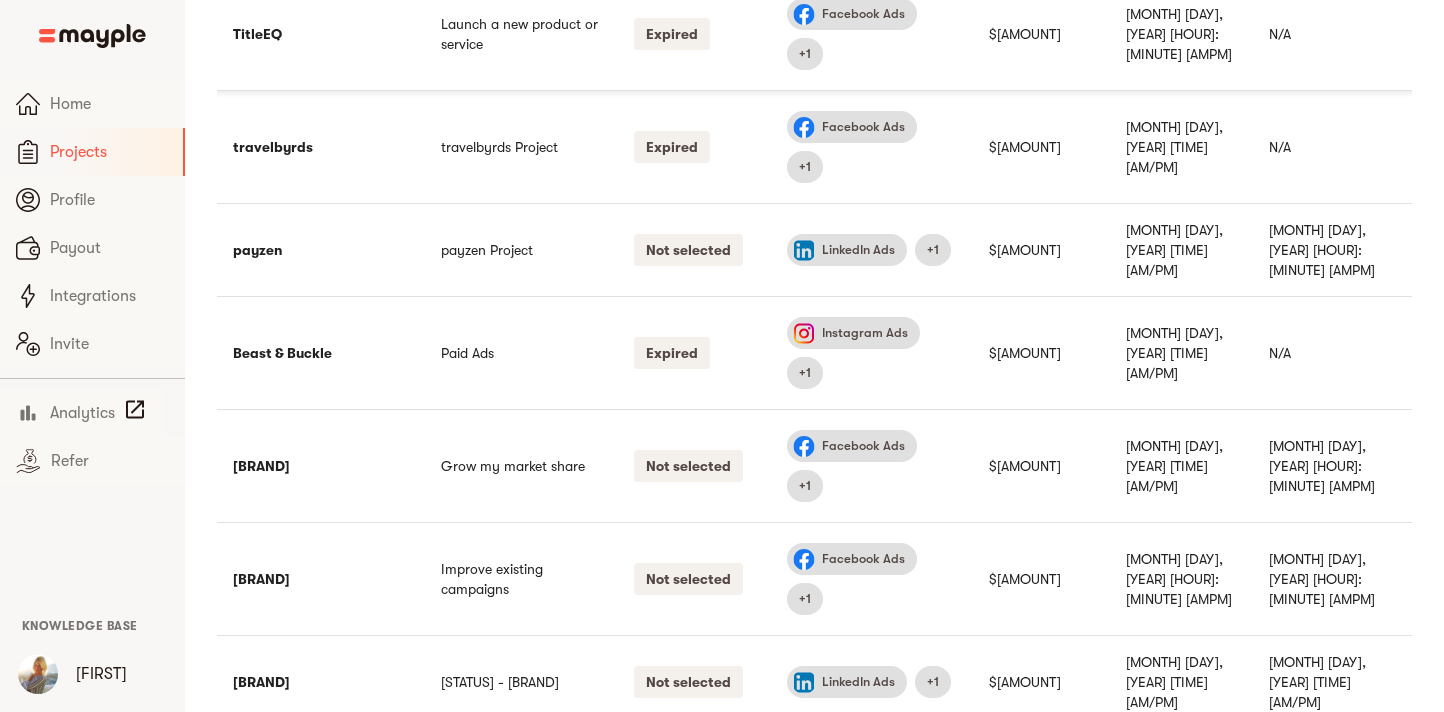 scroll, scrollTop: 1778, scrollLeft: 0, axis: vertical 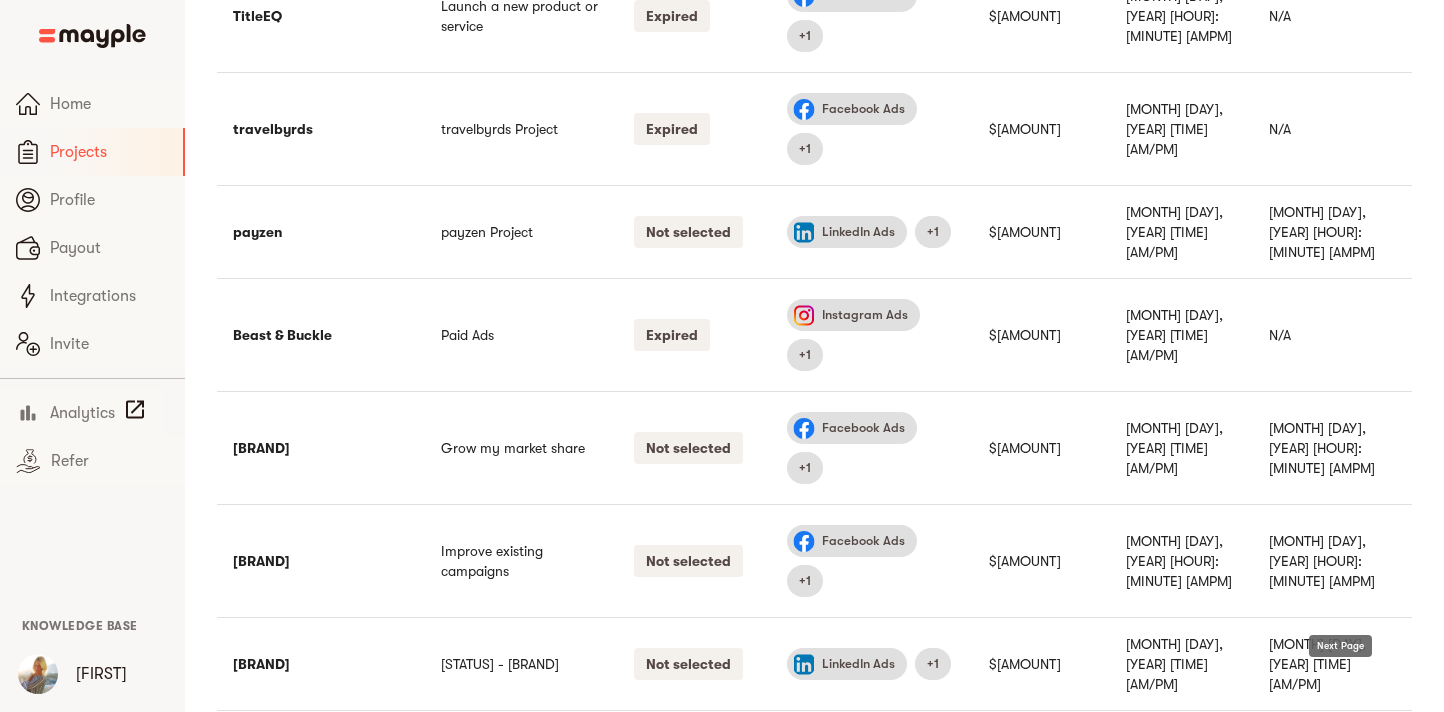 click on "chevron_right" at bounding box center (1340, 737) 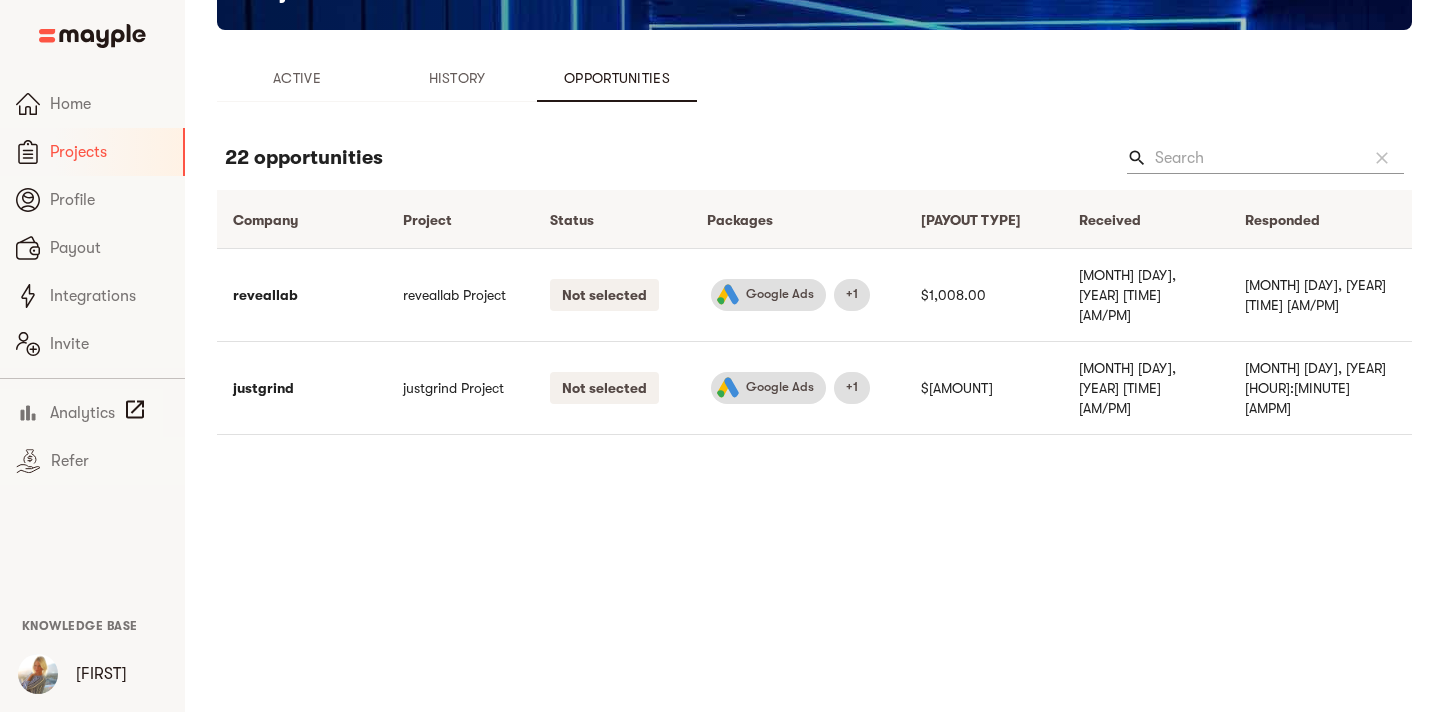 scroll, scrollTop: 0, scrollLeft: 0, axis: both 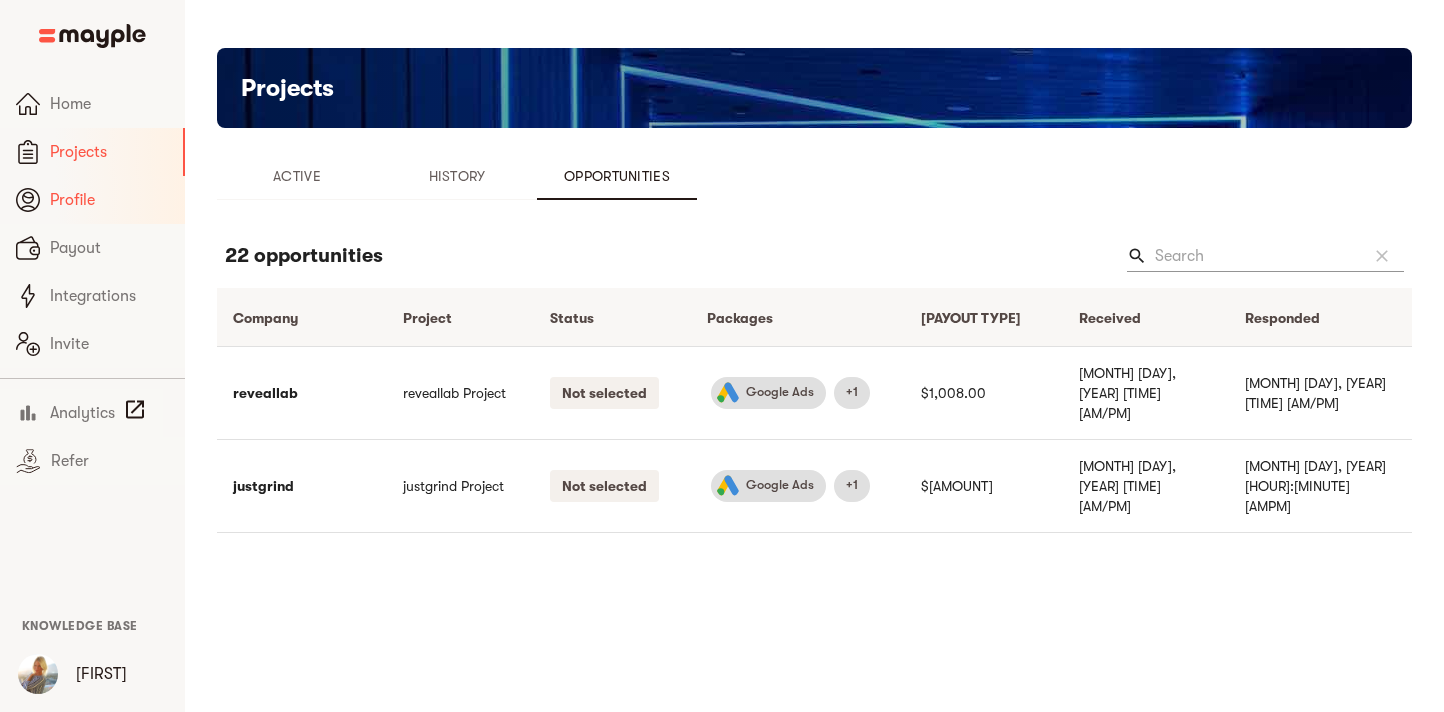 click on "Profile" at bounding box center [109, 200] 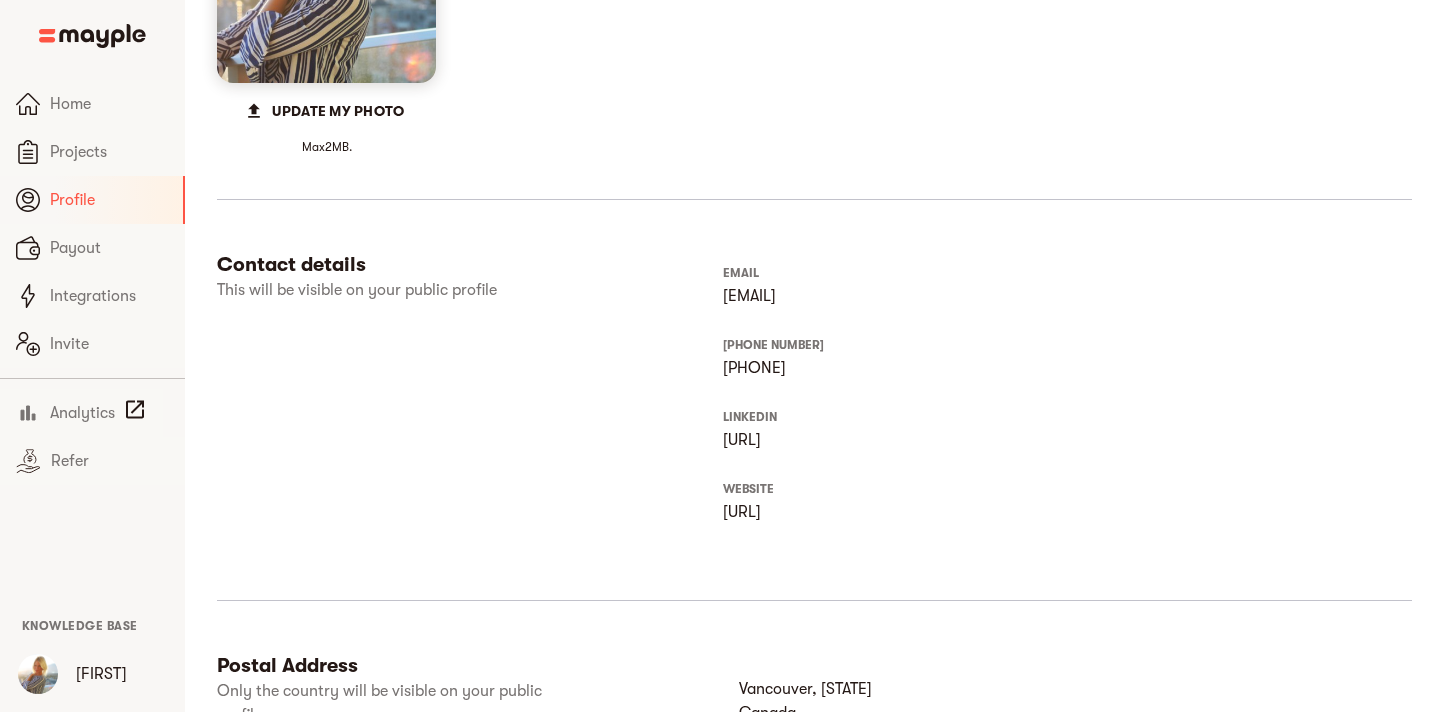 scroll, scrollTop: 0, scrollLeft: 0, axis: both 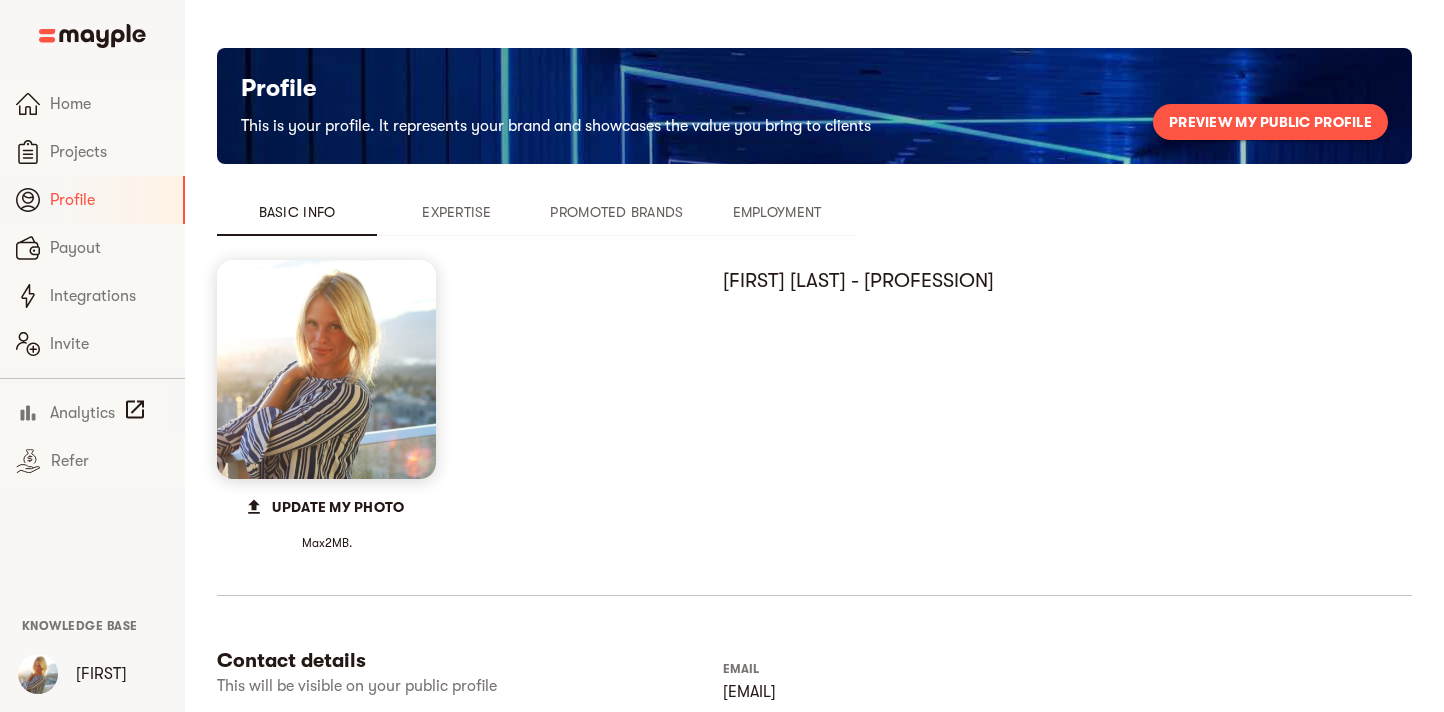 click on "Expertise" at bounding box center [457, 212] 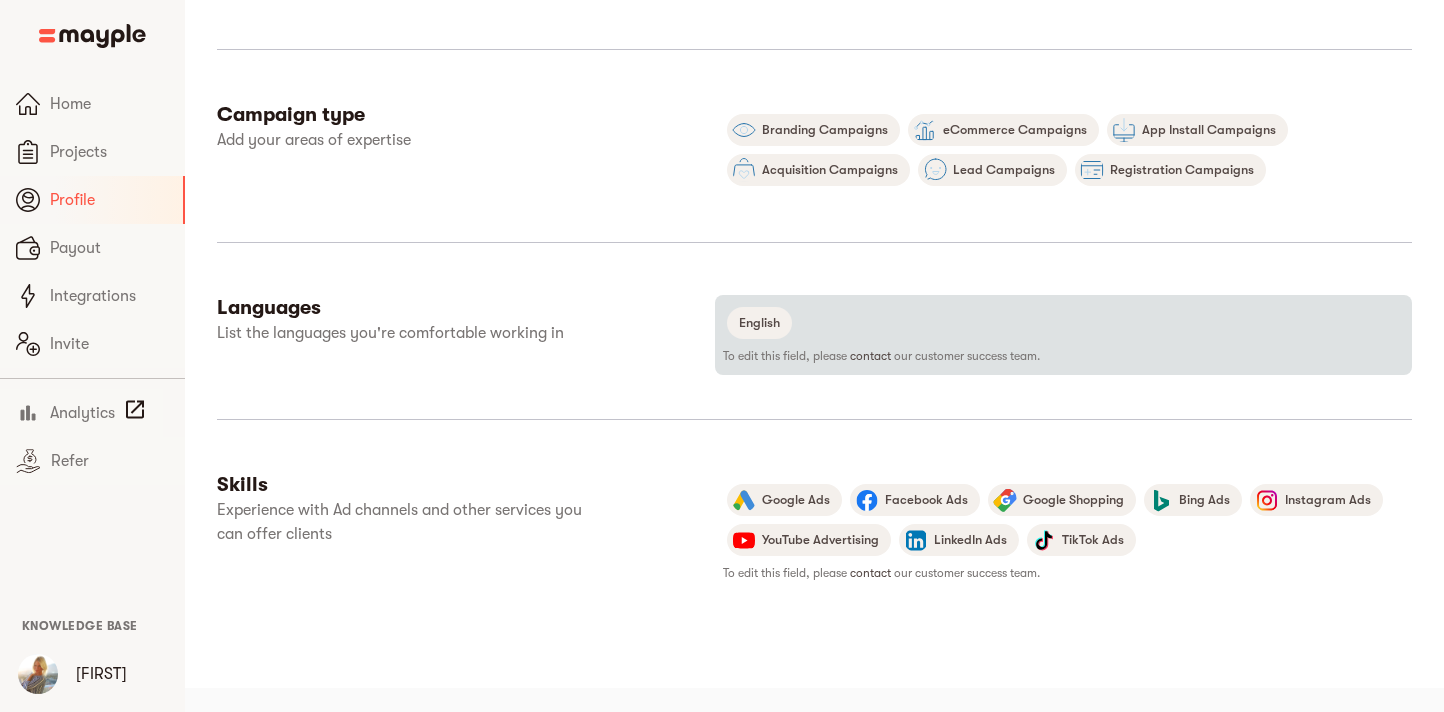 scroll, scrollTop: 0, scrollLeft: 0, axis: both 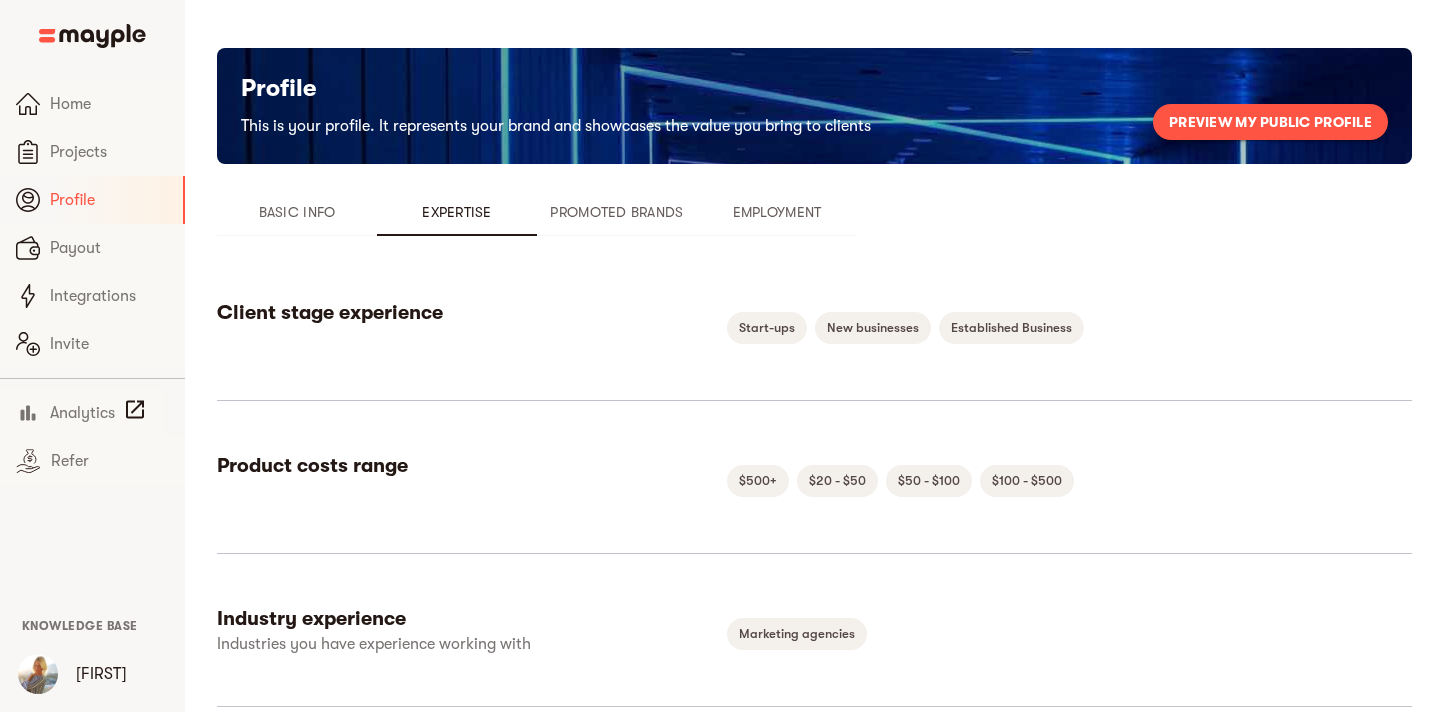 type 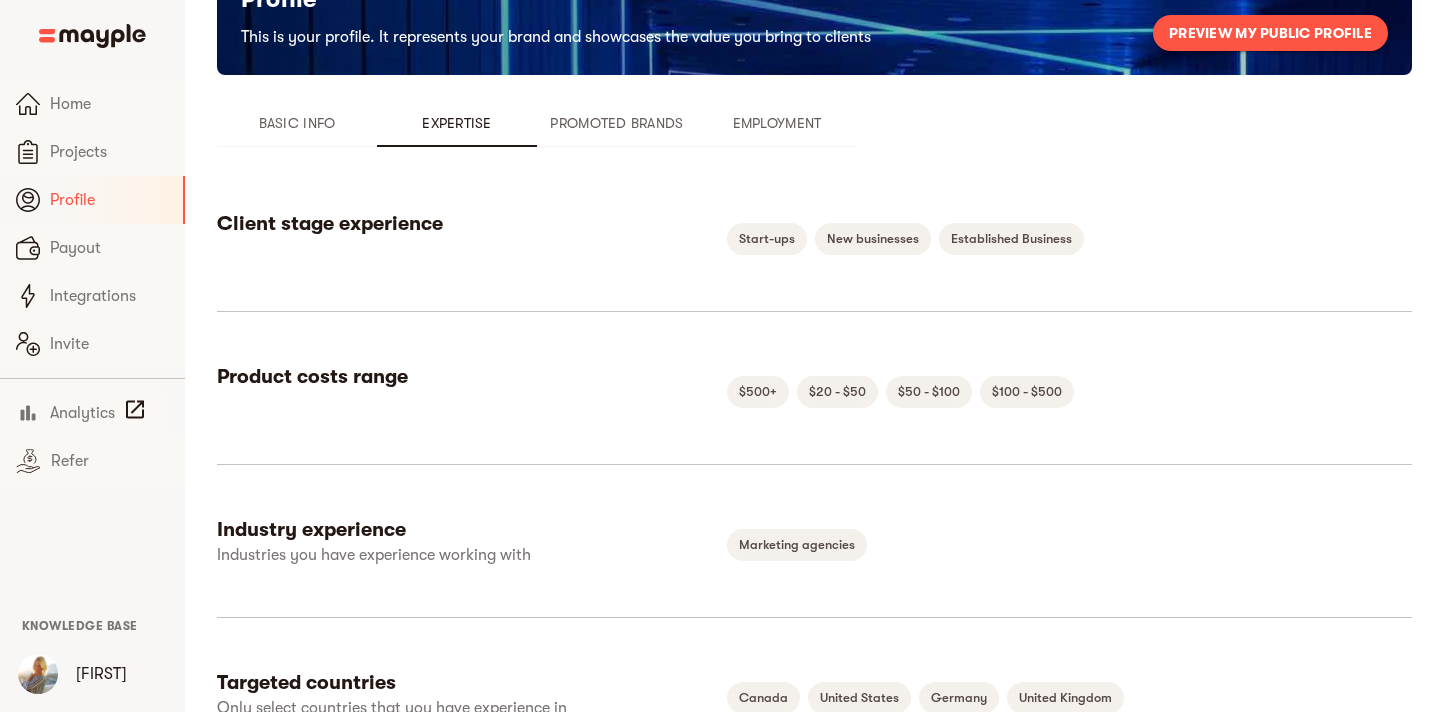 scroll, scrollTop: 0, scrollLeft: 0, axis: both 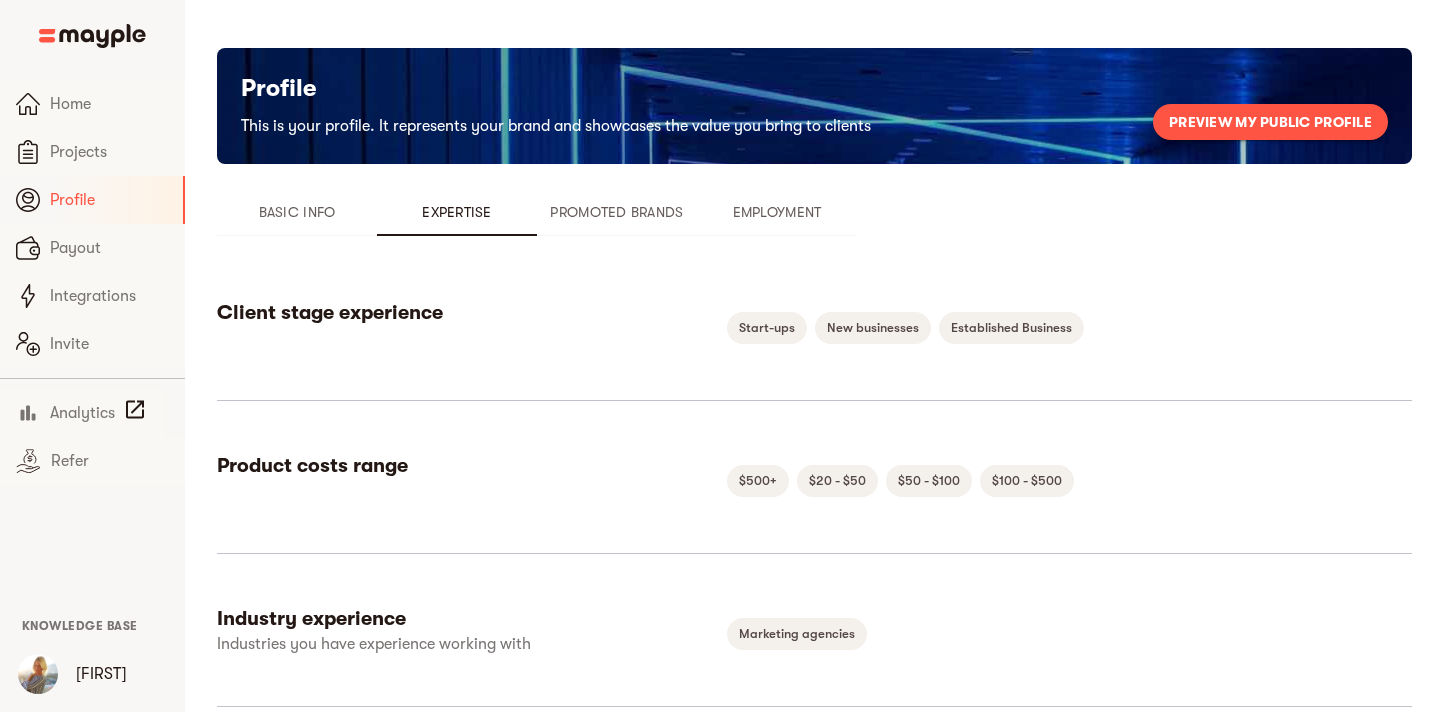 click on "Promoted Brands" at bounding box center [617, 212] 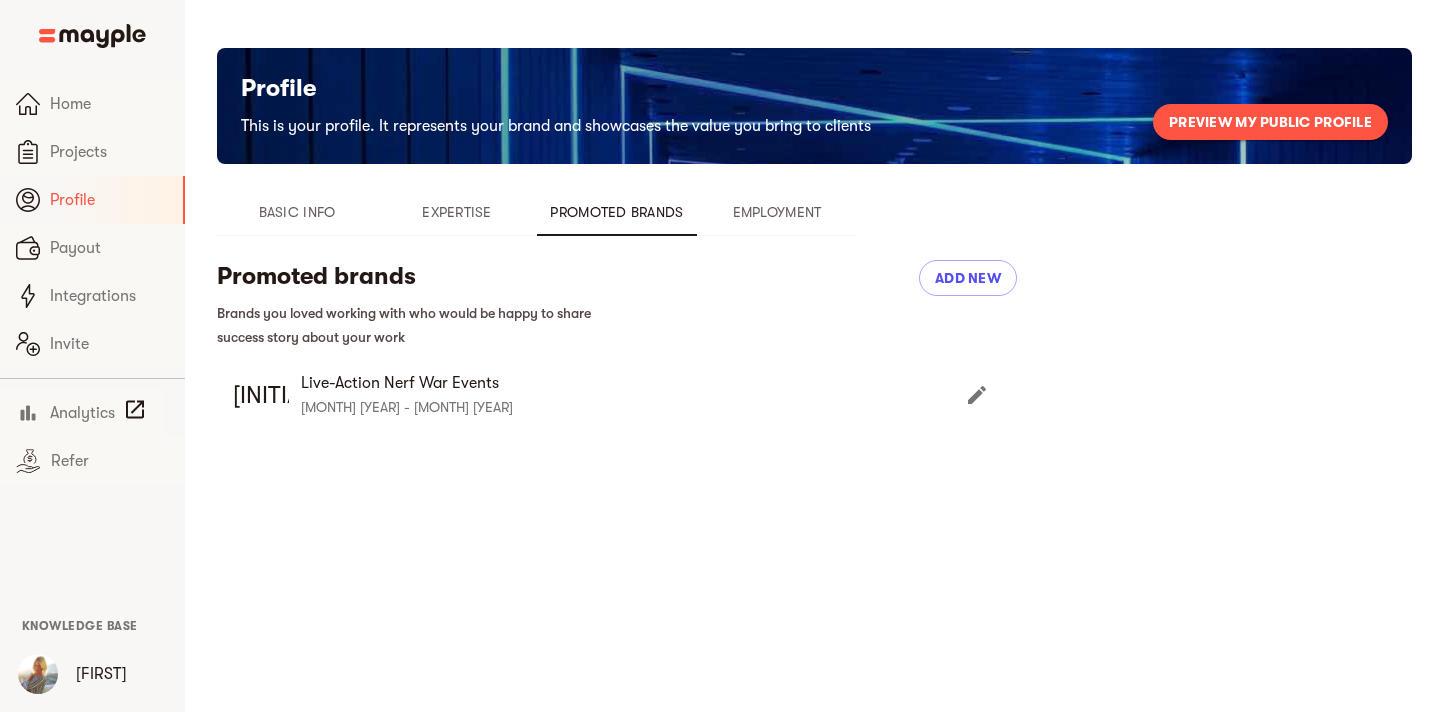 click on "Expertise" at bounding box center [457, 212] 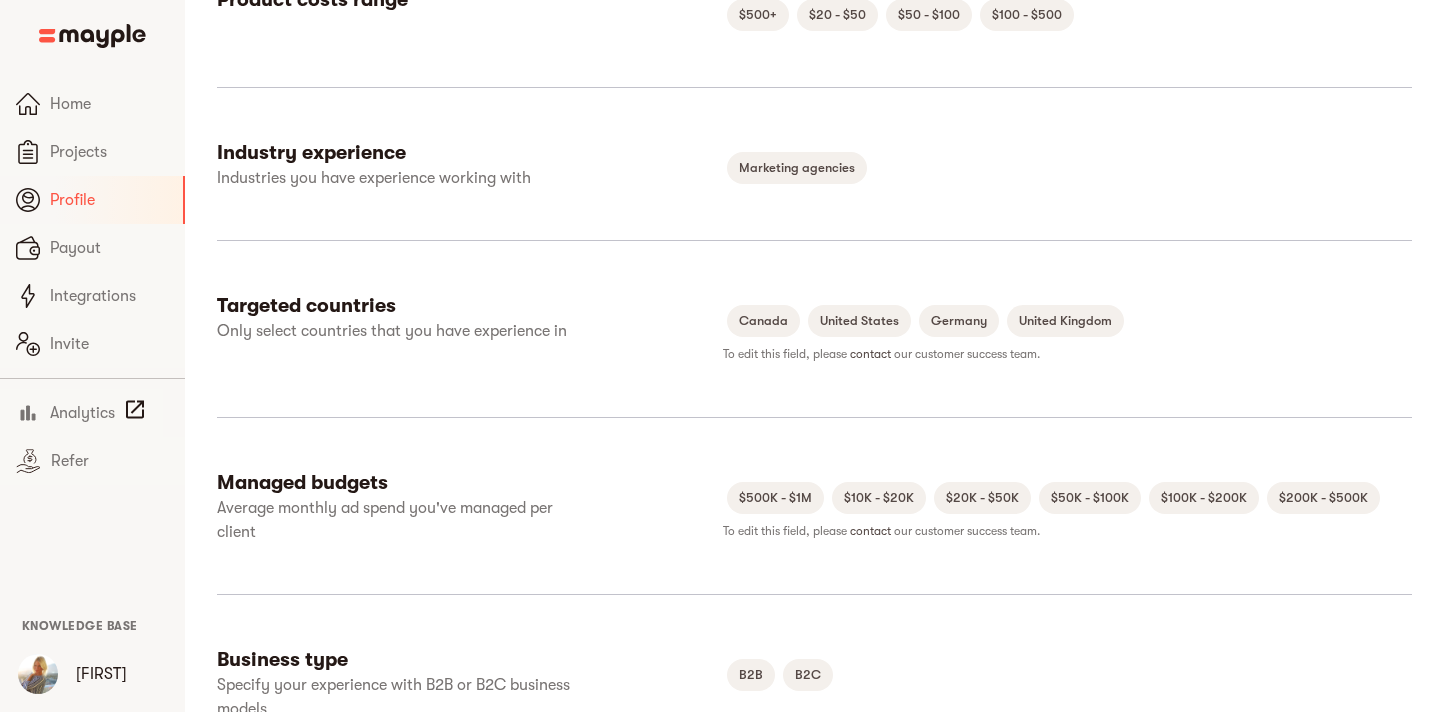 scroll, scrollTop: 0, scrollLeft: 0, axis: both 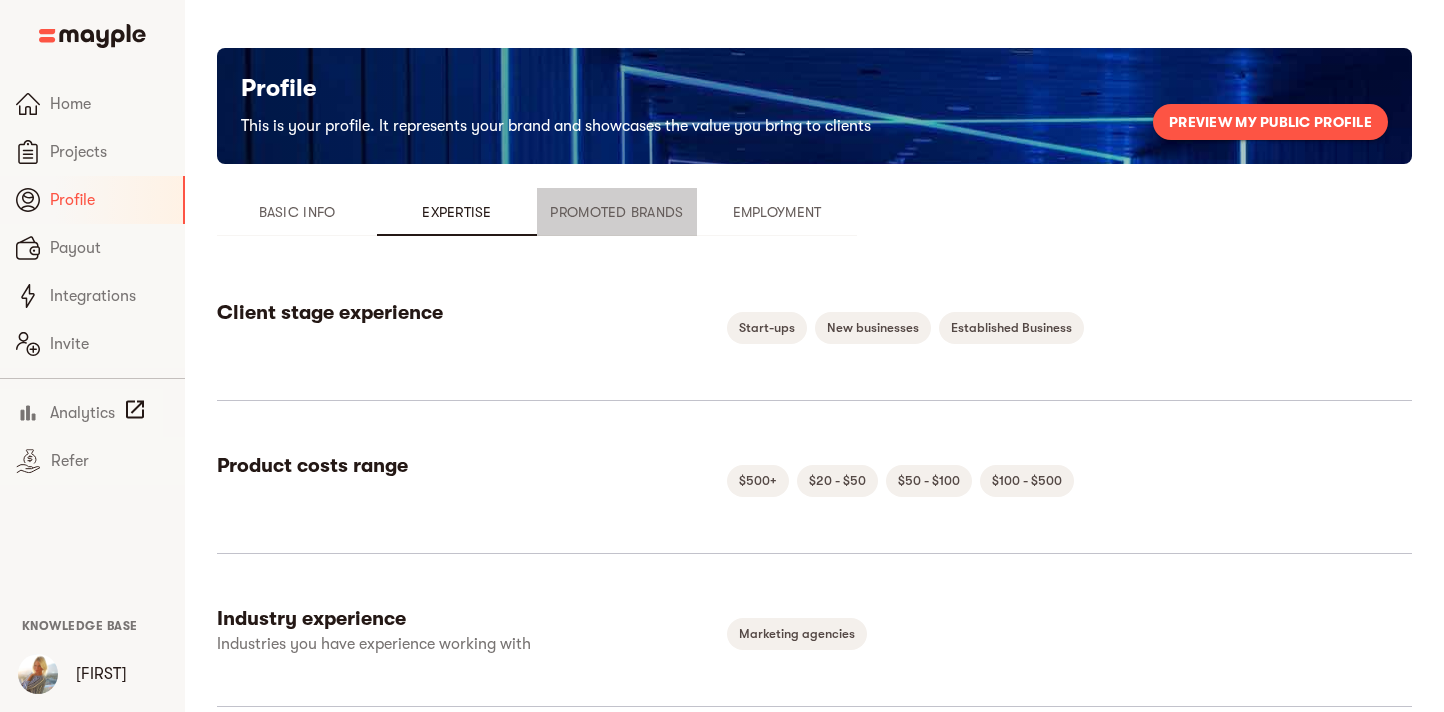 click on "Promoted Brands" at bounding box center (617, 212) 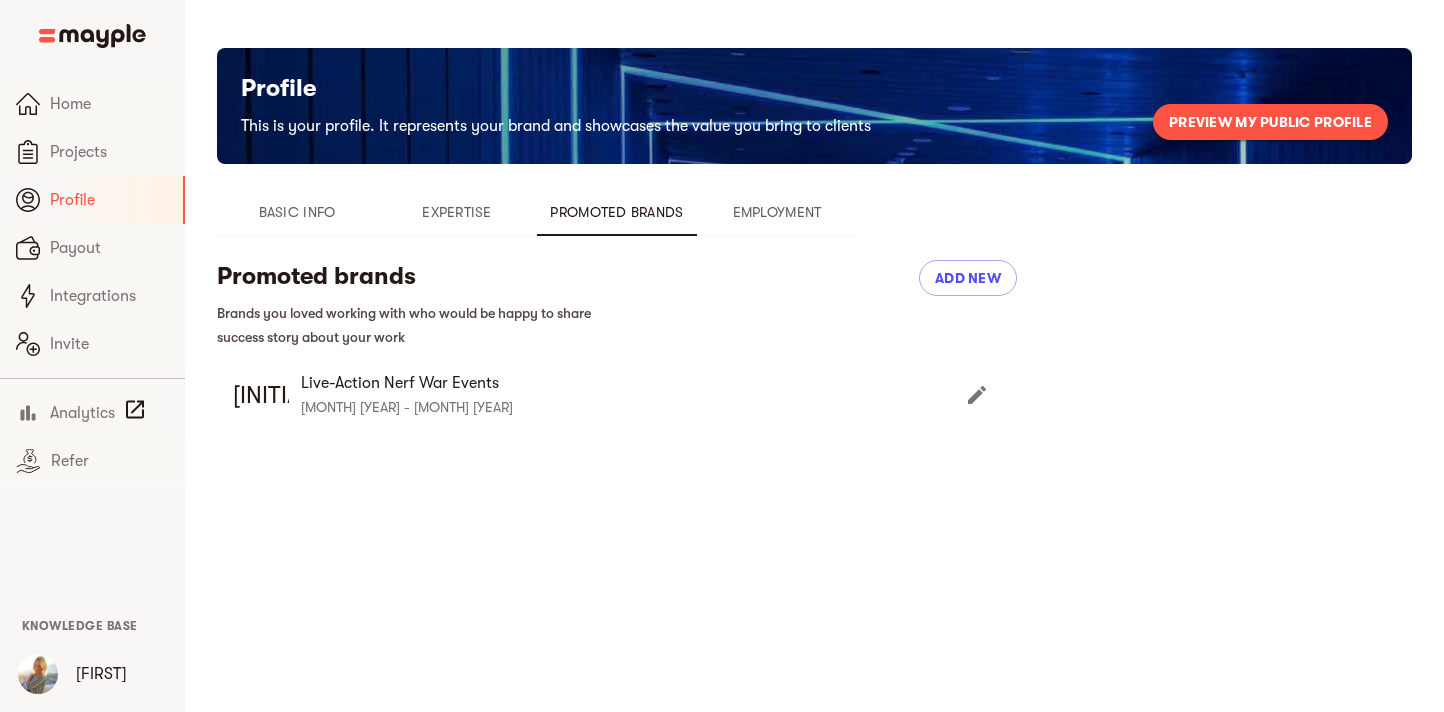 type 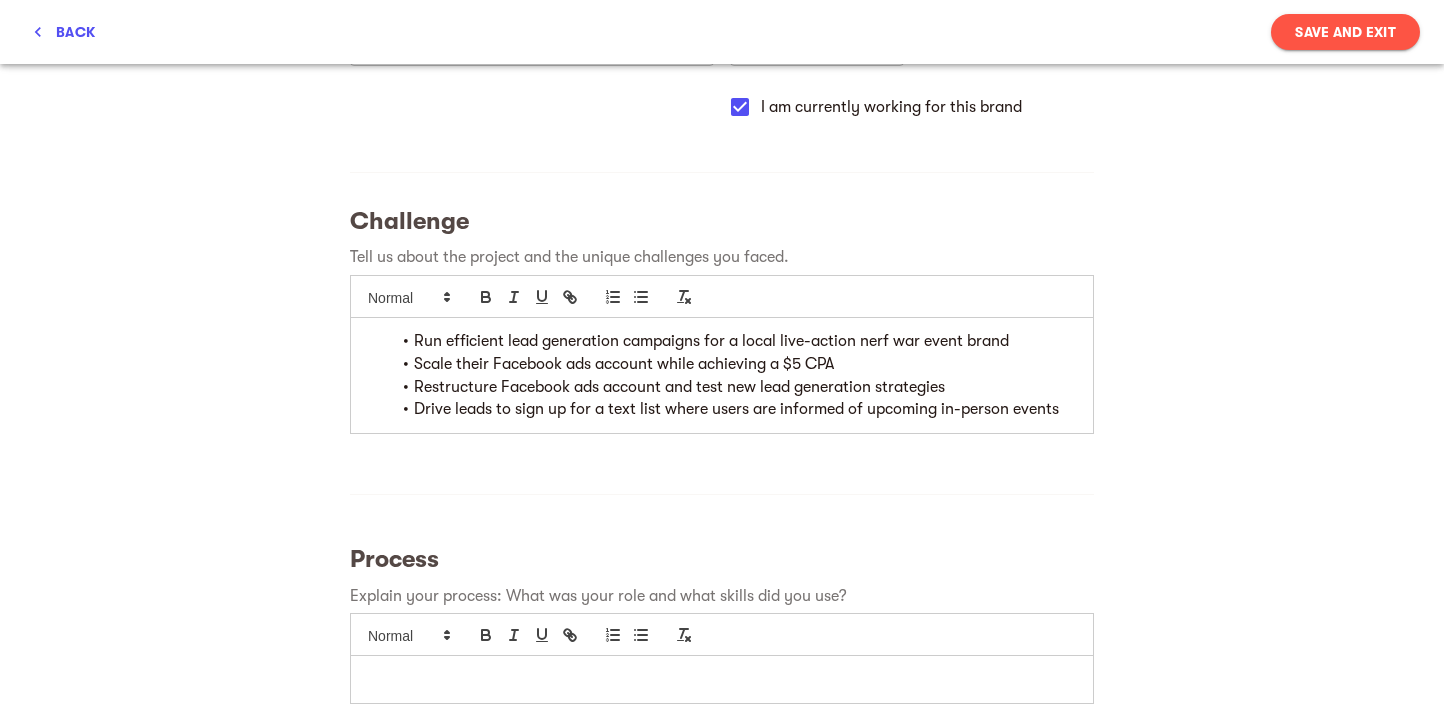scroll, scrollTop: 0, scrollLeft: 0, axis: both 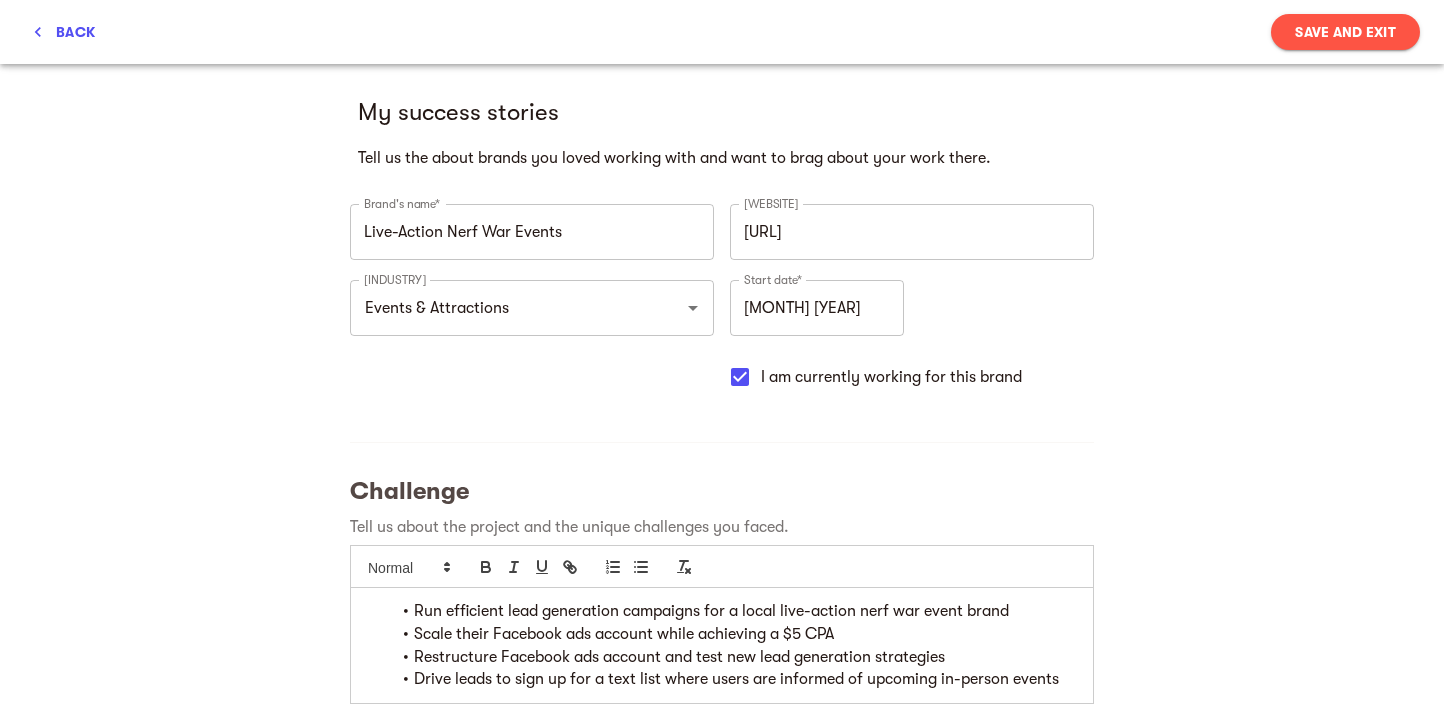 click on "[URL]" at bounding box center [912, 232] 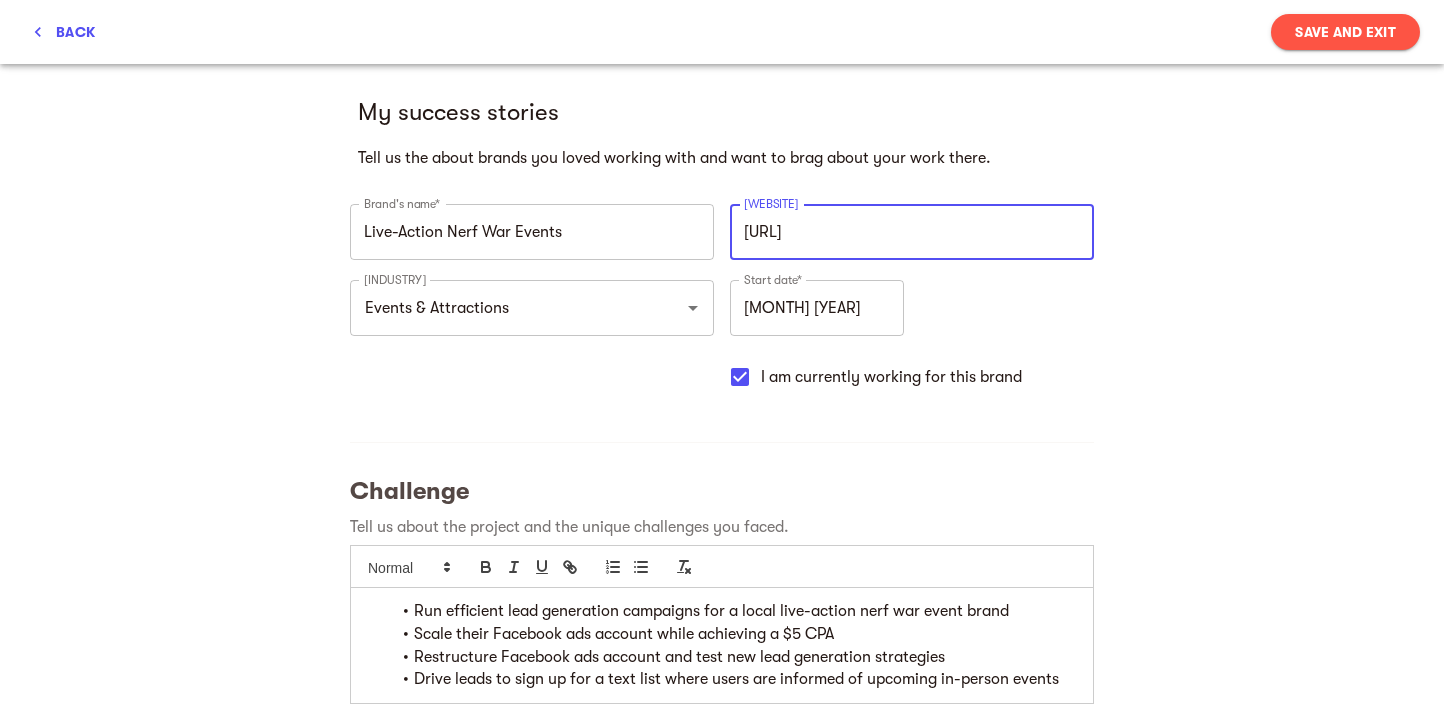 click on "[URL]" at bounding box center (912, 232) 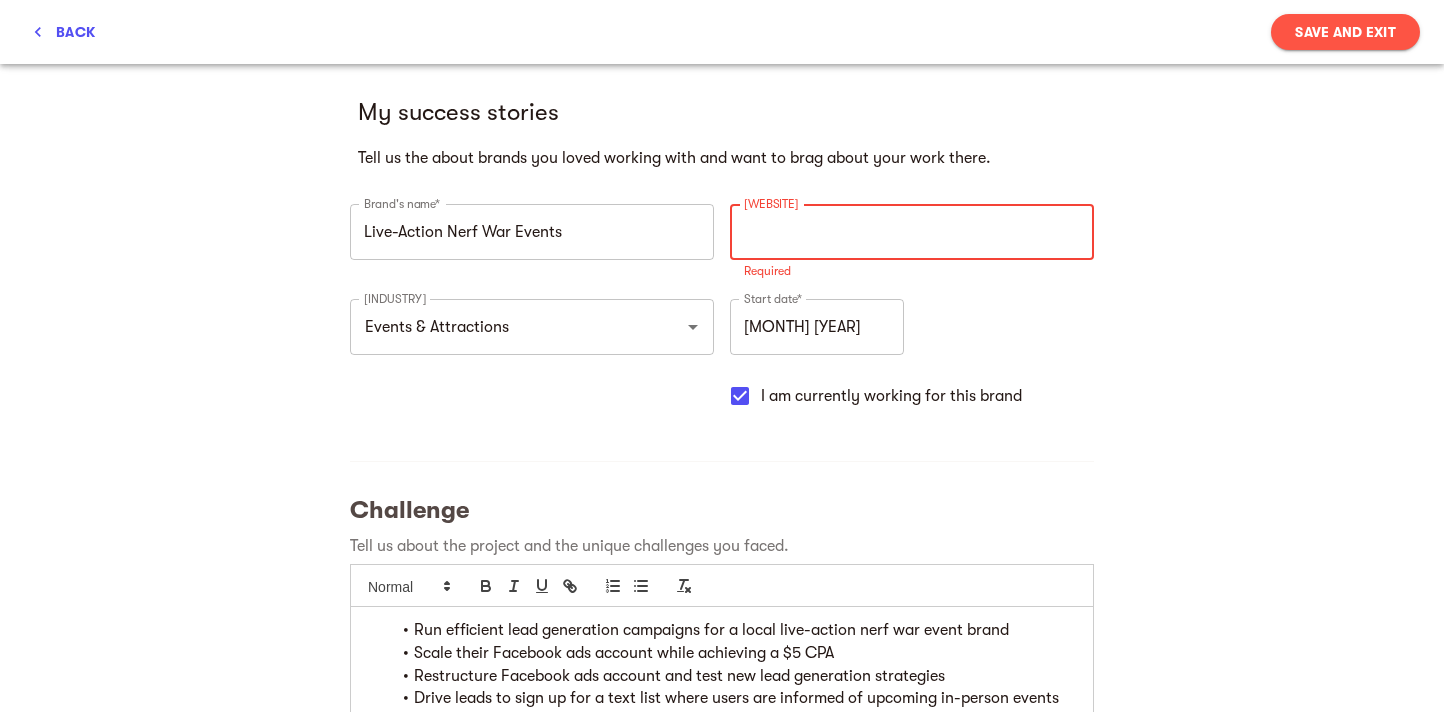 type 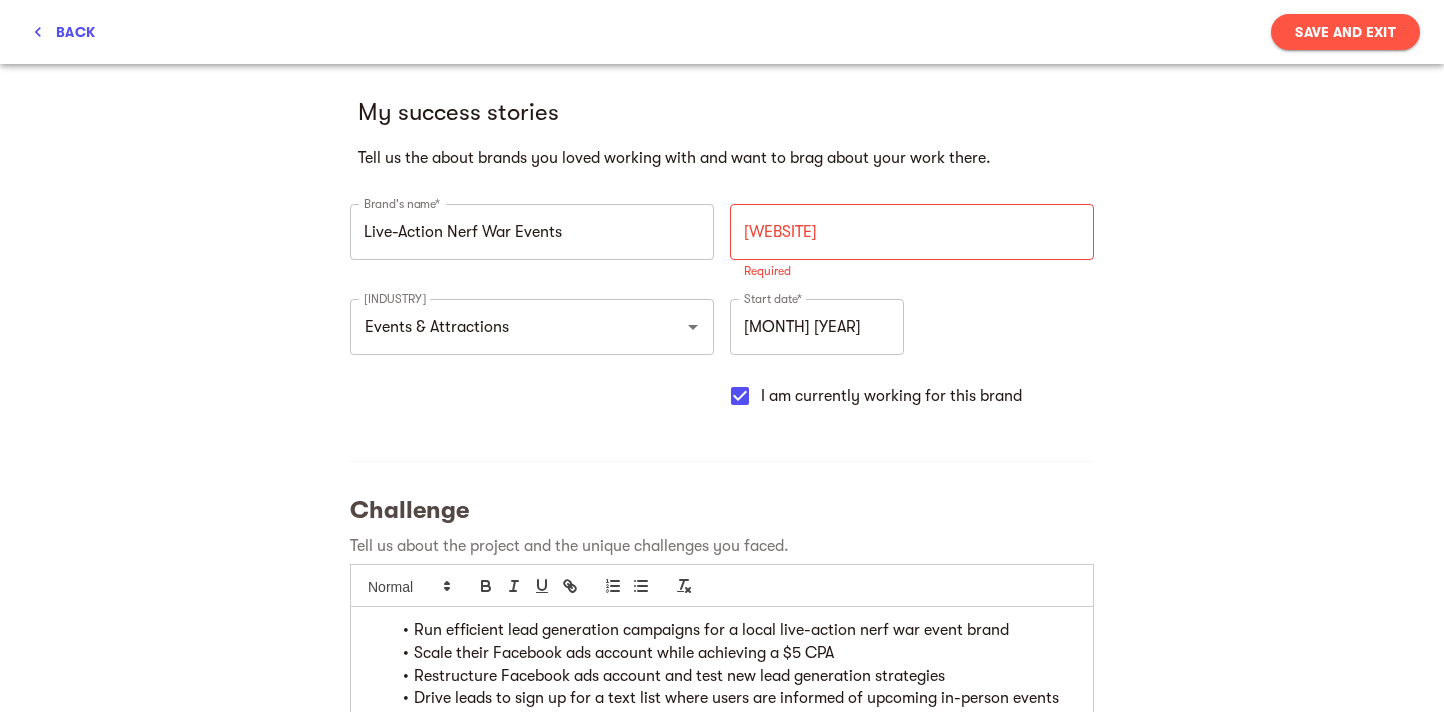 click on "My success stories Tell us the about brands you loved working with and want to brag about your work there. Brand's name* Live-Action Nerf War Events Brand's name* Brand's website* Brand's website* Required Brand's industry* Events & Attractions Brand's industry* Start date* [MONTH] [YEAR] Start date* I am currently working for this brand Challenge Tell us about the project and the unique challenges you faced.                                                                             Run efficient lead generation campaigns for a local live-action nerf war event brand Scale their Facebook ads account while achieving a $5 CPA Restructure Facebook ads account and test new lead generation strategies Drive leads to sign up for a text list where users are informed of upcoming in-person events Process Explain your process: What was your role and what skills did you did you use?                                                                             Facebook Ads Instagram Ads ​ $5K - $10K ​ Canada ​ Improved KPI By 86 %" at bounding box center [722, 1305] 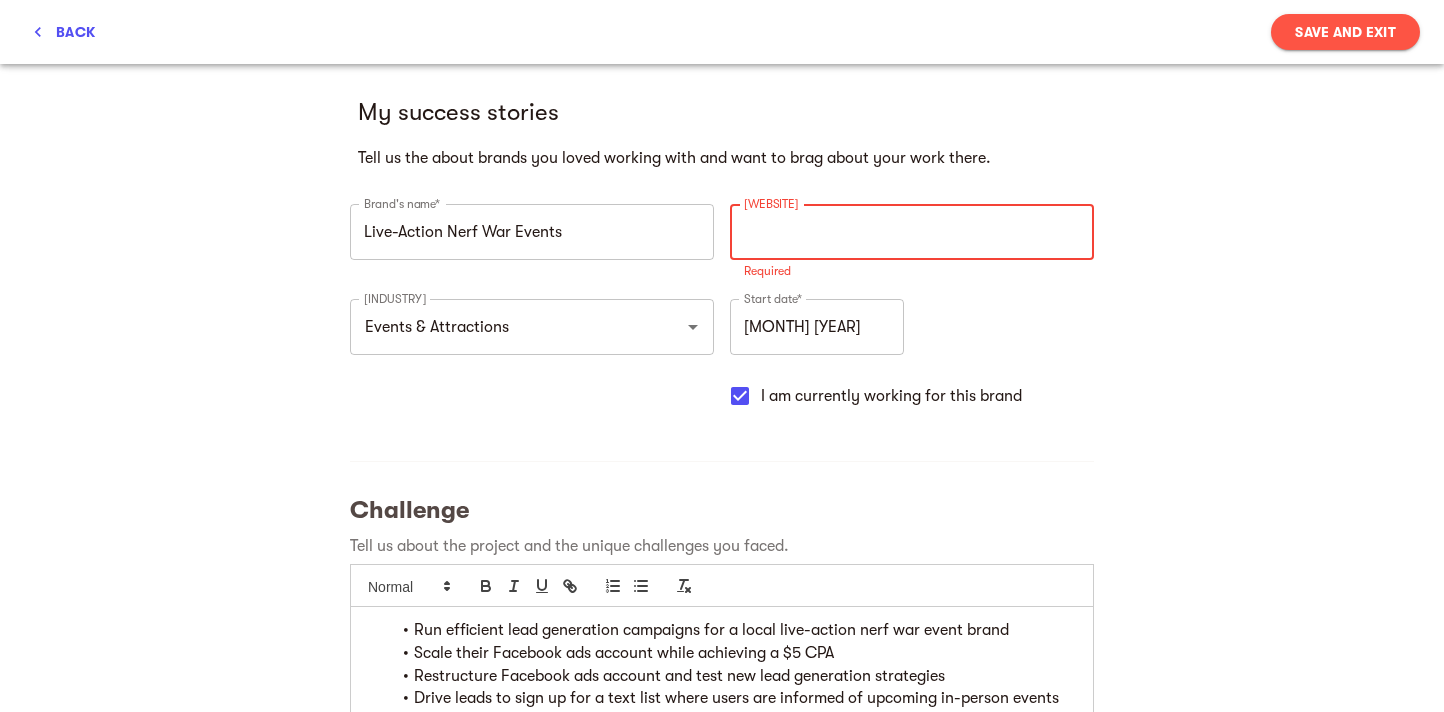 click at bounding box center [912, 232] 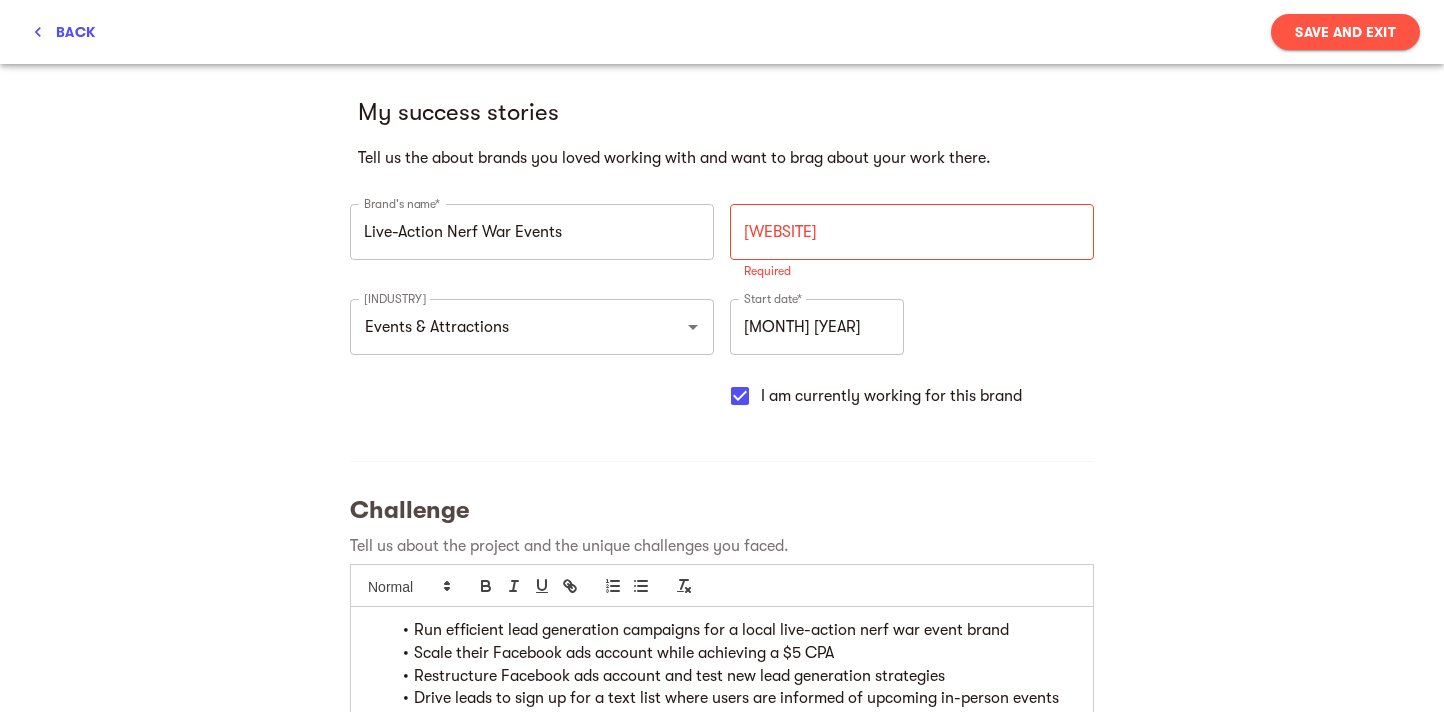 click on "back" at bounding box center (63, 32) 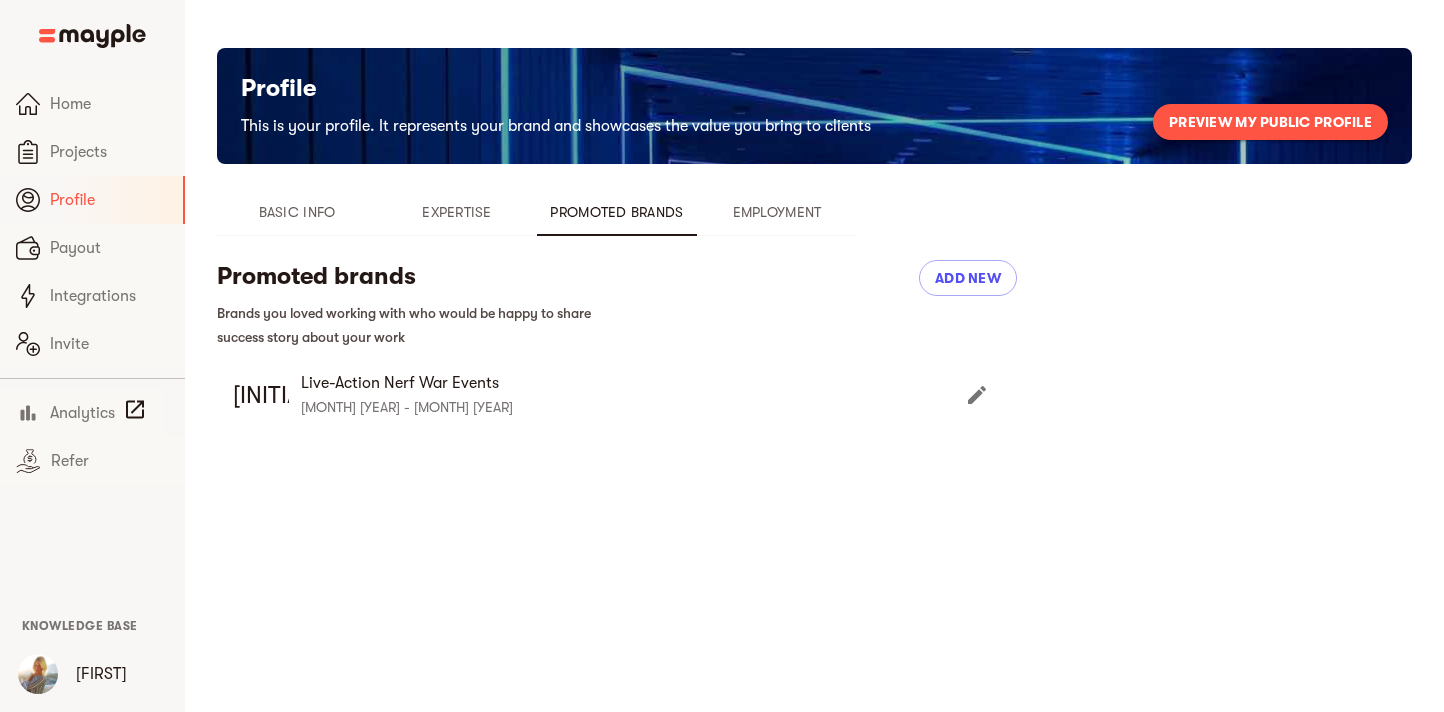 click on "Employment" at bounding box center [777, 212] 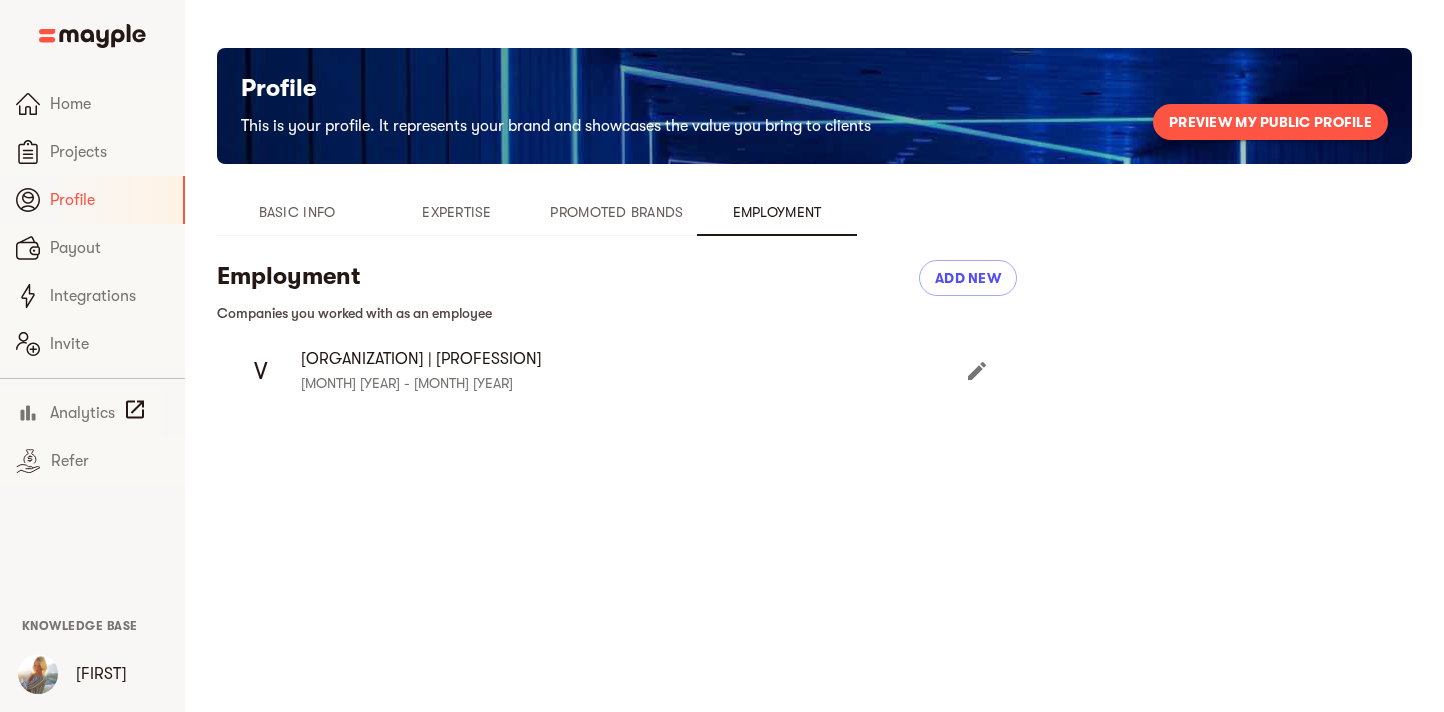 type 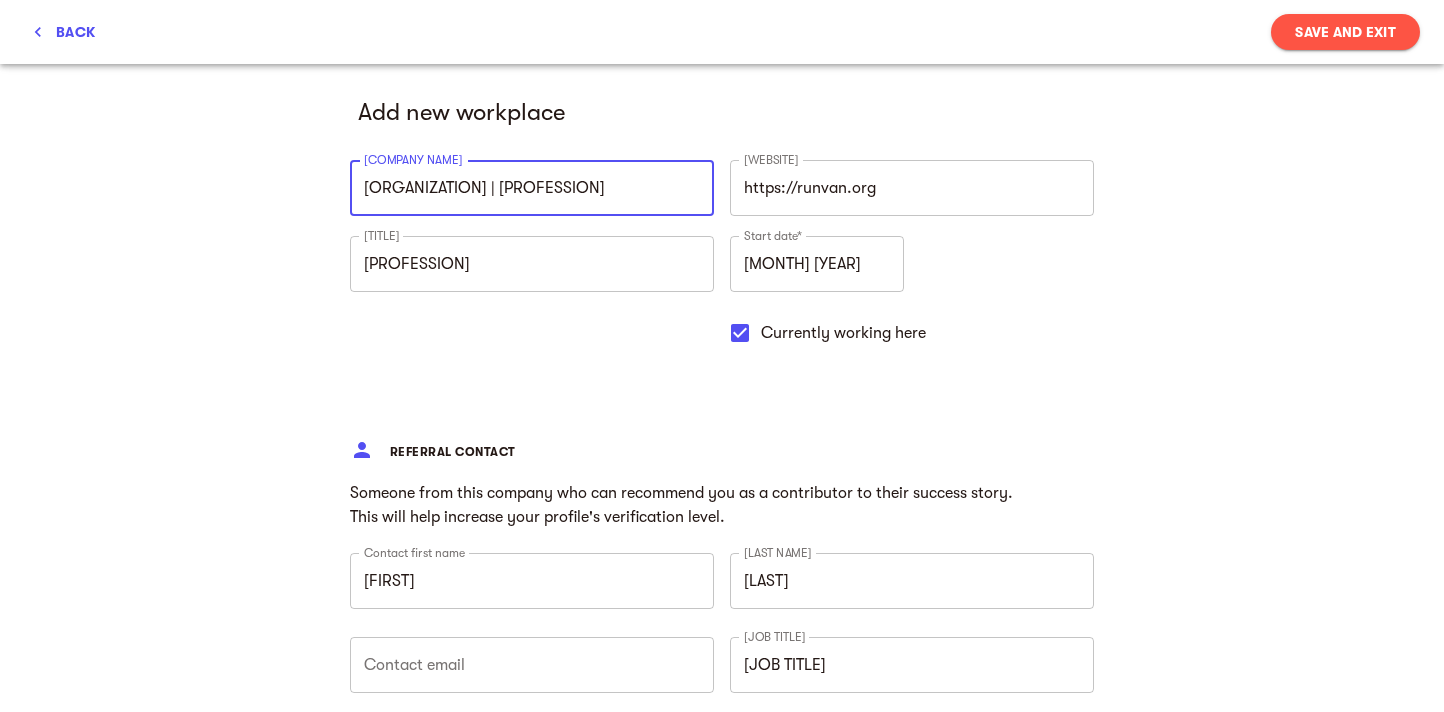 scroll, scrollTop: 0, scrollLeft: 121, axis: horizontal 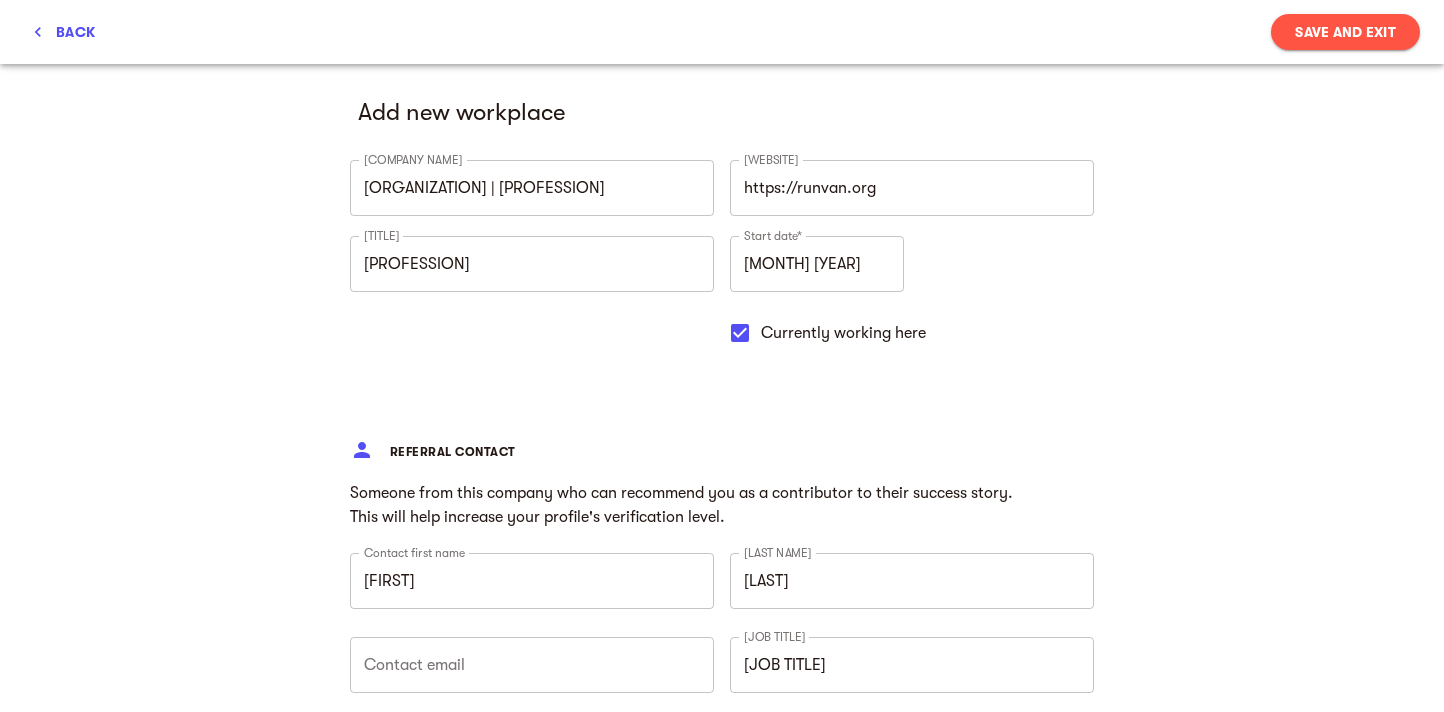 click on "back" at bounding box center [63, 32] 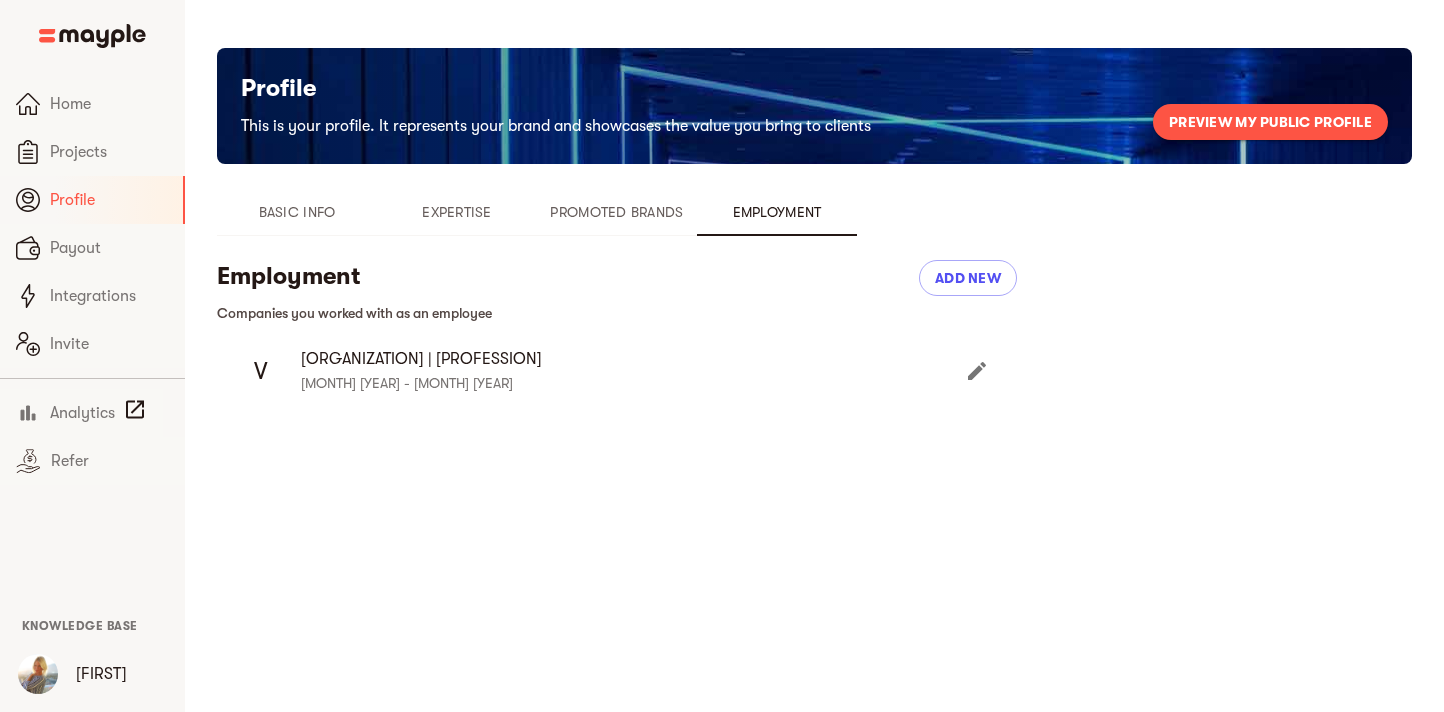 click on "Promoted Brands" at bounding box center (617, 212) 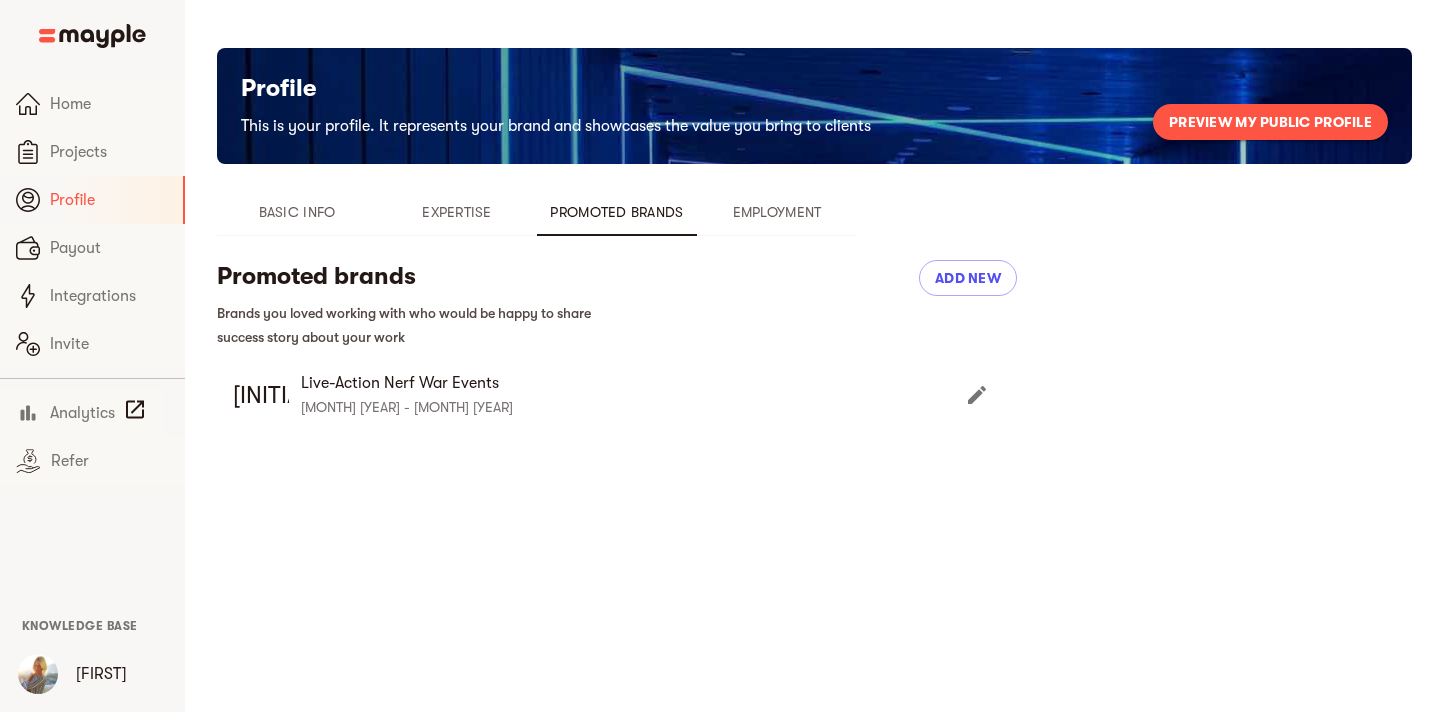 click on "Expertise" at bounding box center [457, 212] 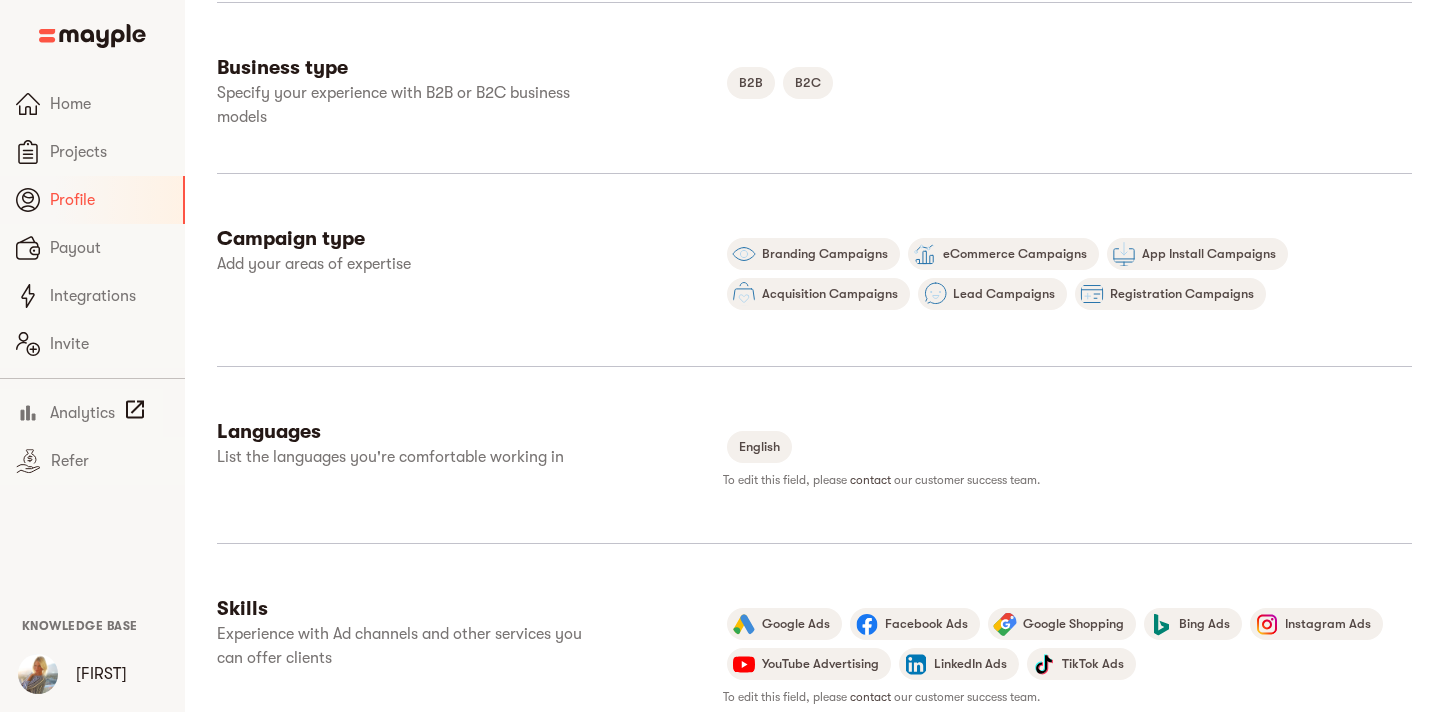 scroll, scrollTop: 1182, scrollLeft: 0, axis: vertical 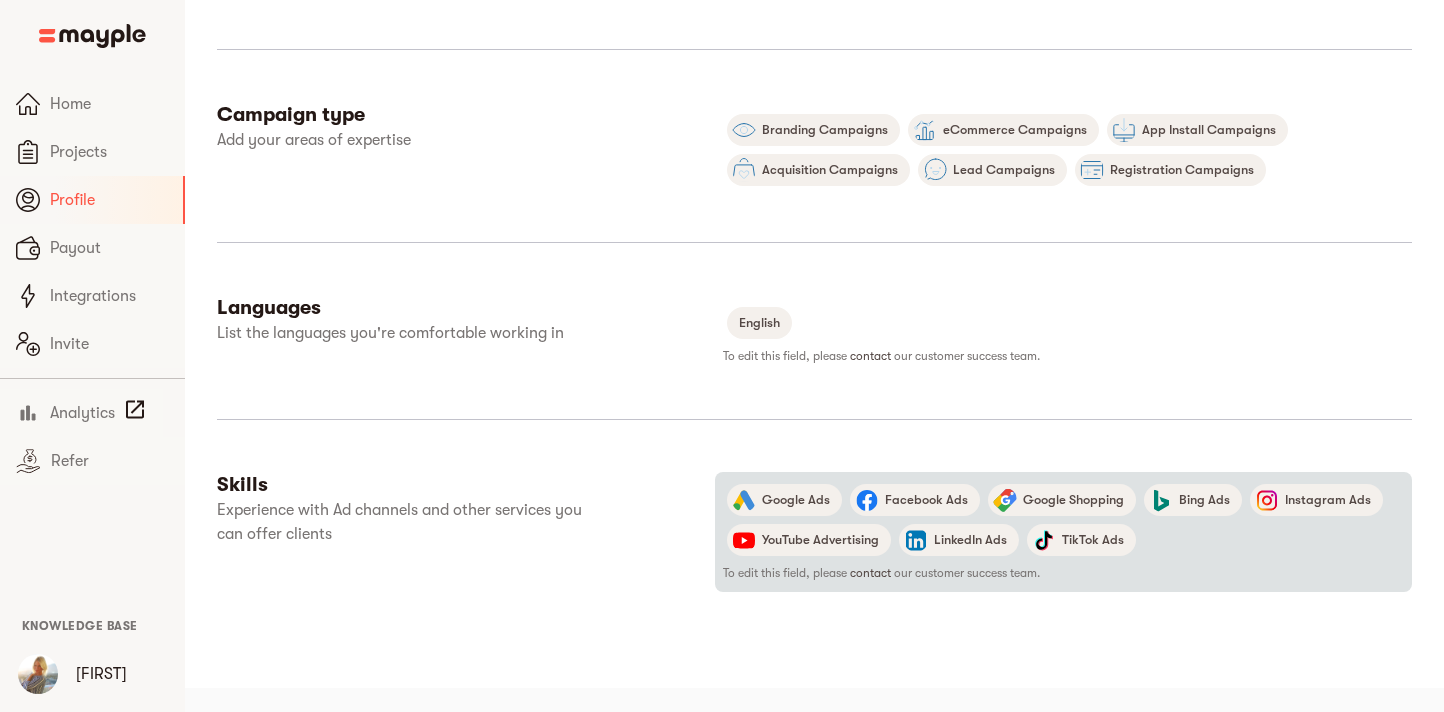 click on "Google Ads Facebook Ads Google Shopping Bing Ads Instagram Ads YouTube Advertising LinkedIn Ads TikTok Ads To edit this field, please   contact   our customer success team." at bounding box center [1063, 532] 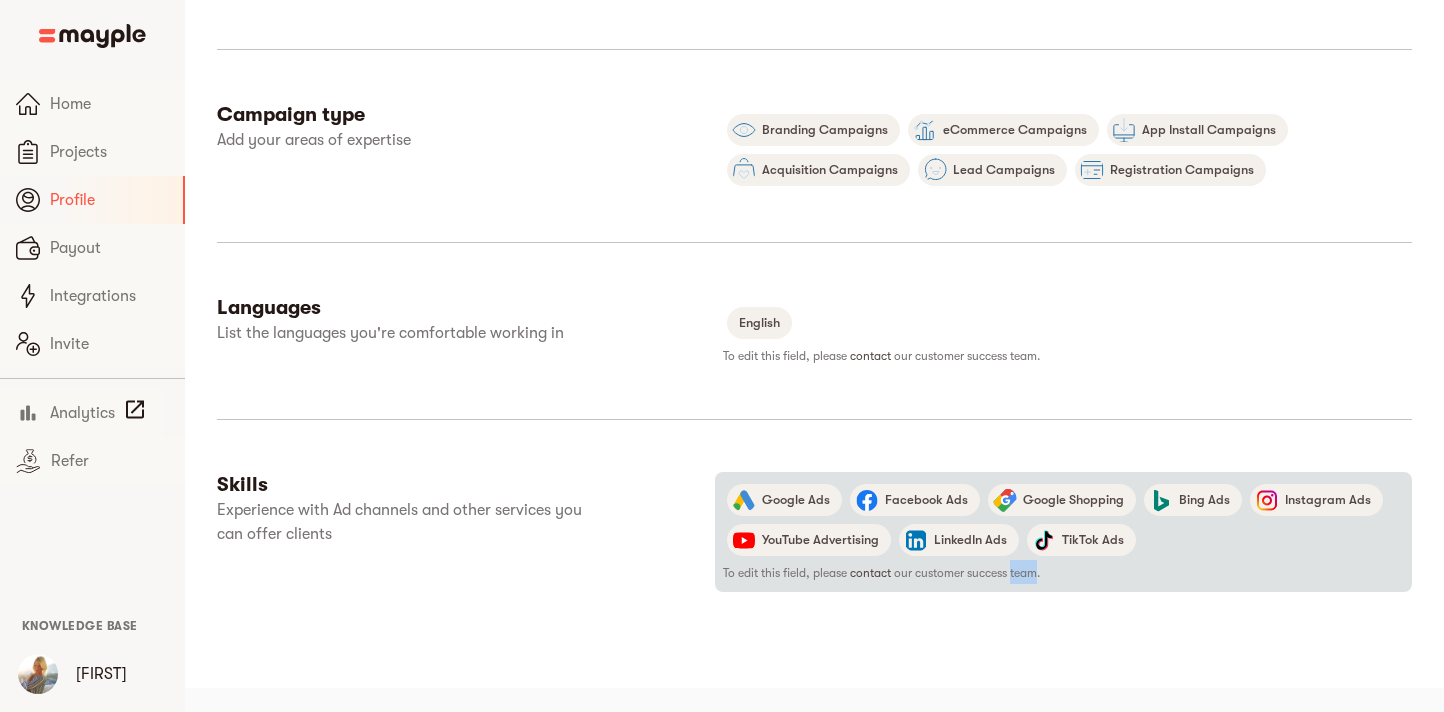 click on "Google Ads Facebook Ads Google Shopping Bing Ads Instagram Ads YouTube Advertising LinkedIn Ads TikTok Ads To edit this field, please   contact   our customer success team." at bounding box center [1063, 532] 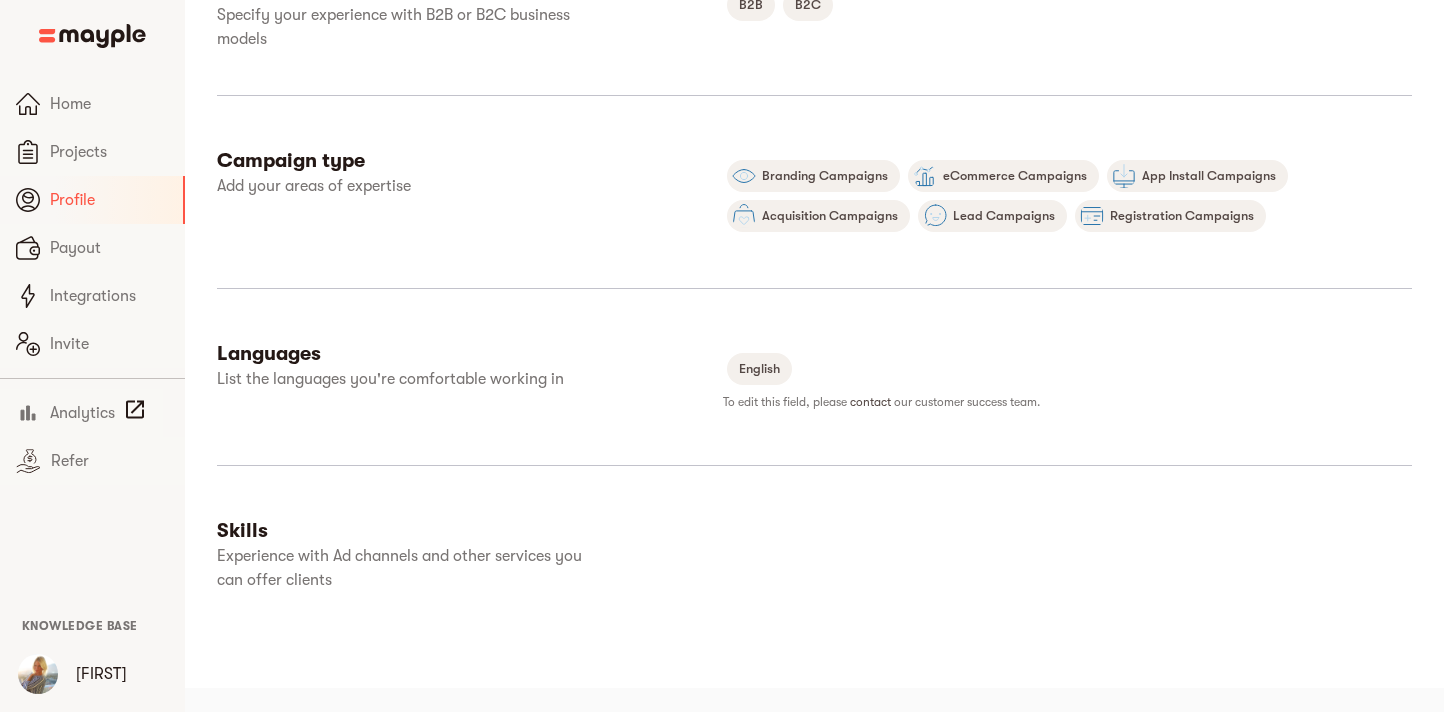scroll, scrollTop: 1136, scrollLeft: 0, axis: vertical 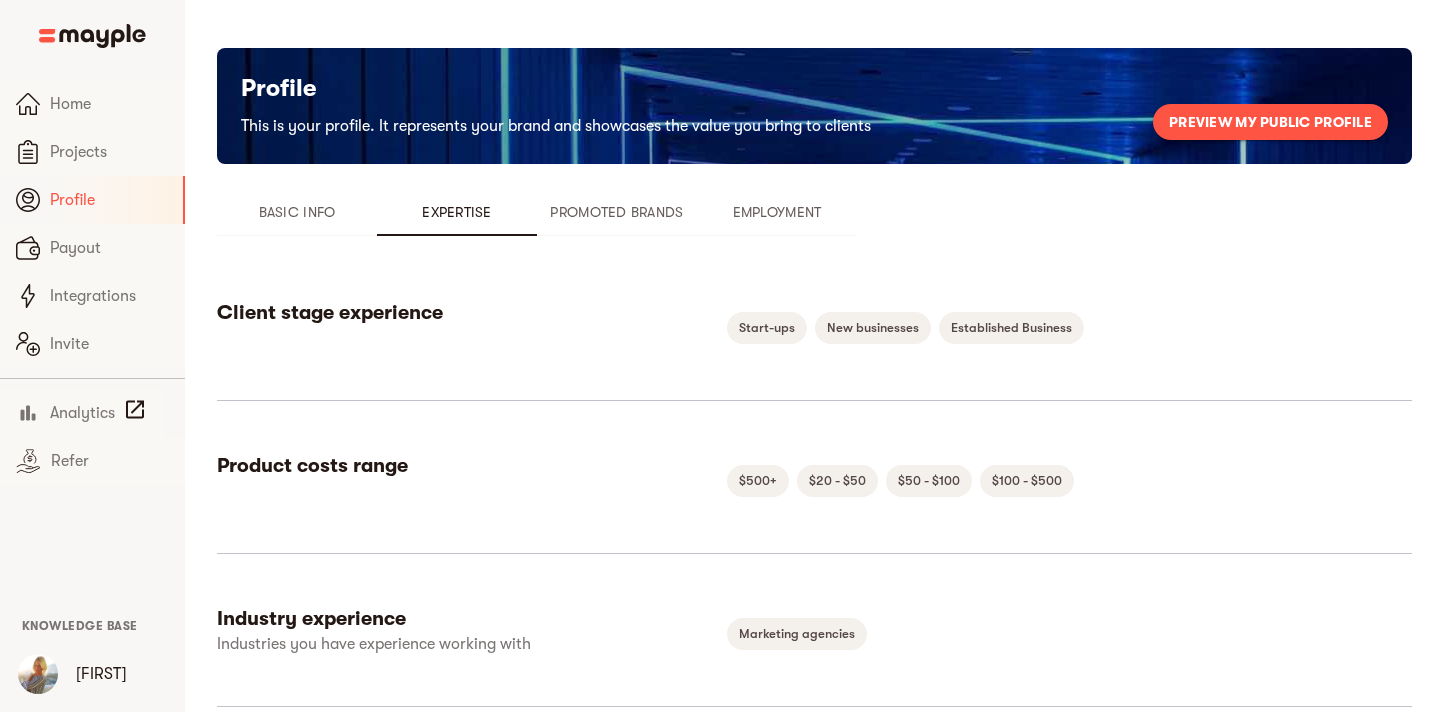 click on "Promoted Brands" at bounding box center (617, 212) 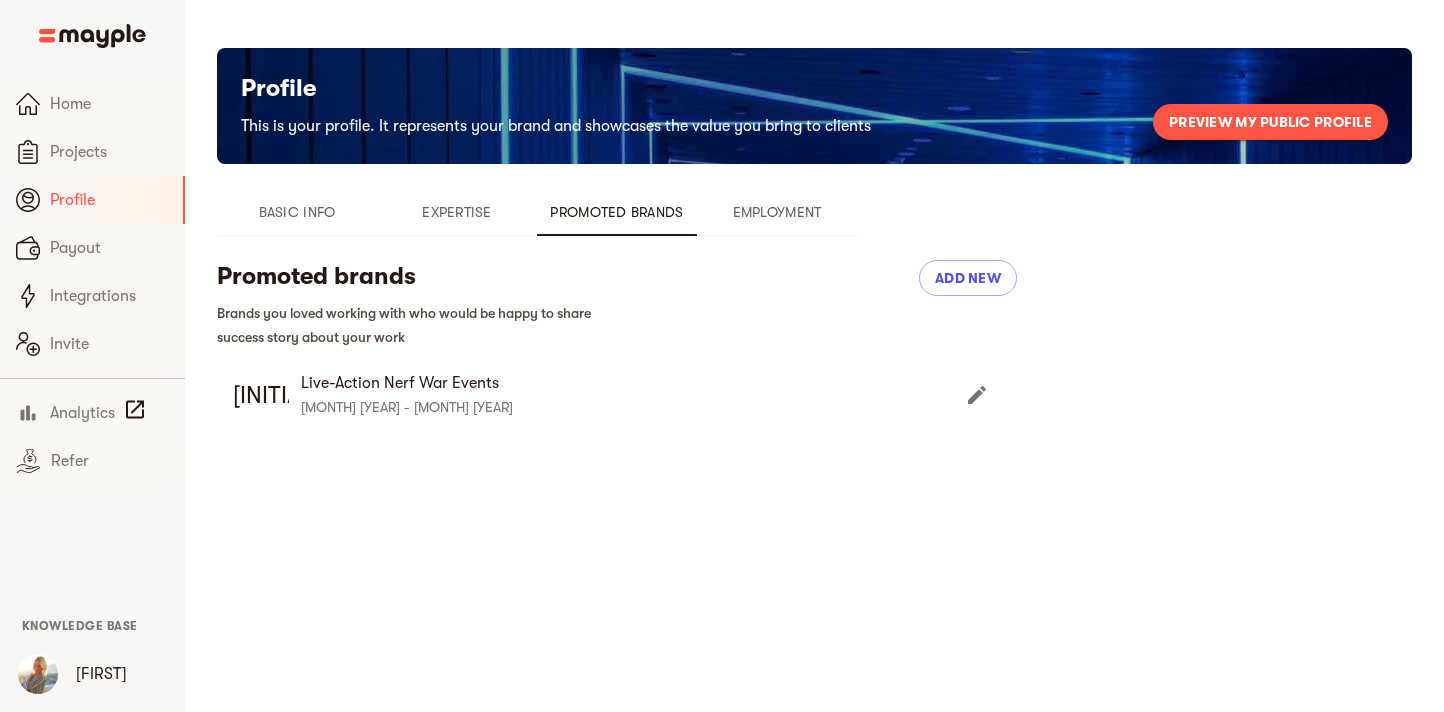 click 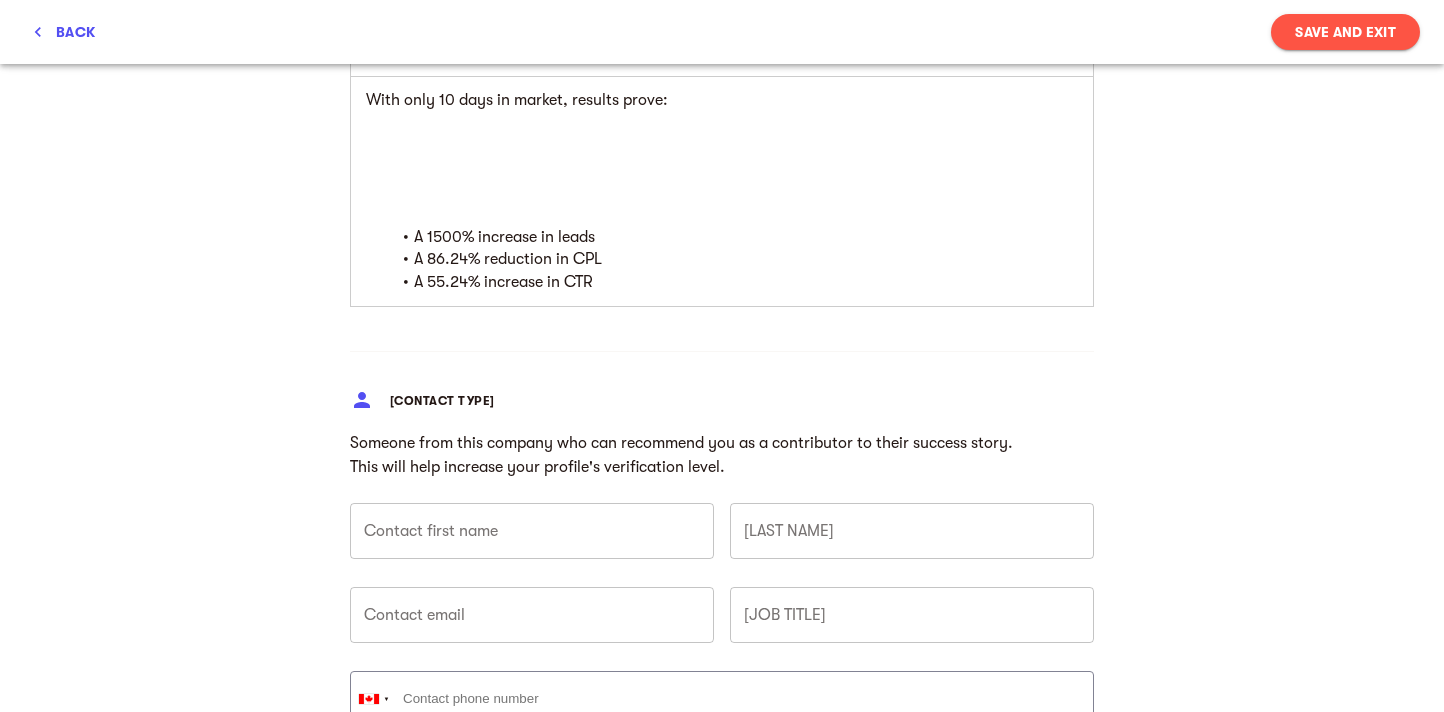 scroll, scrollTop: 1841, scrollLeft: 0, axis: vertical 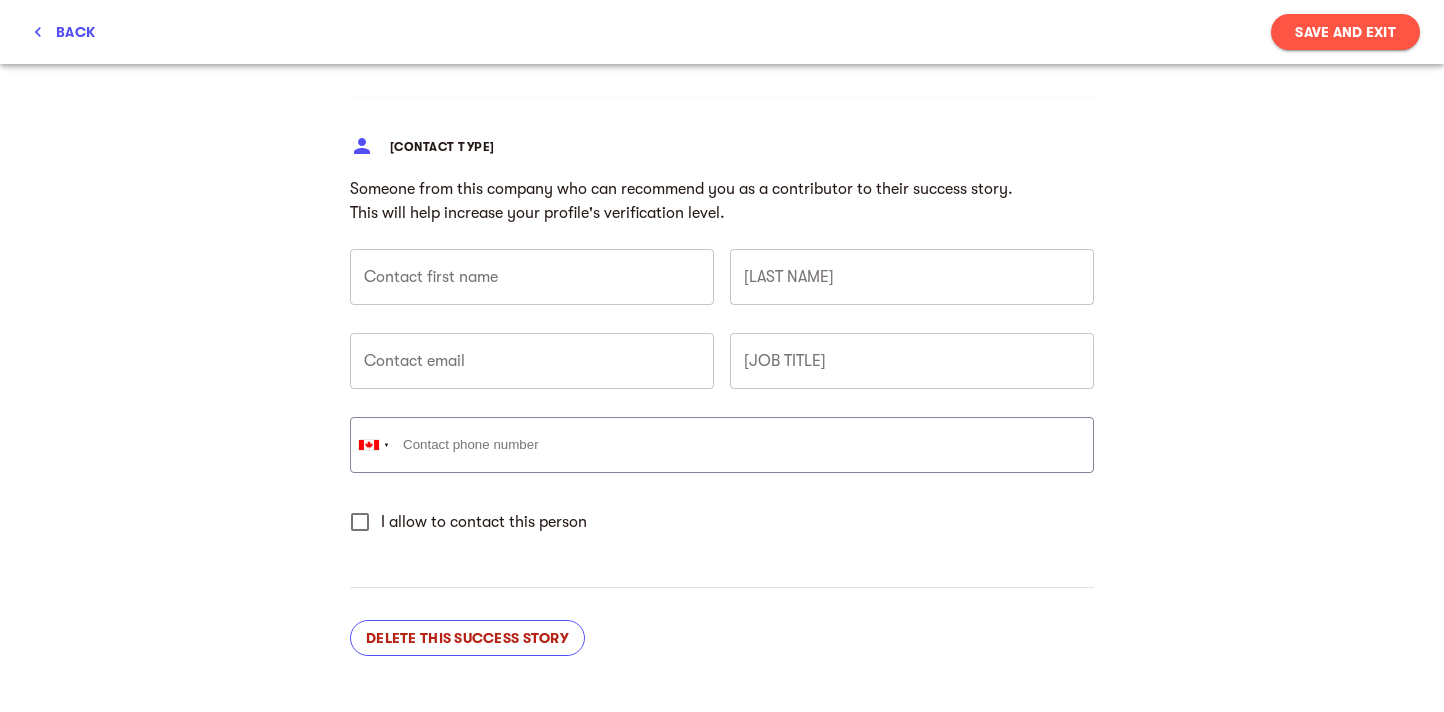 click on "Delete this success story" at bounding box center [467, 638] 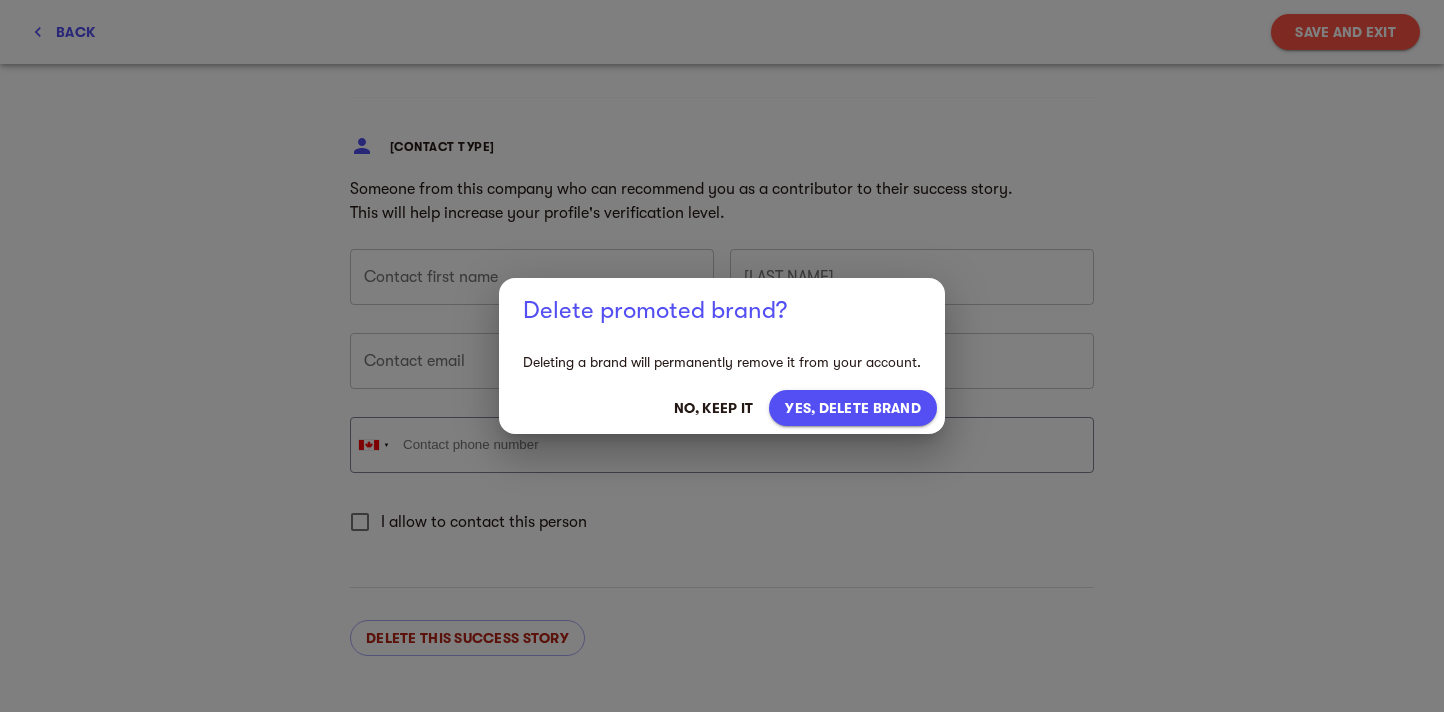 click on "yes, delete brand" at bounding box center (853, 408) 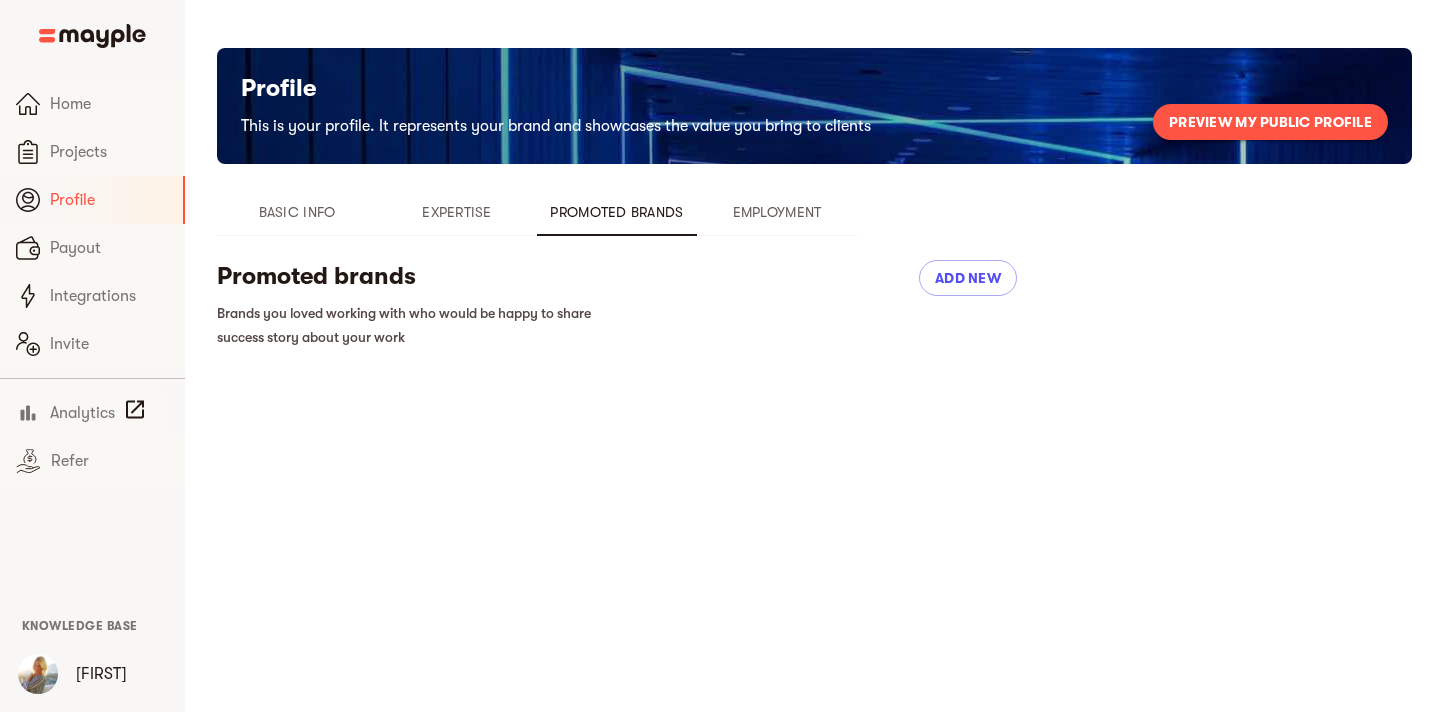 click on "Employment" at bounding box center [777, 212] 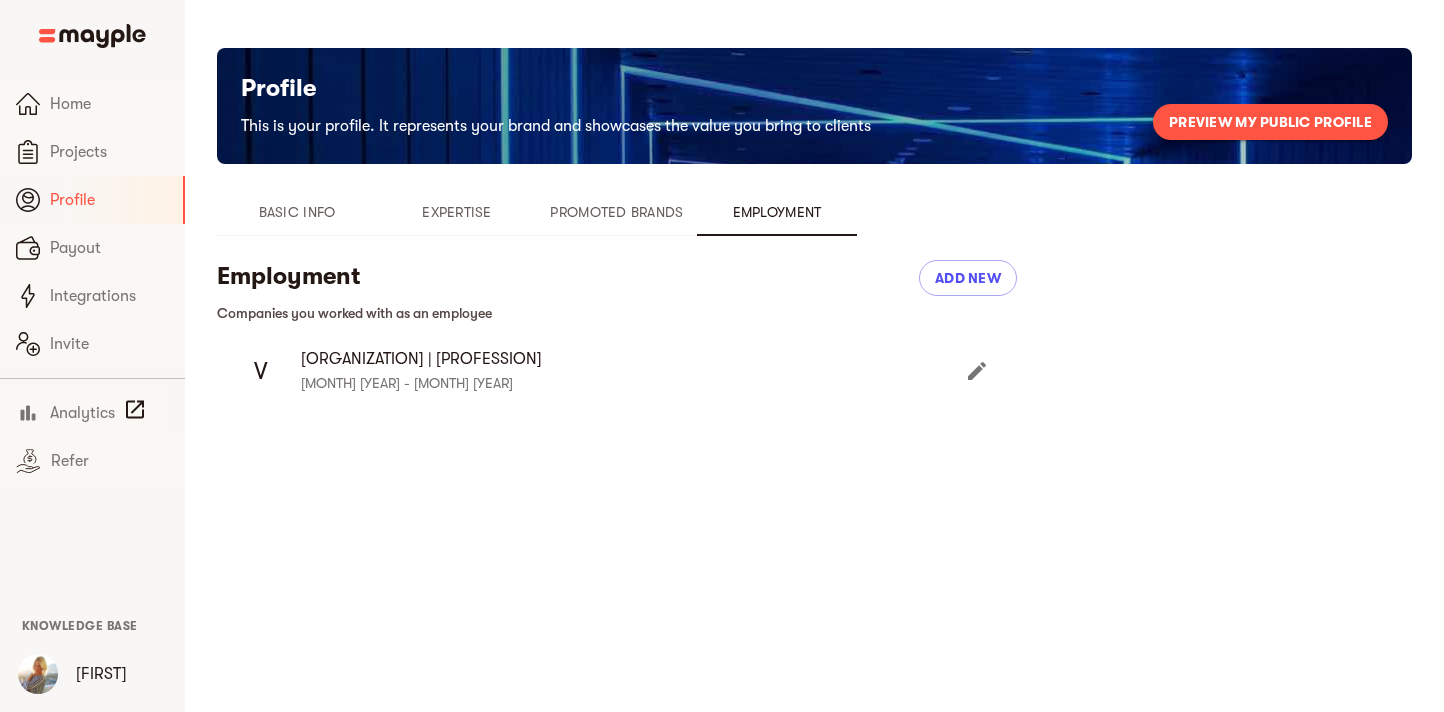 click at bounding box center [977, 371] 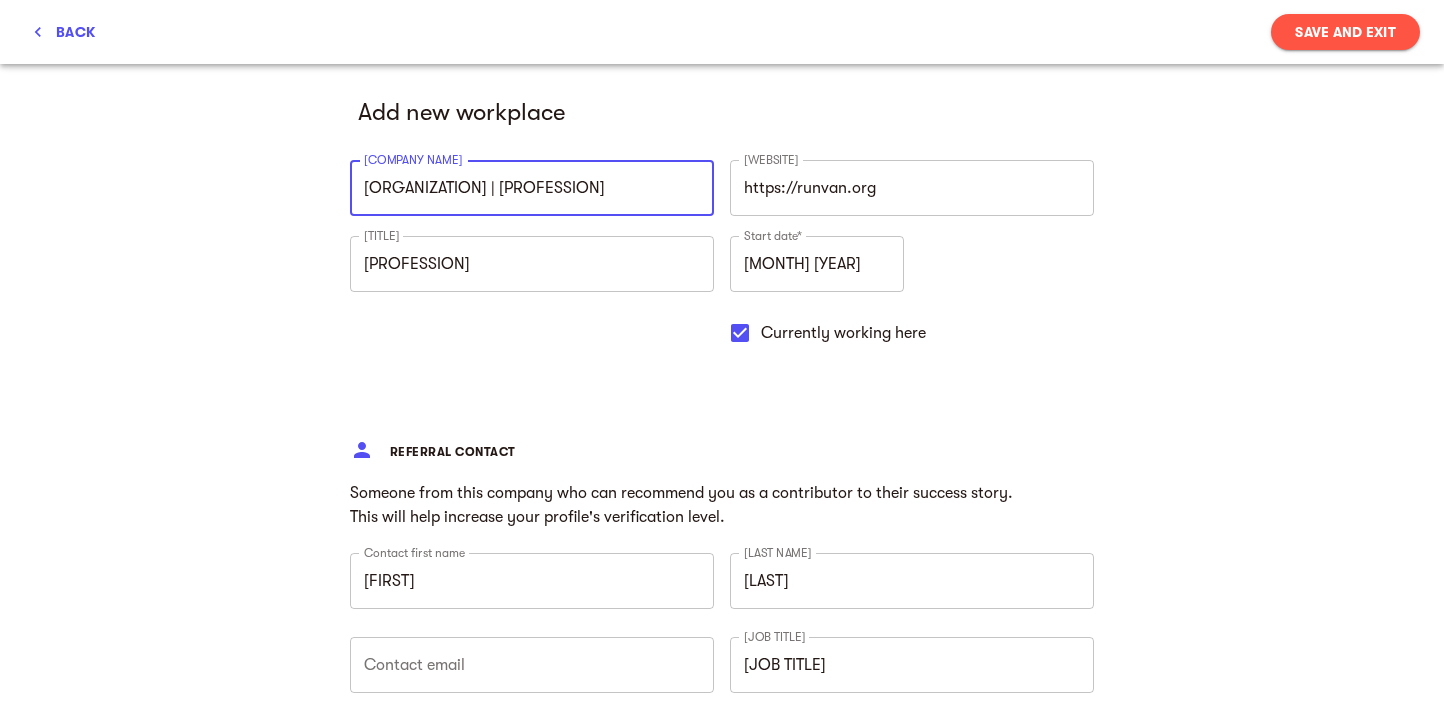 scroll, scrollTop: 0, scrollLeft: 121, axis: horizontal 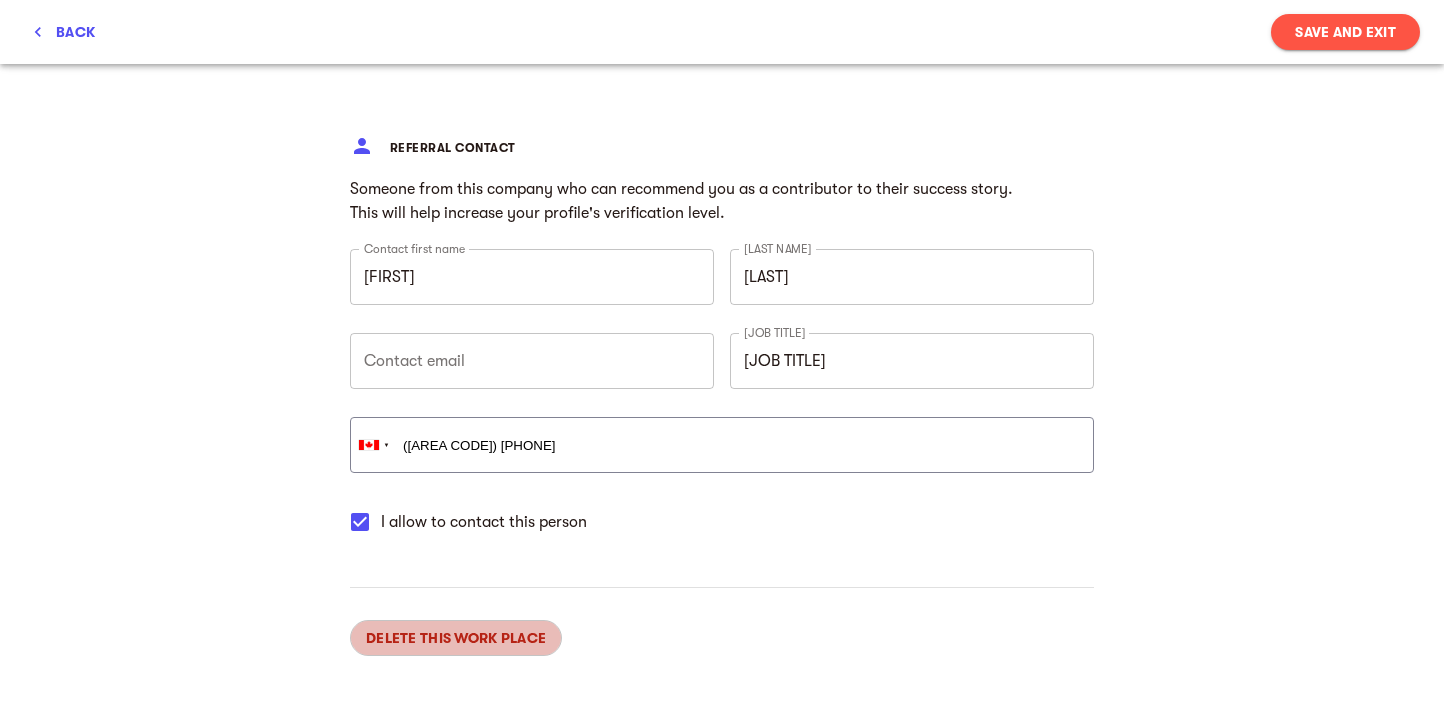 click on "Delete this work place" at bounding box center (456, 638) 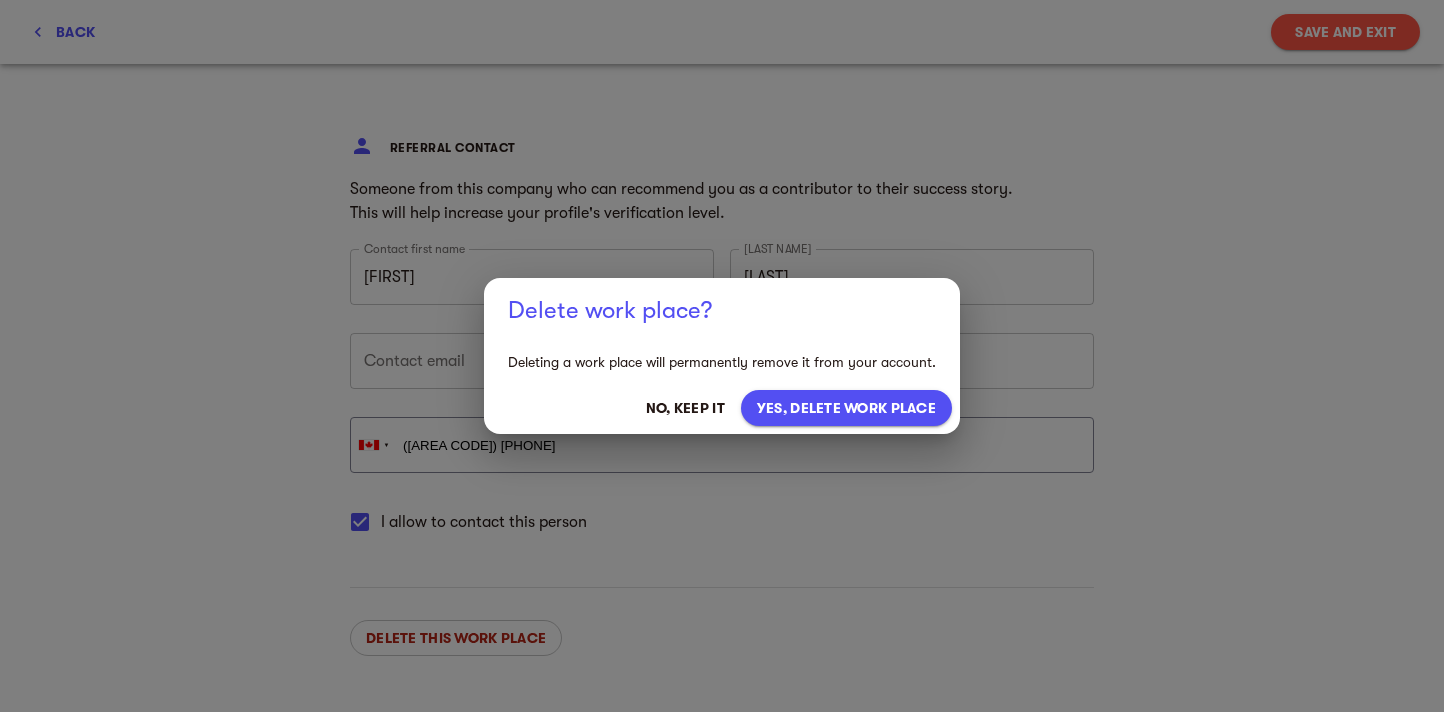 click on "no, keep it yes, delete work place" at bounding box center (722, 408) 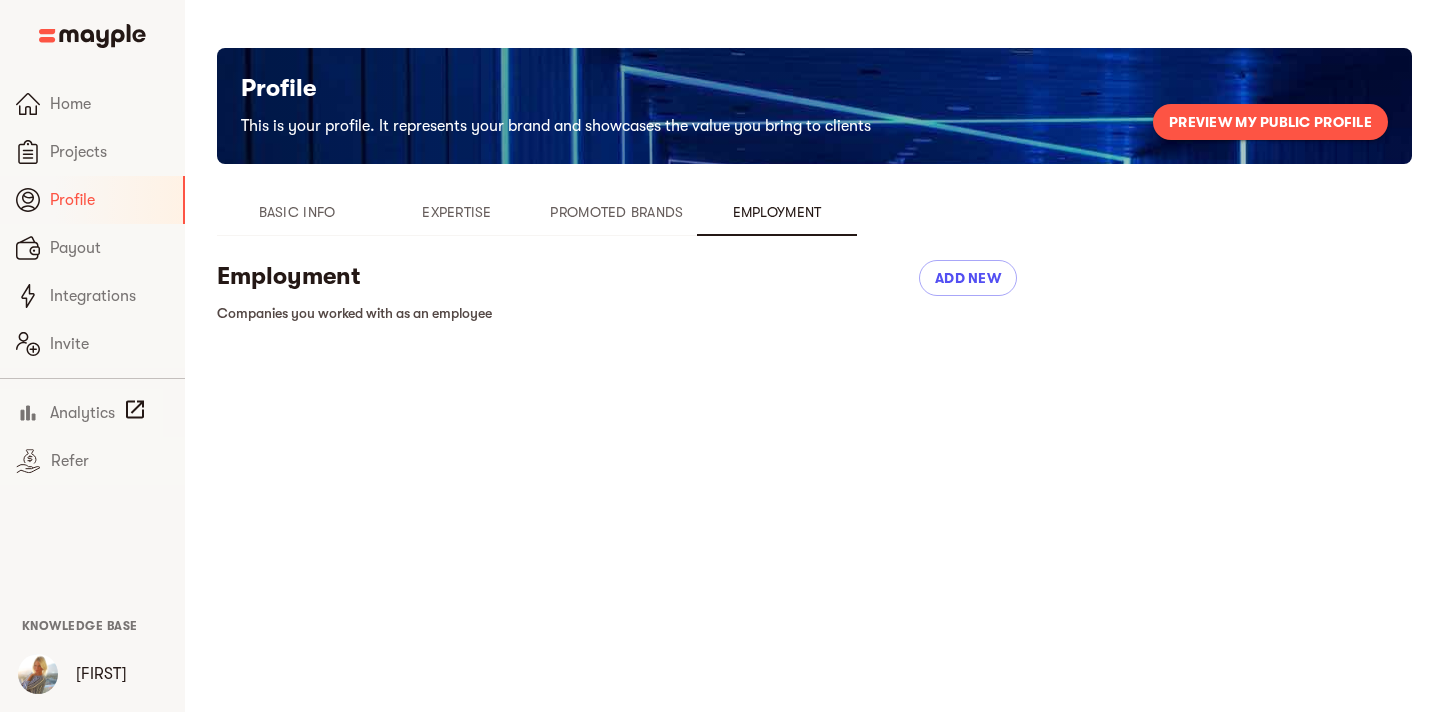 click on "Promoted Brands" at bounding box center [617, 212] 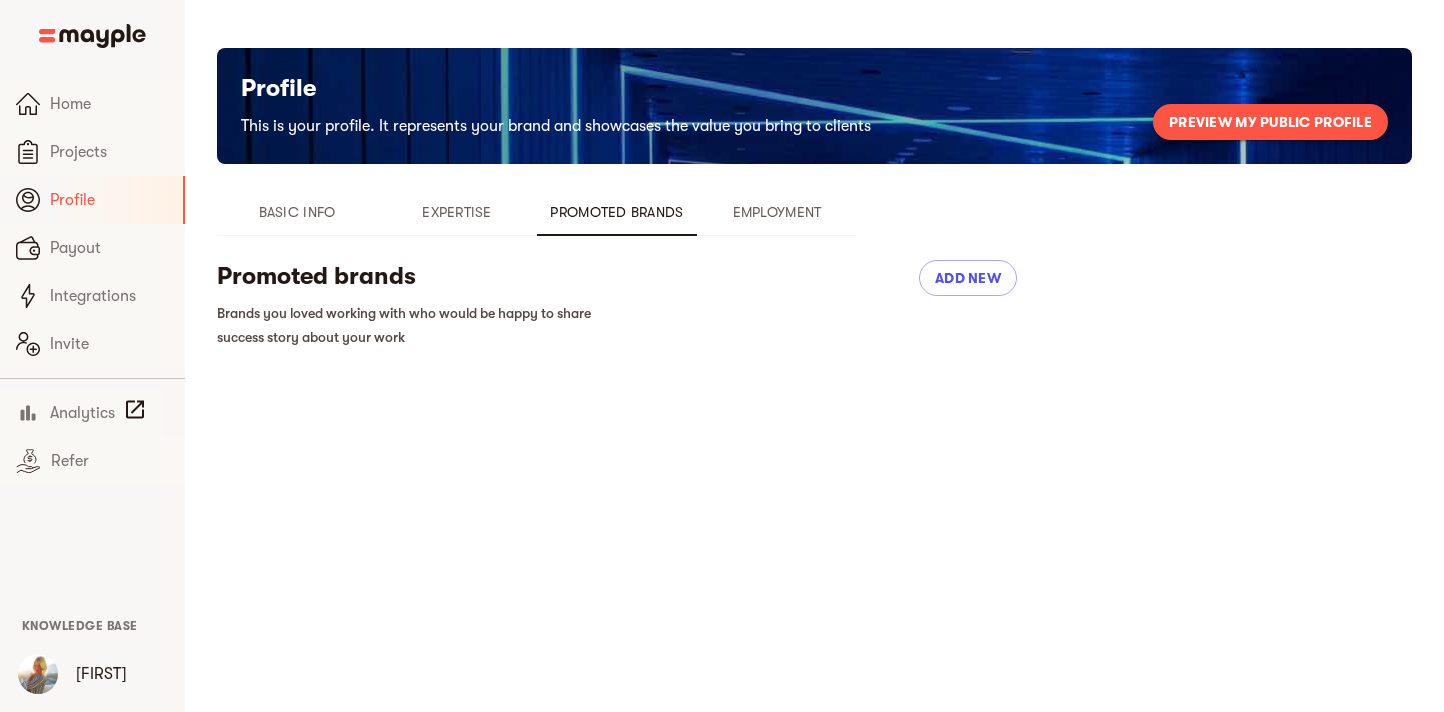 click on "Expertise" at bounding box center (457, 212) 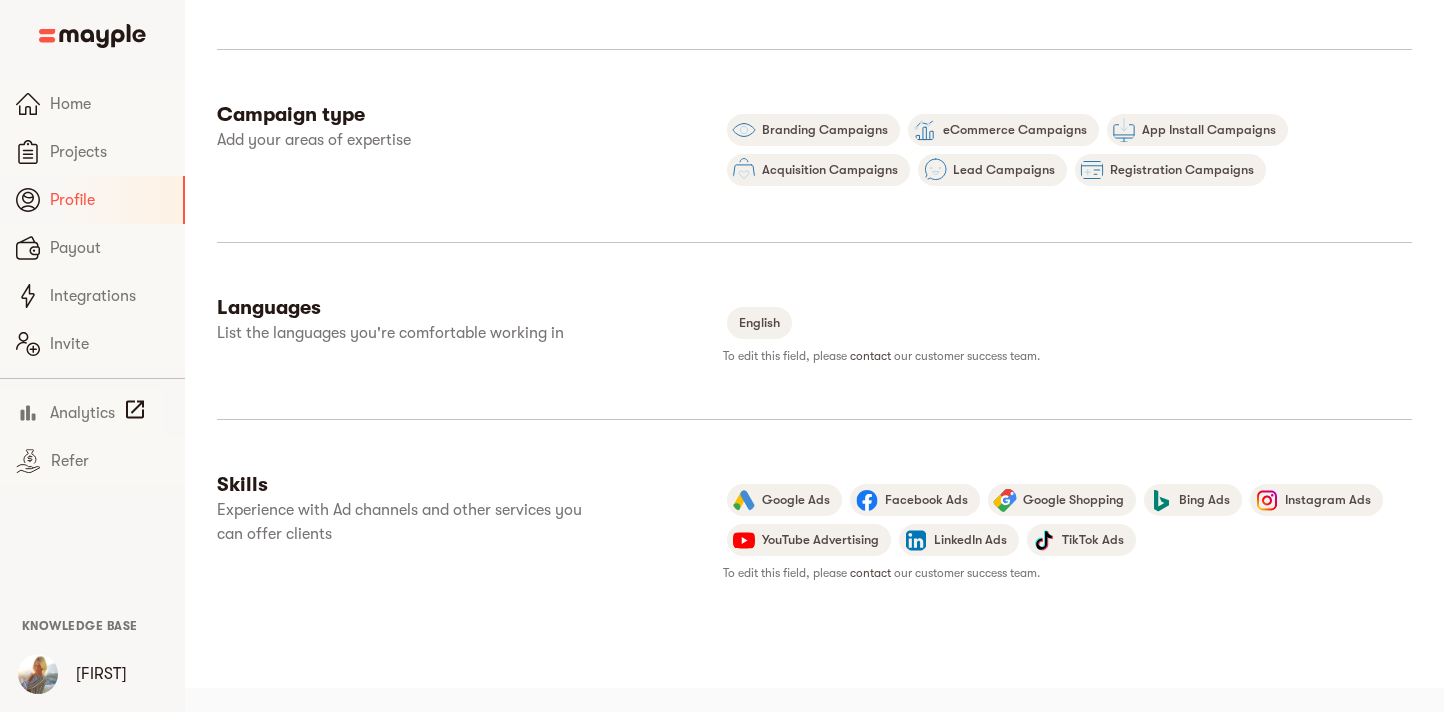 scroll, scrollTop: 0, scrollLeft: 0, axis: both 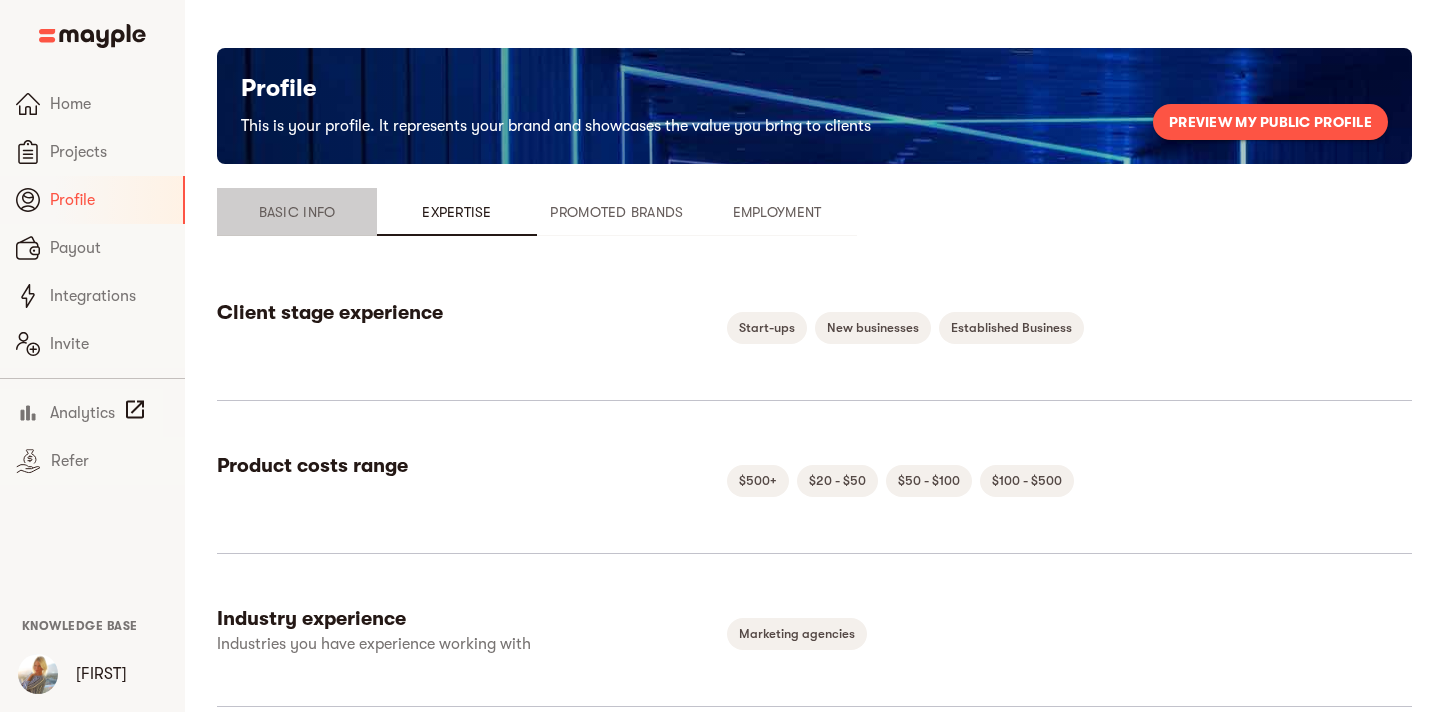 click on "Basic Info" at bounding box center (297, 212) 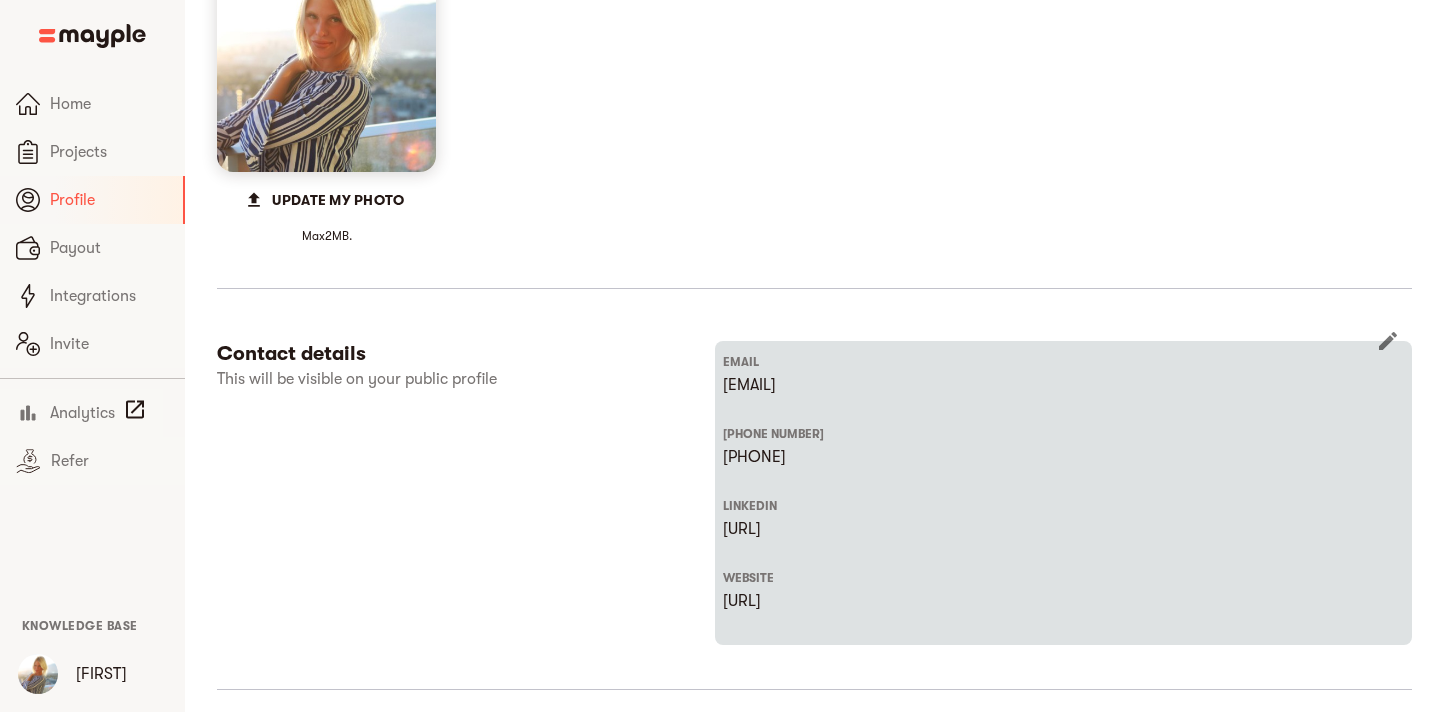 scroll, scrollTop: 336, scrollLeft: 0, axis: vertical 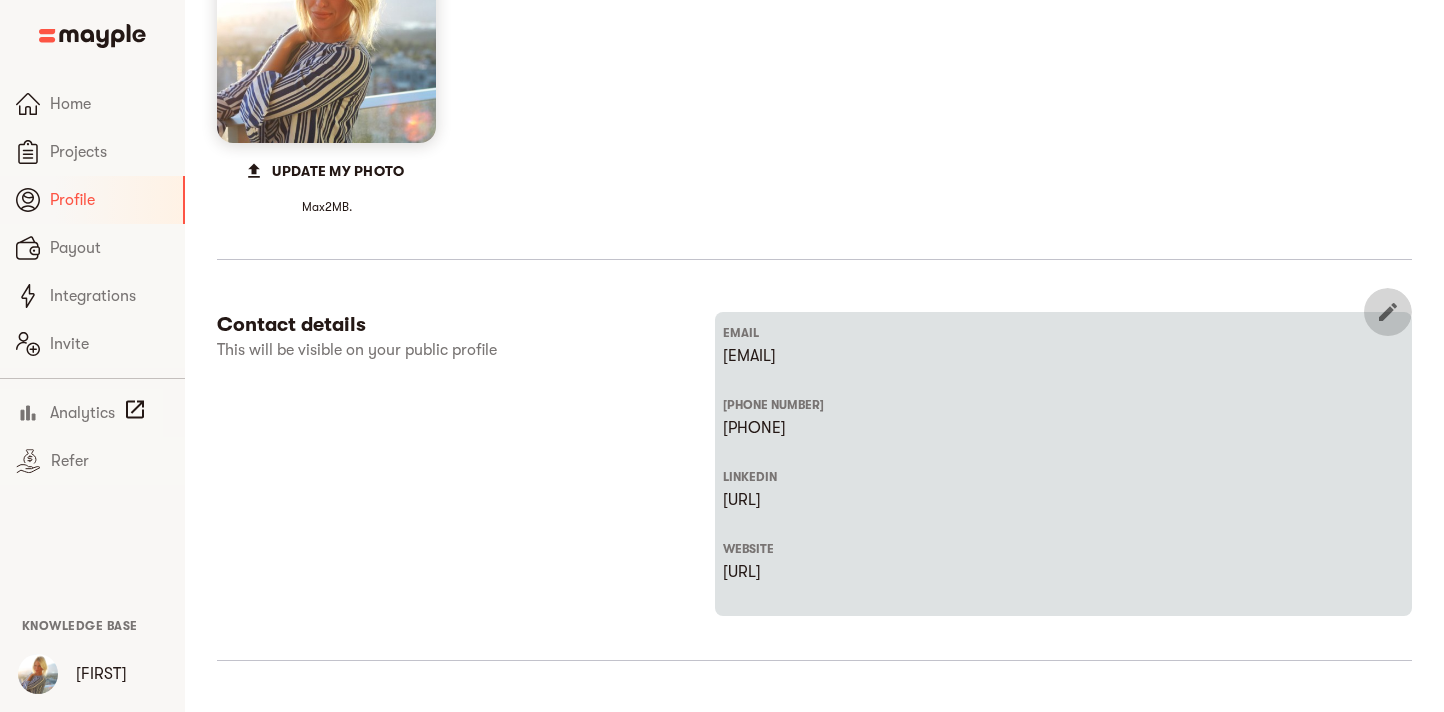 click 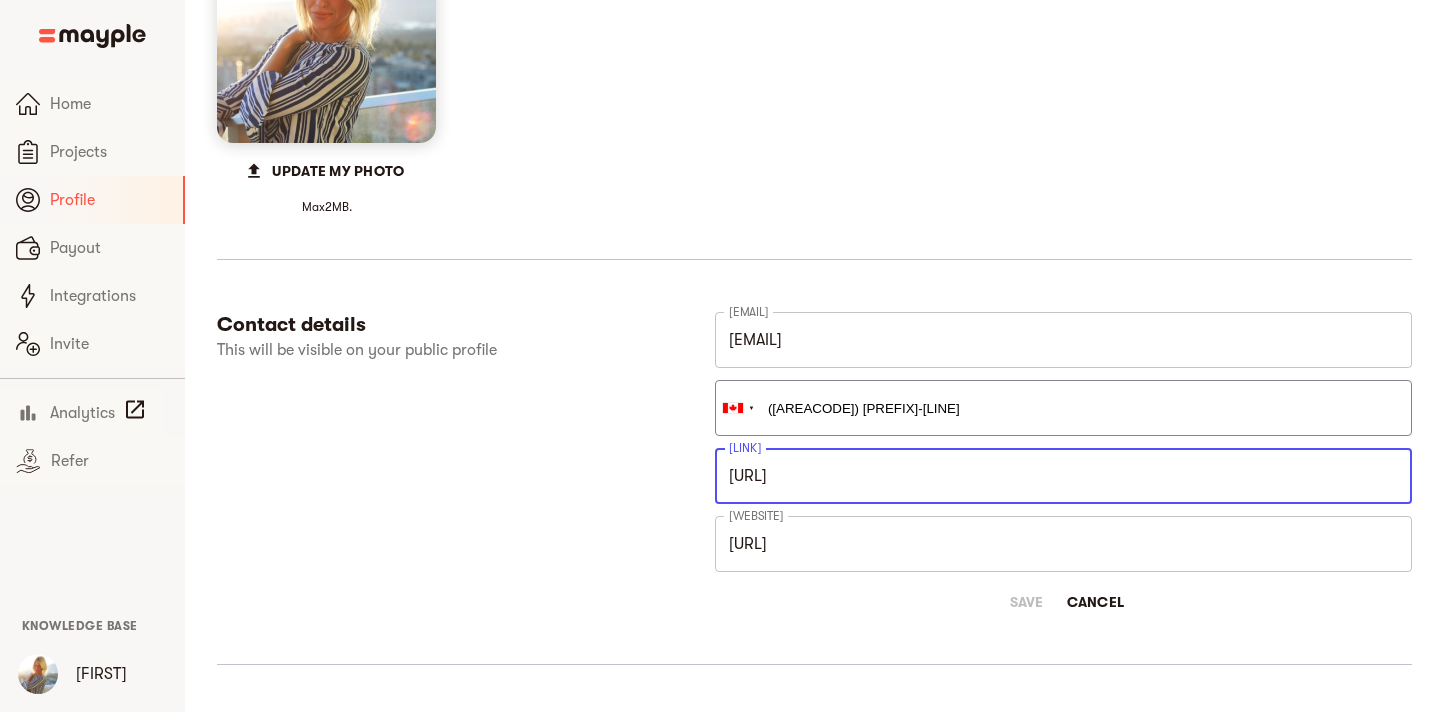 click on "[URL]" at bounding box center [1063, 476] 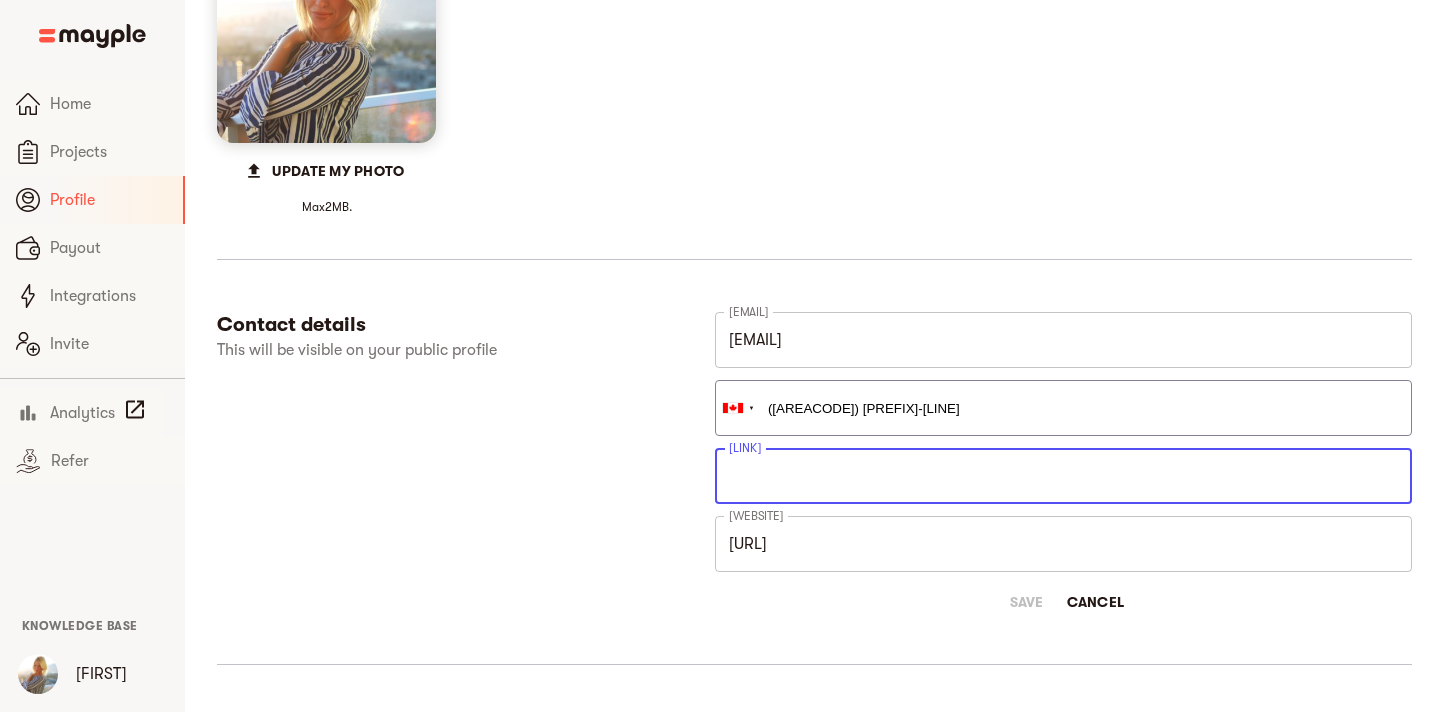 type 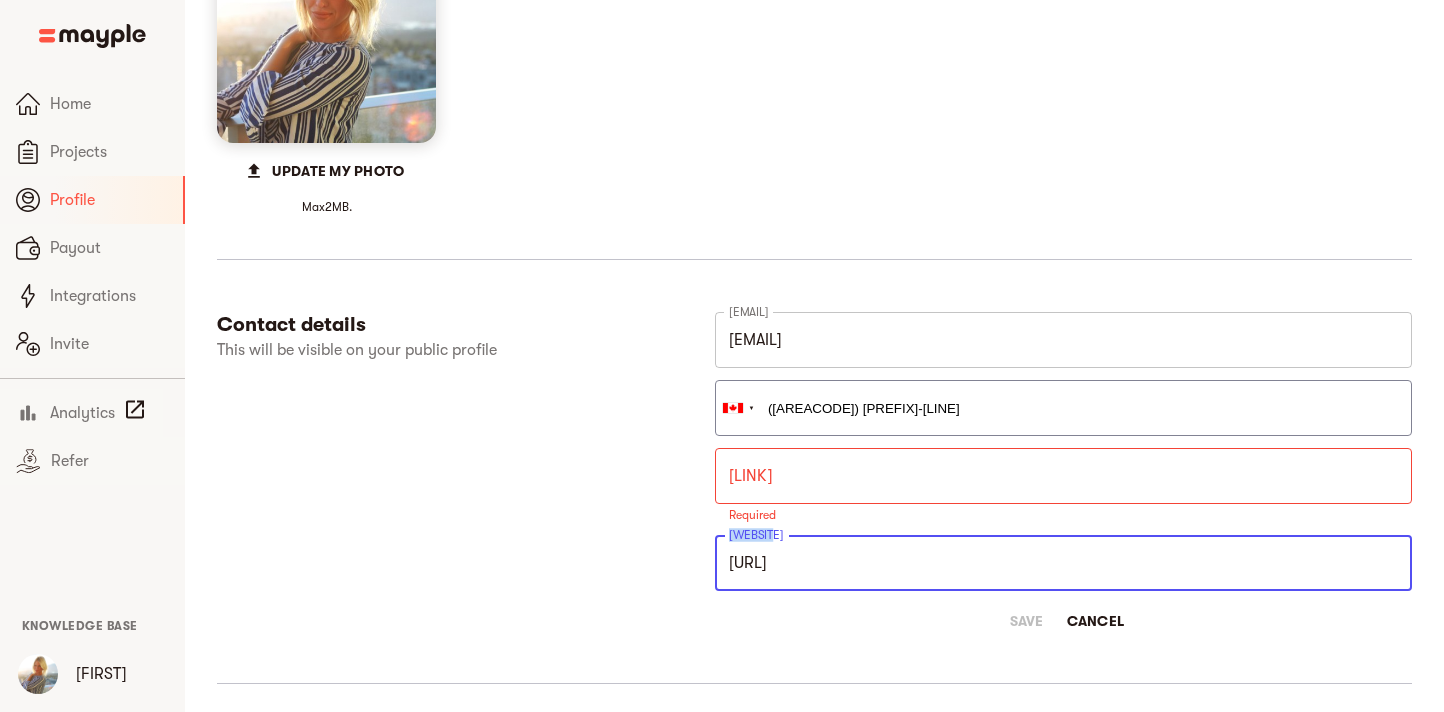 click on "Email* [EMAIL] Email* United States + 1 United Kingdom + 44 Afghanistan (‫افغانستان‬‎) + 93 Albania (Shqipëri) + 355 Algeria (‫الجزائر‬‎) + 213 American Samoa + 1684 Andorra + 376 Angola + 244 Anguilla + 1264 Antigua and Barbuda + 1268 Argentina + 54 Armenia (Հայաստան) + 374 Aruba + 297 Australia + 61 Austria (Österreich) + 43 Azerbaijan (Azərbaycan) + 994 Bahamas + 1242 Bahrain (‫البحرين‬‎) + 973 Bangladesh (বাংলাদেশ) + 880 Barbados + 1246 Belarus (Беларусь) + 375 Belgium (België) + 32 Belize + 501 Benin (Bénin) + 229 Bermuda + 1441 Bhutan (འབྲུག) + 975 Bolivia + 591 Bosnia and Herzegovina (Босна и Херцеговина) + 387 Botswana + 267 Brazil (Brasil) + 55 British Indian Ocean Territory + 246 British Virgin Islands + 1284 Brunei + 673 Bulgaria (България) + 359 Burkina Faso + 226 Burundi (Uburundi) + 257 Cambodia (កម្ពុជា) + 855 Cameroon (Cameroun) + 237 Canada + 1 + 56" at bounding box center [1063, 475] 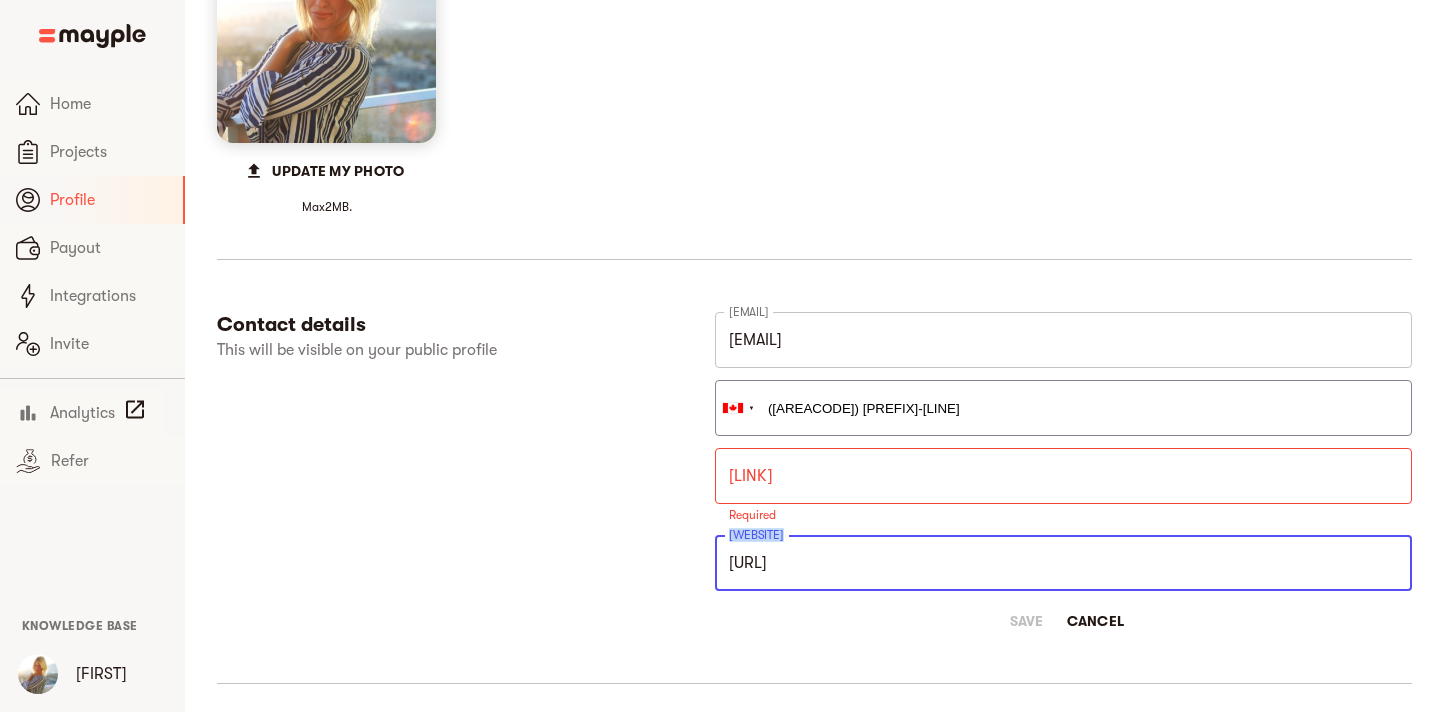 click on "Email* [EMAIL] Email* United States + 1 United Kingdom + 44 Afghanistan (‫افغانستان‬‎) + 93 Albania (Shqipëri) + 355 Algeria (‫الجزائر‬‎) + 213 American Samoa + 1684 Andorra + 376 Angola + 244 Anguilla + 1264 Antigua and Barbuda + 1268 Argentina + 54 Armenia (Հայաստան) + 374 Aruba + 297 Australia + 61 Austria (Österreich) + 43 Azerbaijan (Azərbaycan) + 994 Bahamas + 1242 Bahrain (‫البحرين‬‎) + 973 Bangladesh (বাংলাদেশ) + 880 Barbados + 1246 Belarus (Беларусь) + 375 Belgium (België) + 32 Belize + 501 Benin (Bénin) + 229 Bermuda + 1441 Bhutan (འབྲུག) + 975 Bolivia + 591 Bosnia and Herzegovina (Босна и Херцеговина) + 387 Botswana + 267 Brazil (Brasil) + 55 British Indian Ocean Territory + 246 British Virgin Islands + 1284 Brunei + 673 Bulgaria (България) + 359 Burkina Faso + 226 Burundi (Uburundi) + 257 Cambodia (កម្ពុជា) + 855 Cameroon (Cameroun) + 237 Canada + 1 + 56" at bounding box center [1063, 475] 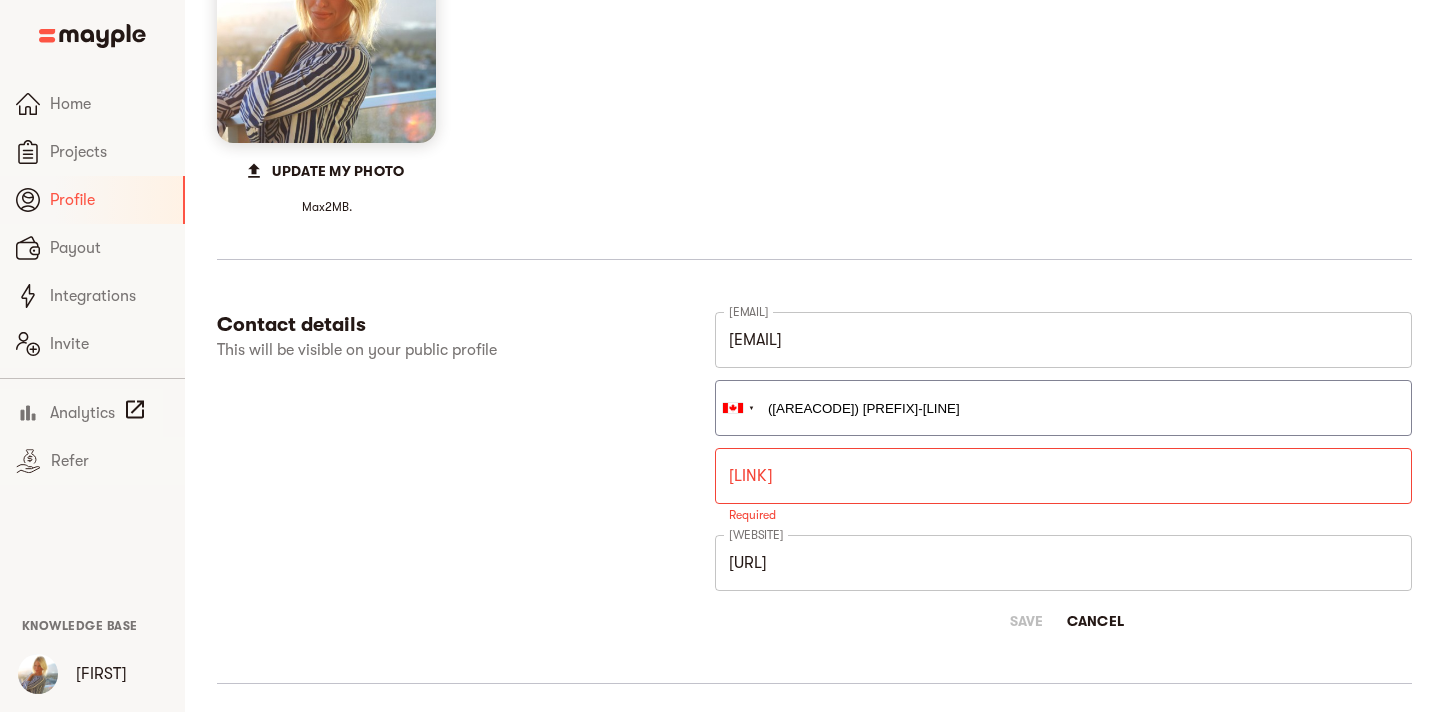 click on "[URL]" at bounding box center [1063, 563] 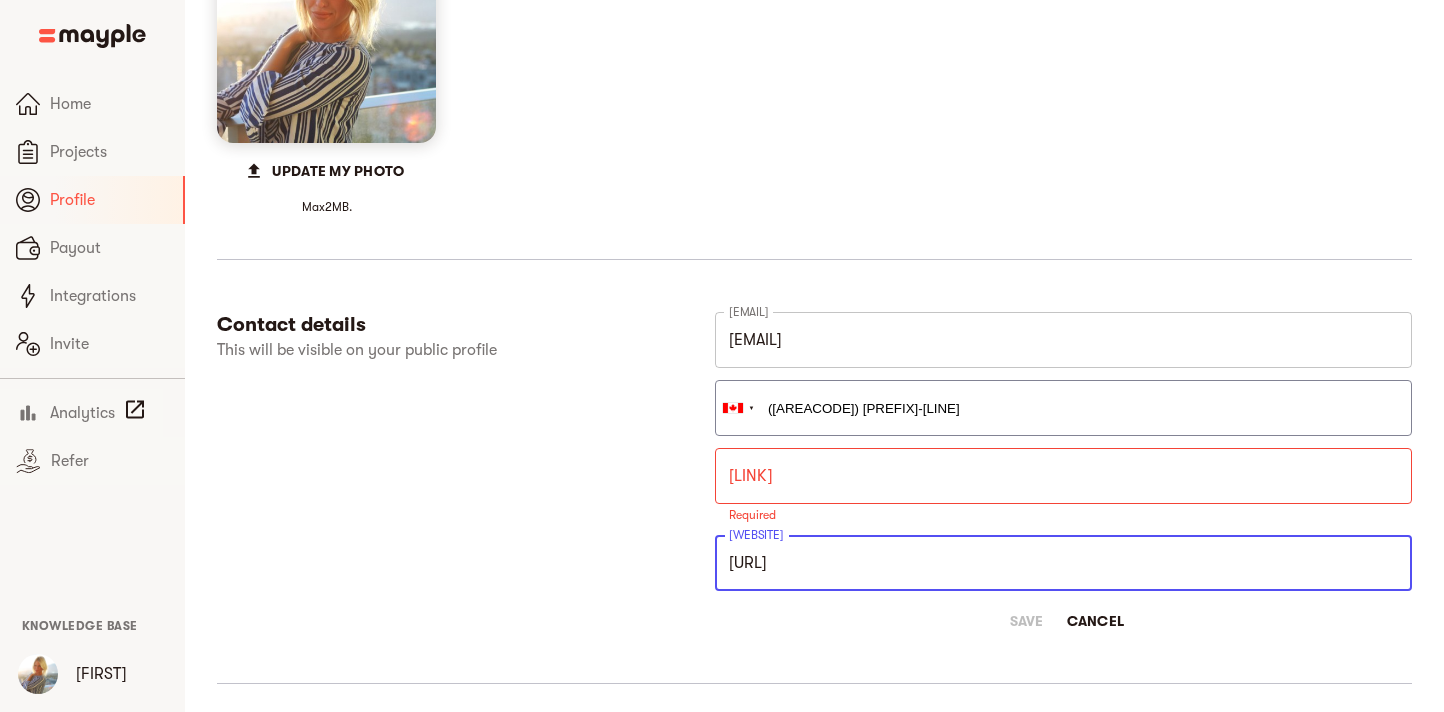 click on "[URL]" at bounding box center (1063, 563) 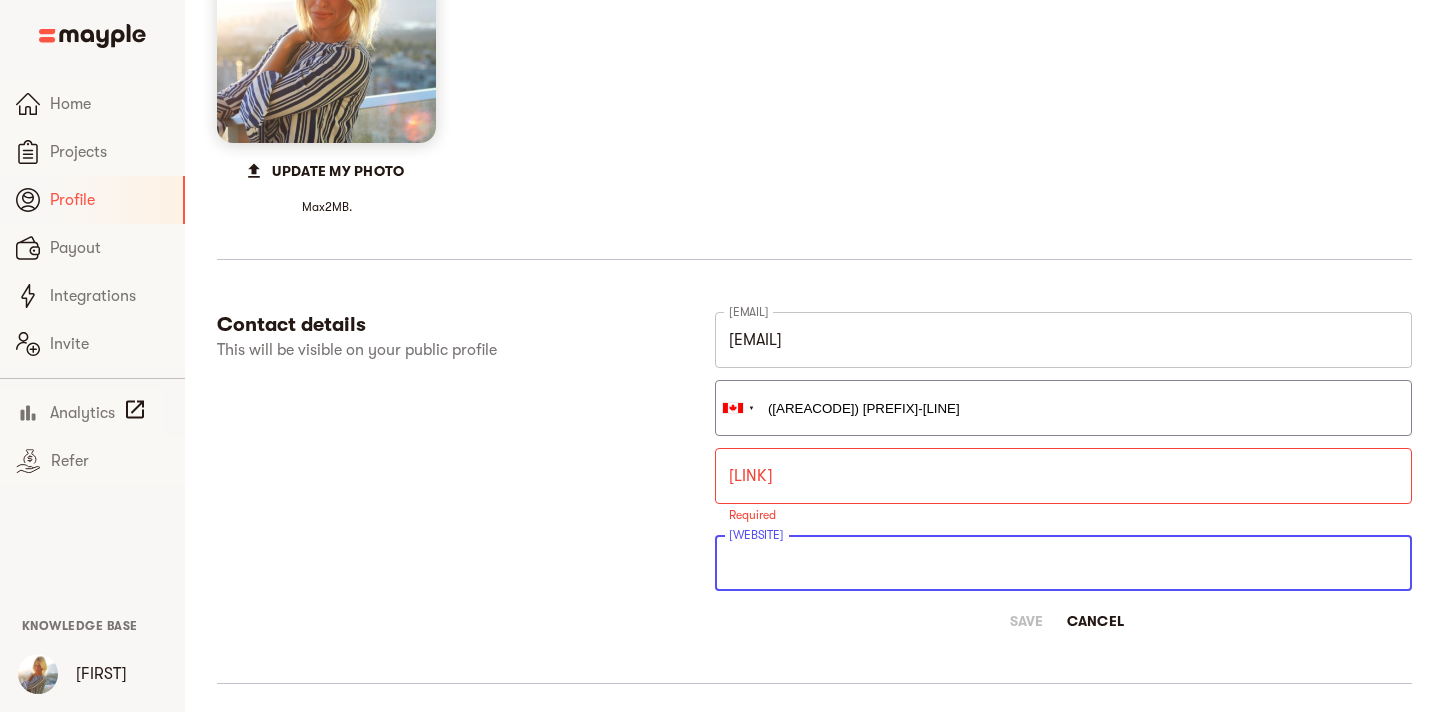 type 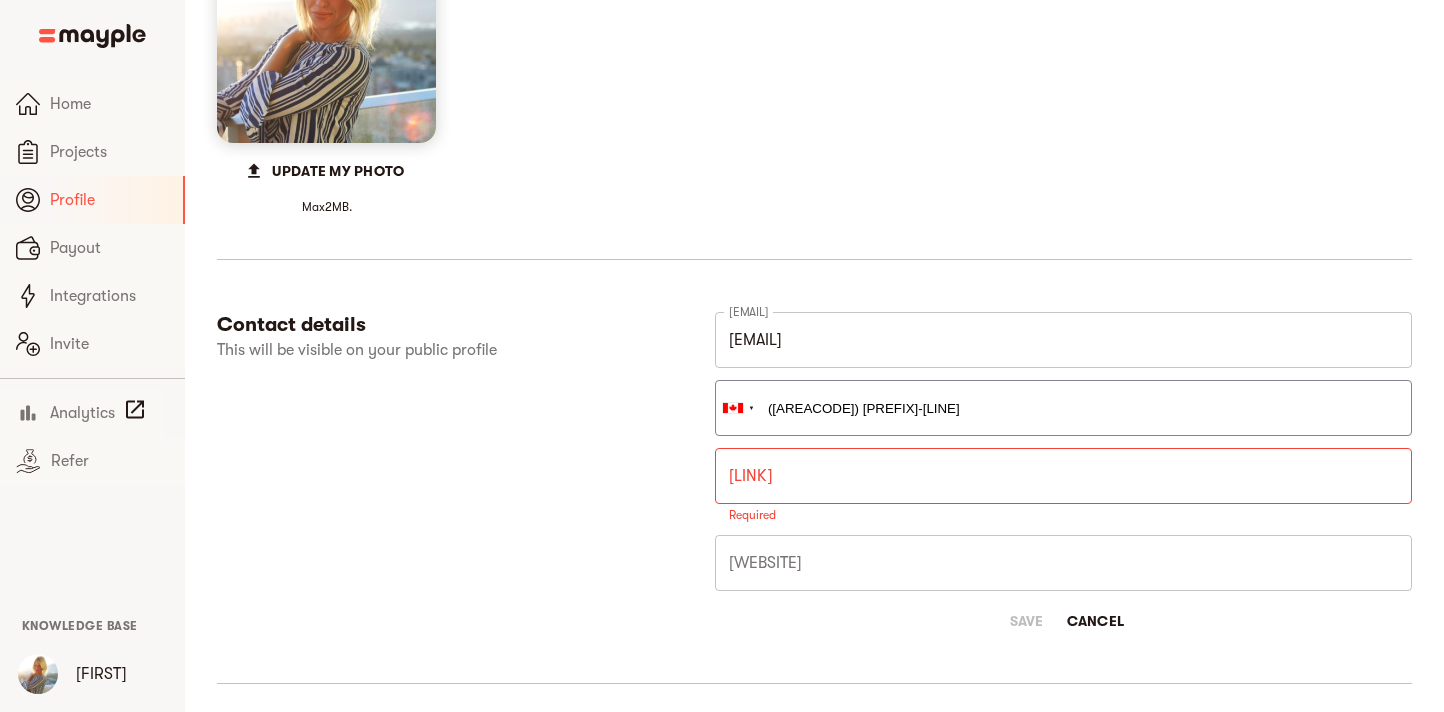 click at bounding box center (1063, 476) 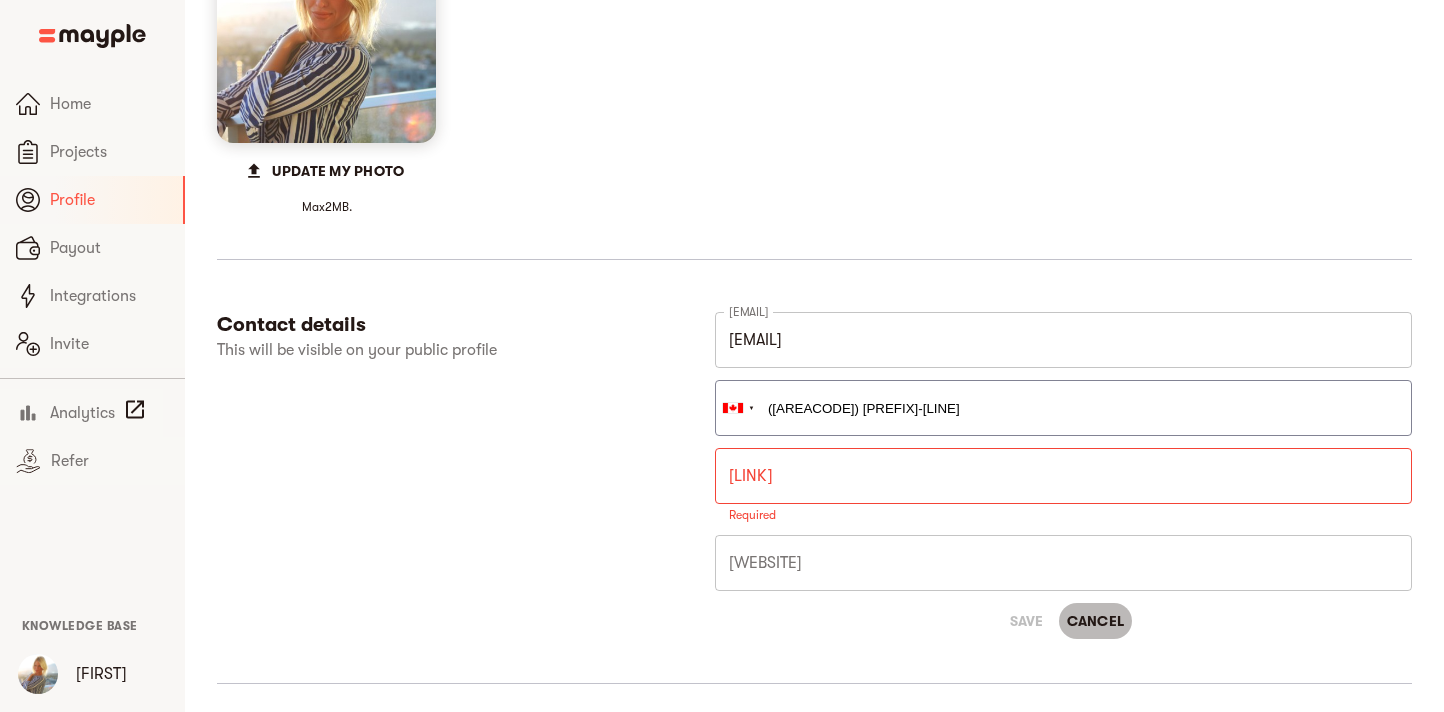 click on "Cancel" at bounding box center [1096, 621] 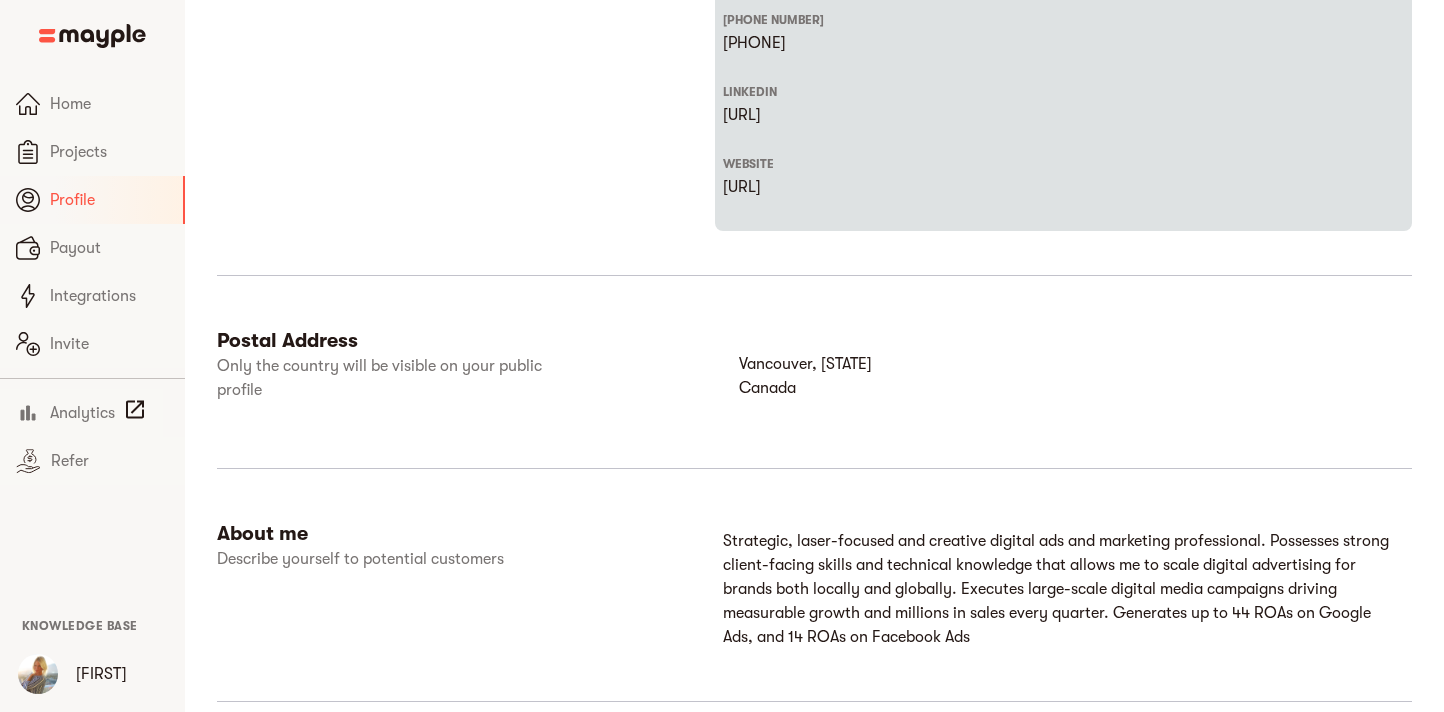 scroll, scrollTop: 1069, scrollLeft: 0, axis: vertical 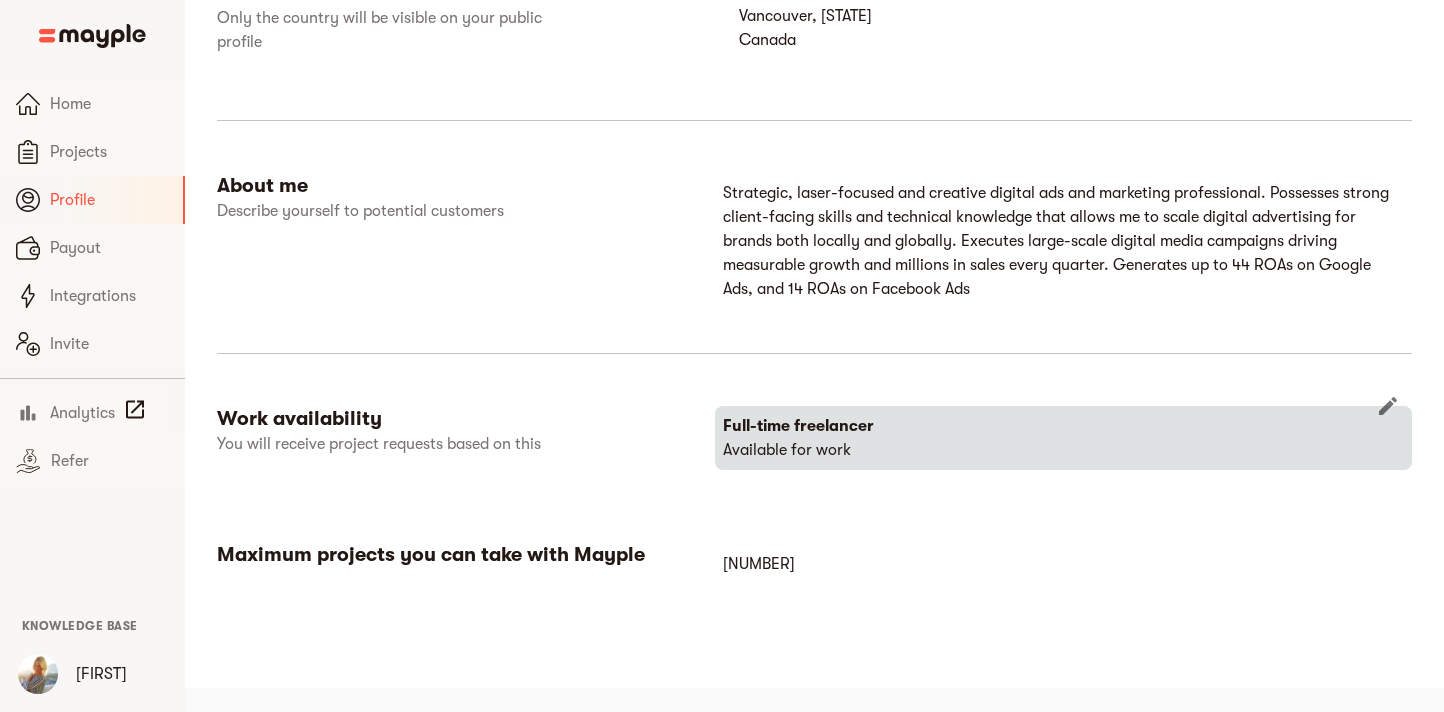 click at bounding box center [1388, 406] 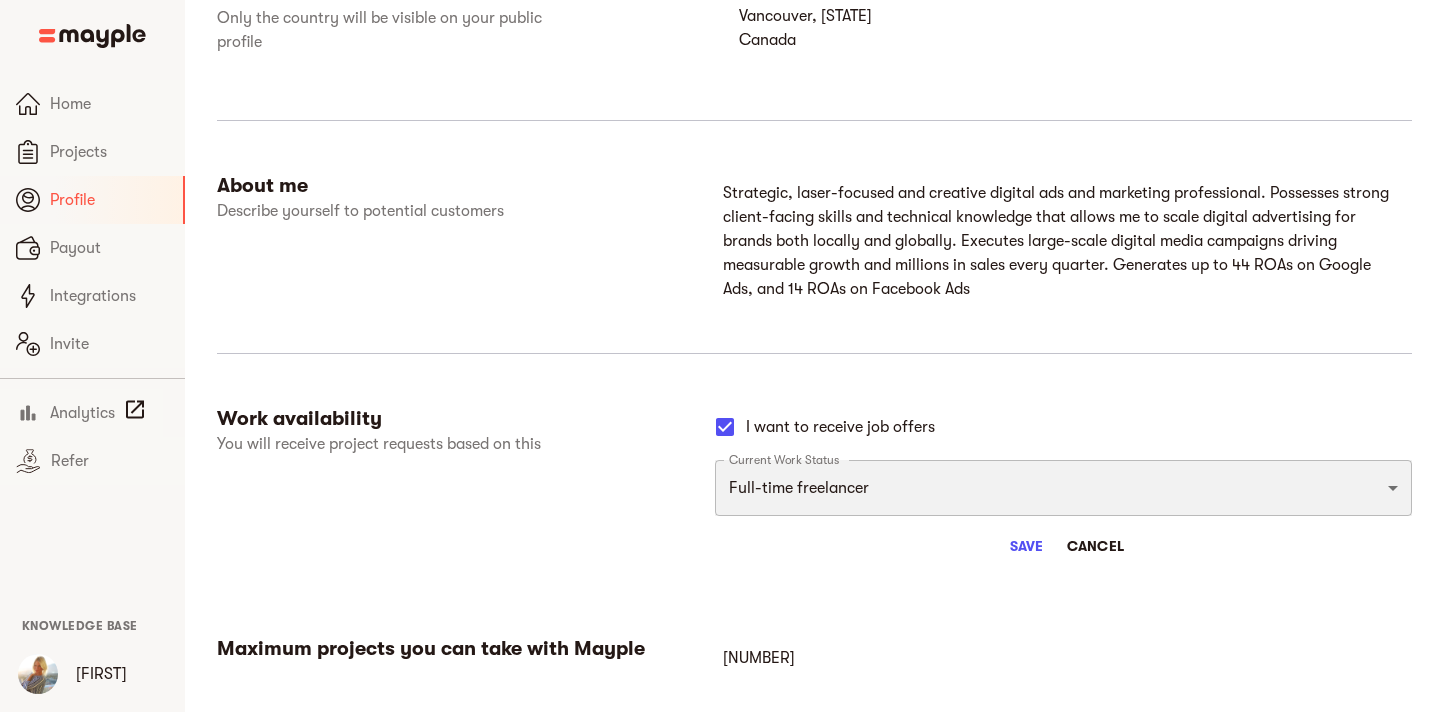 click on "Full-time freelancer Full-time job New-freelancing Part-time-freelance Searching for a full-time job" at bounding box center [1063, 488] 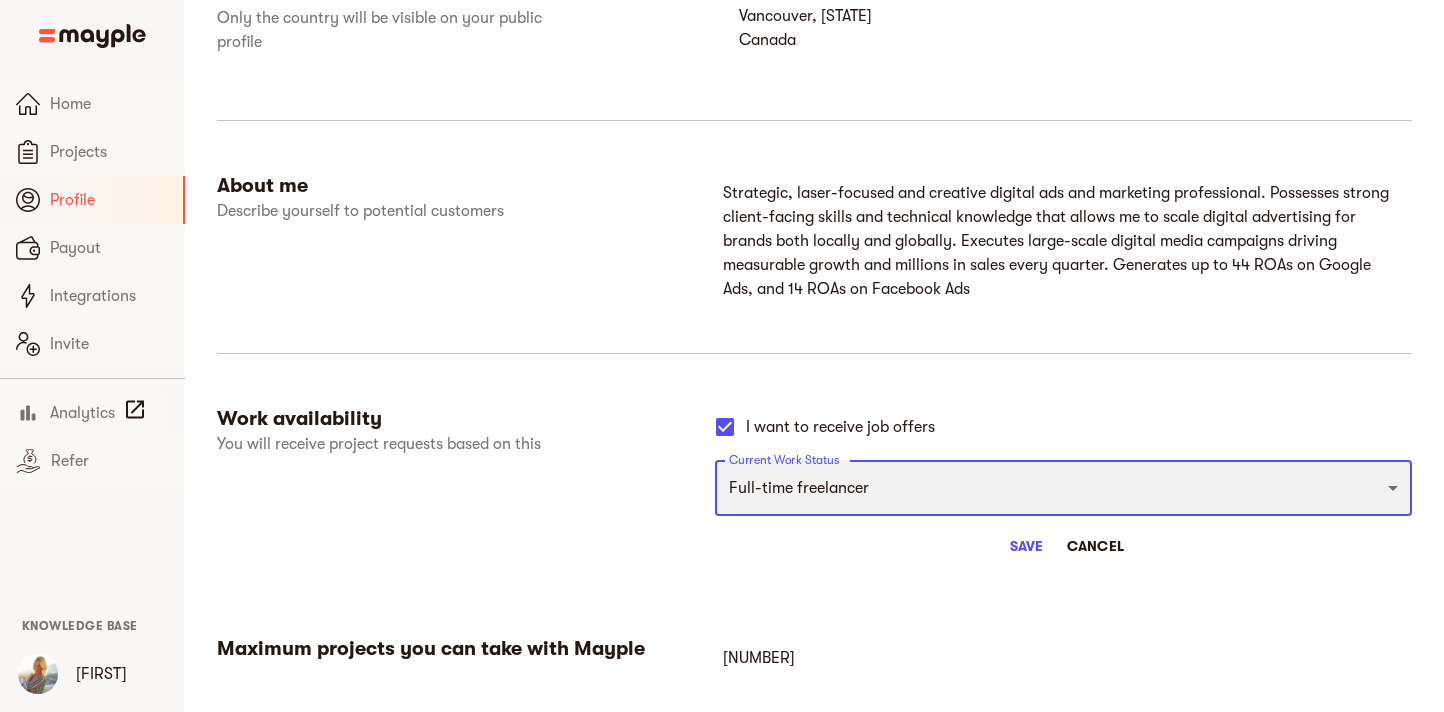 click on "Full-time freelancer Full-time job New-freelancing Part-time-freelance Searching for a full-time job" at bounding box center [1063, 488] 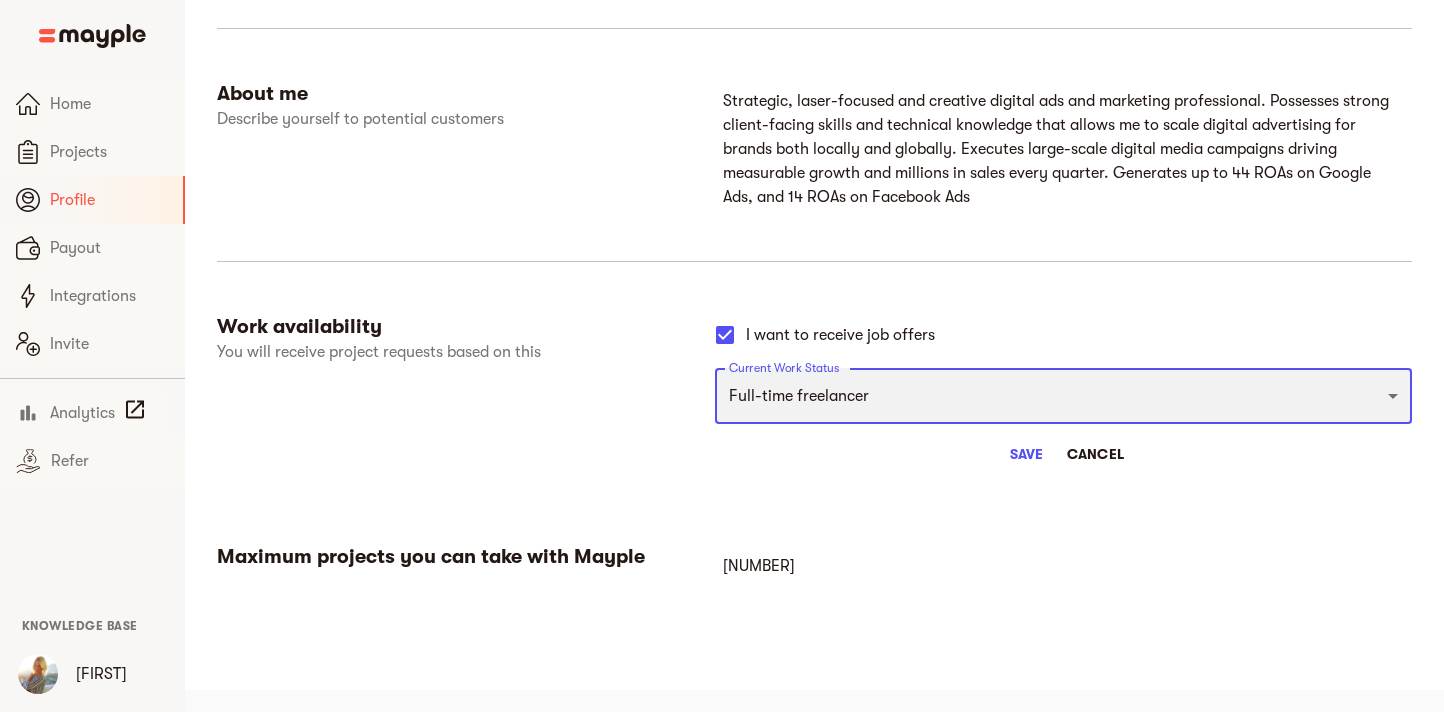 scroll, scrollTop: 1163, scrollLeft: 0, axis: vertical 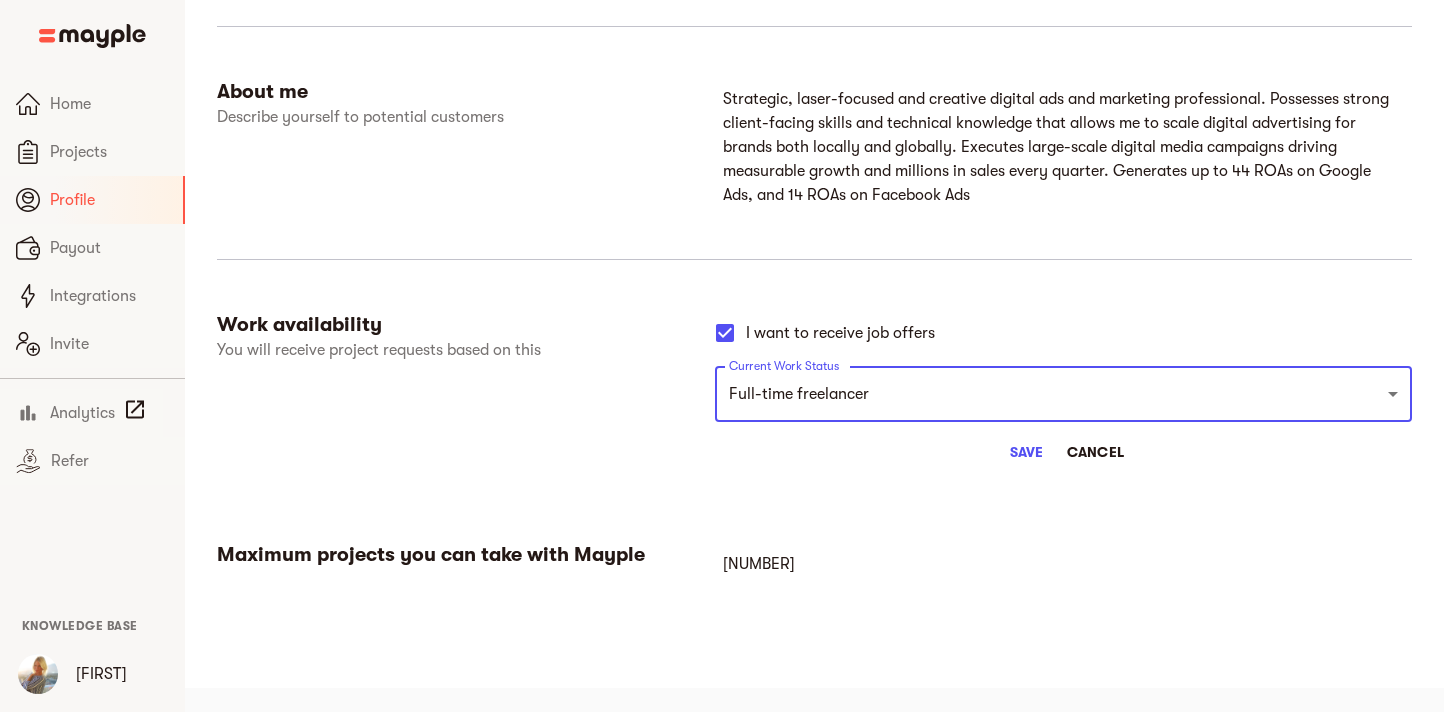 click on "Cancel" at bounding box center (1096, 452) 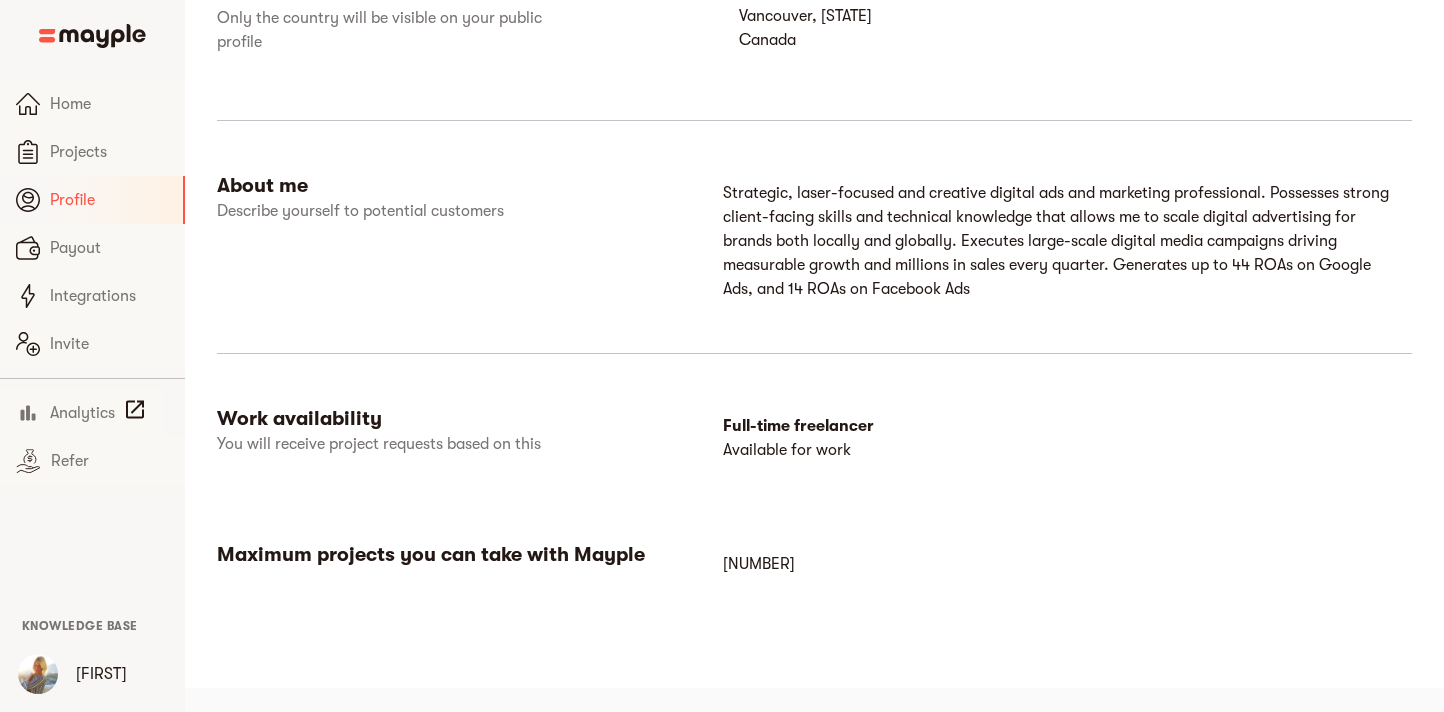 scroll, scrollTop: 1069, scrollLeft: 0, axis: vertical 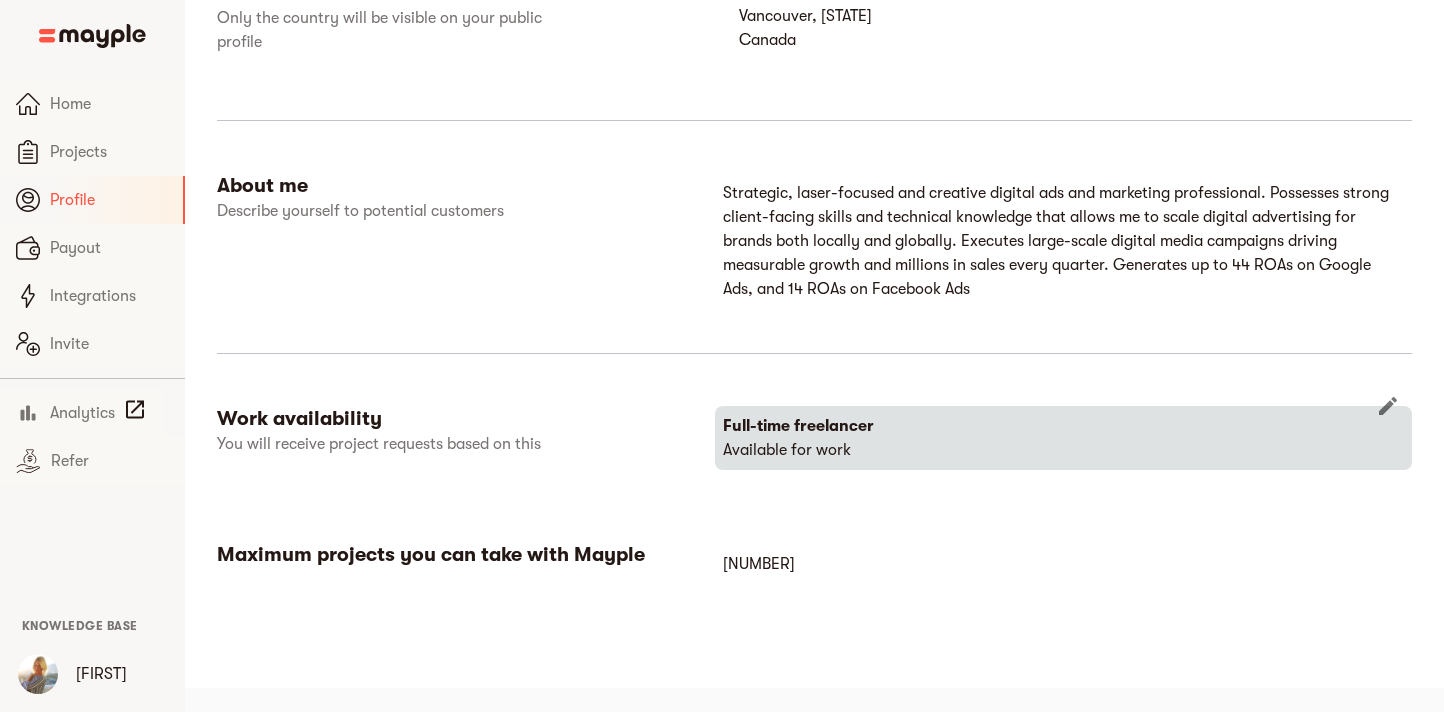 click on "Full-time freelancer" at bounding box center (1063, 426) 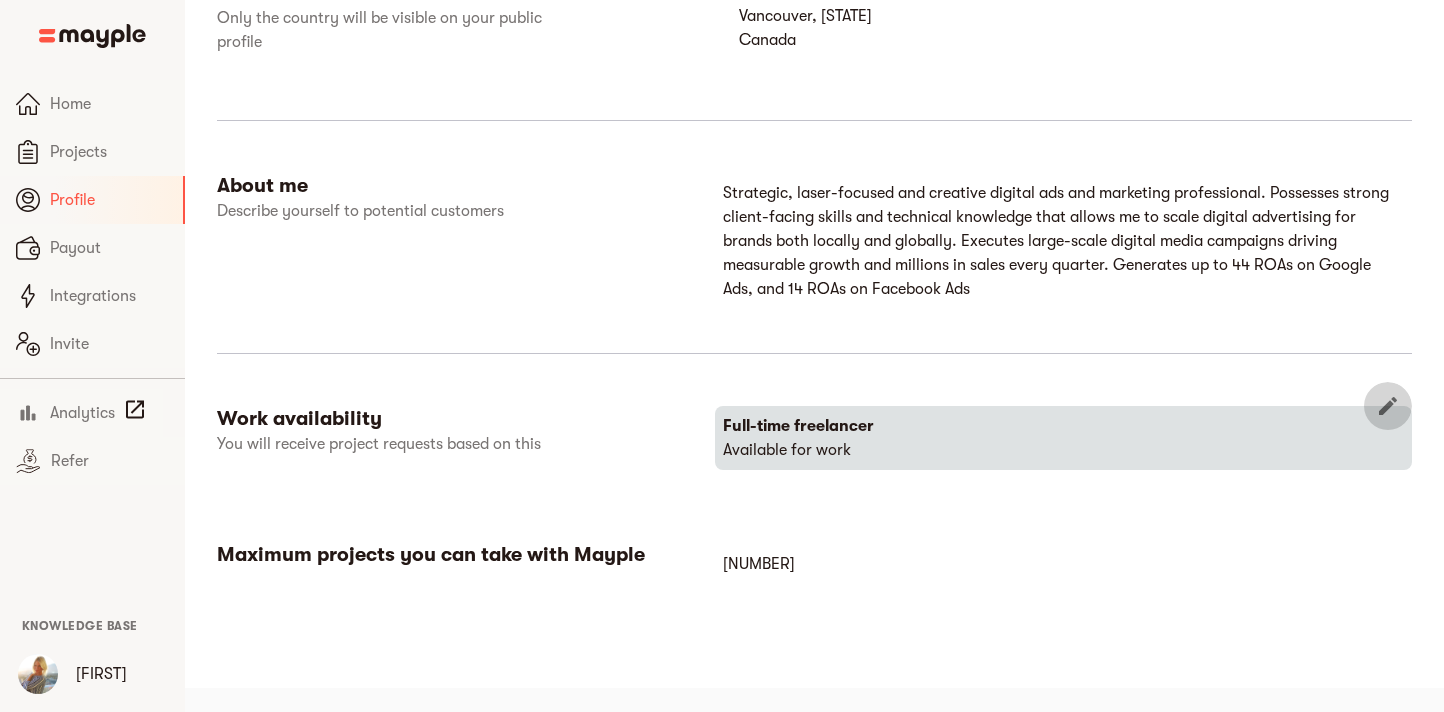 click 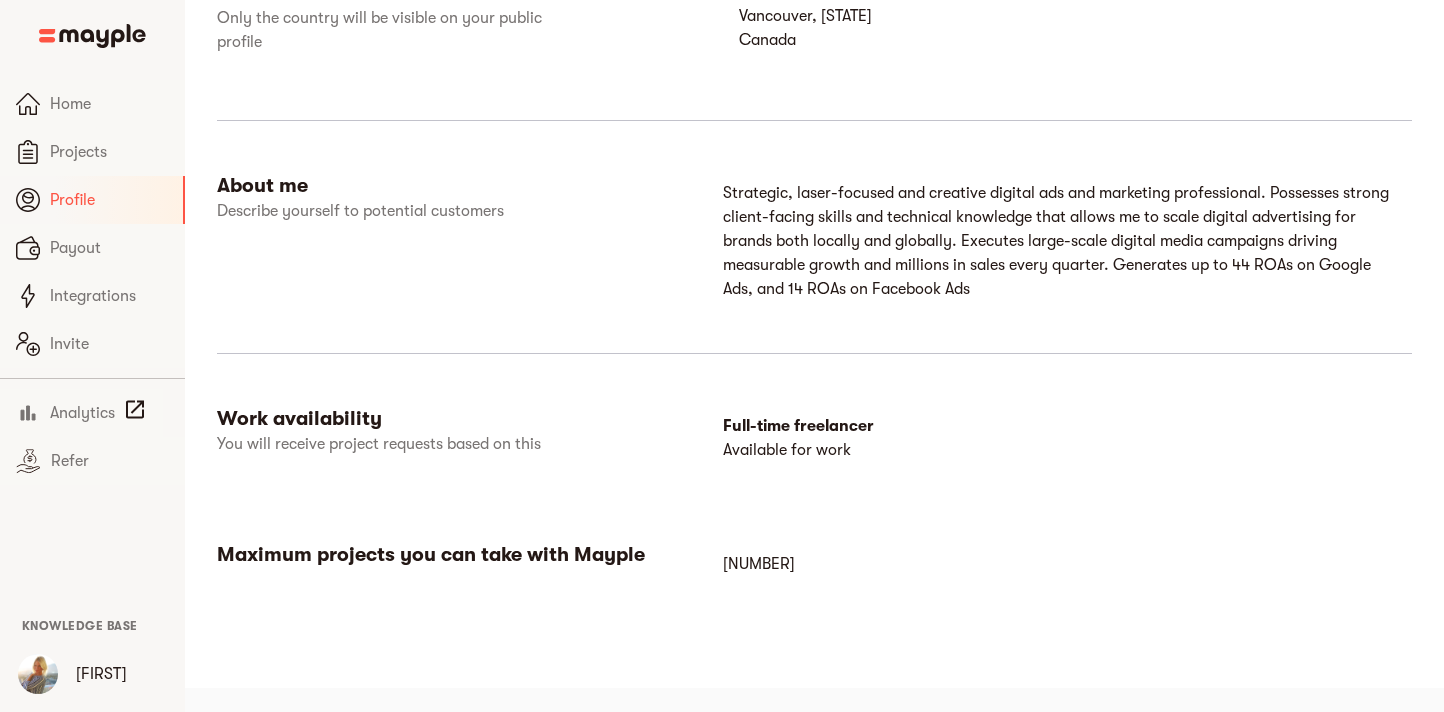 select on "FULLTIME_FREELANCER" 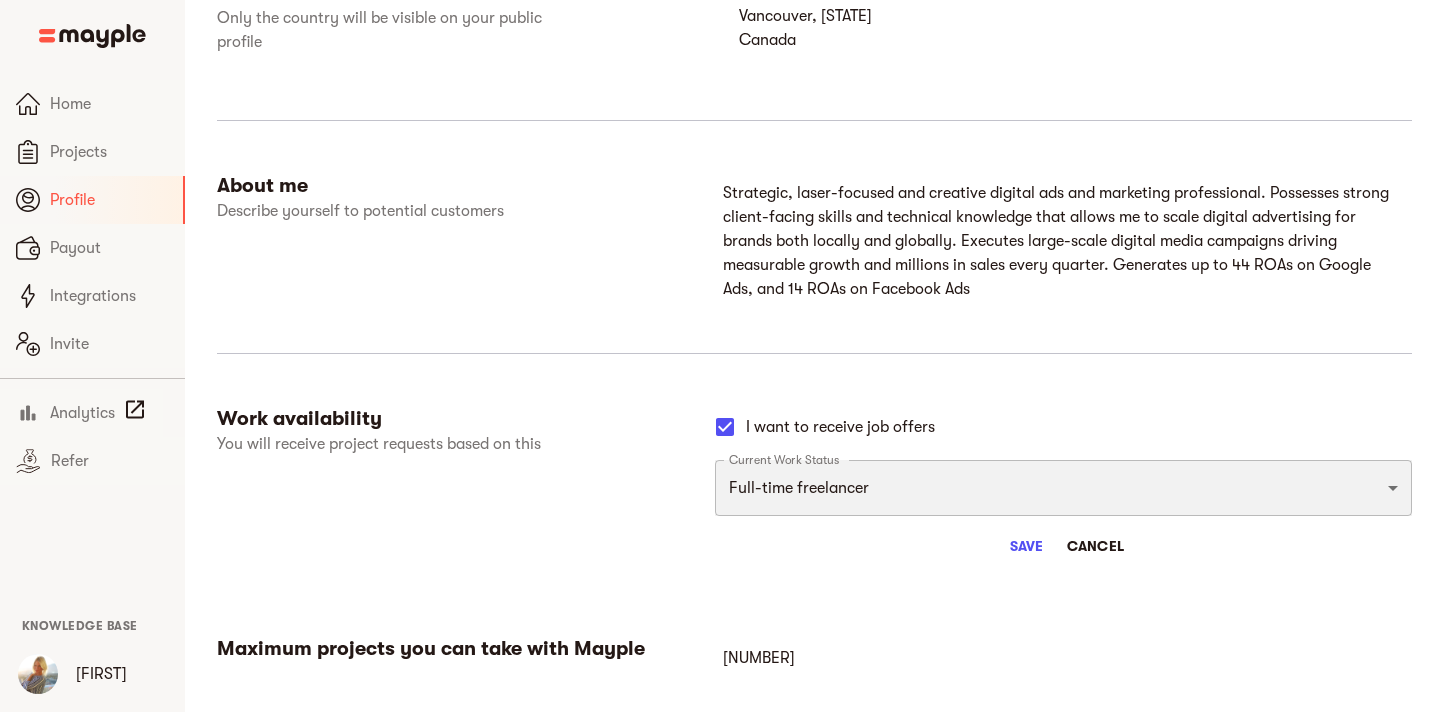 click on "Full-time freelancer Full-time job New-freelancing Part-time-freelance Searching for a full-time job" at bounding box center [1063, 488] 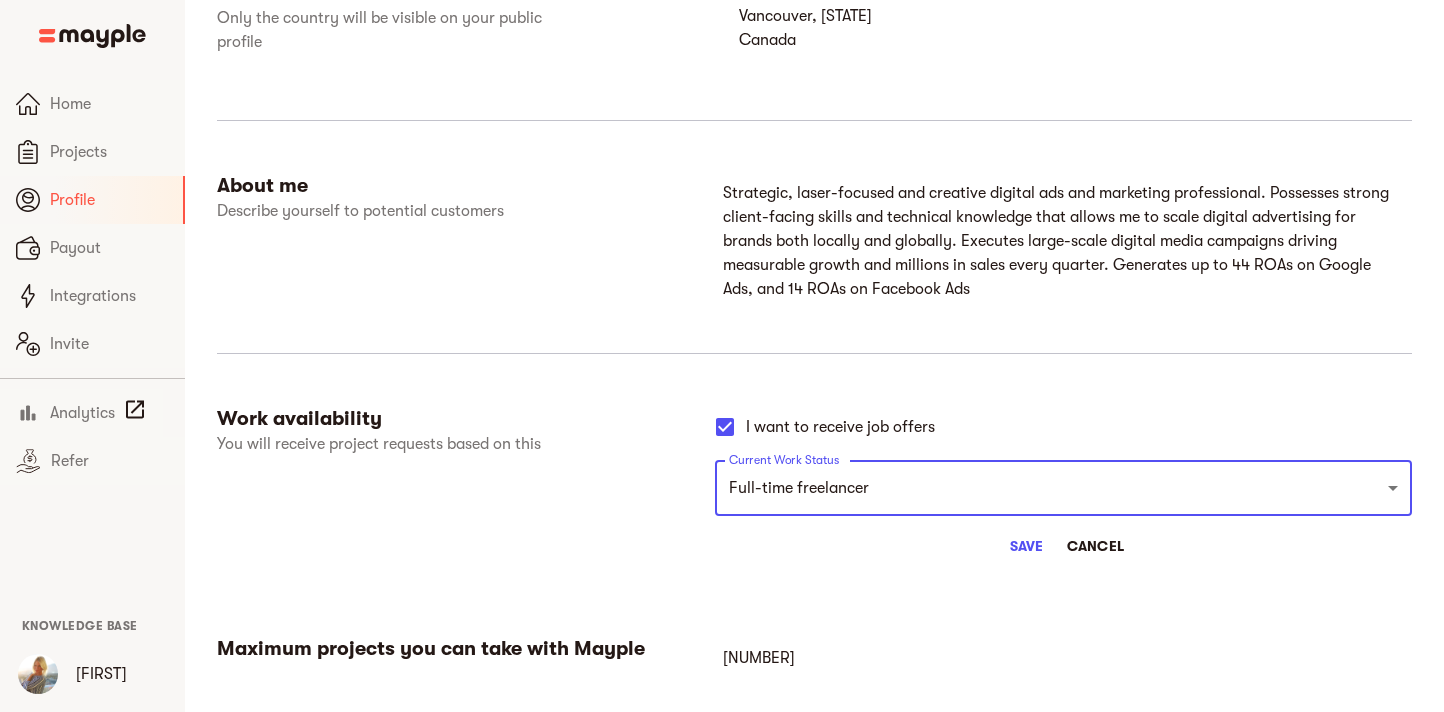 click on "Cancel" at bounding box center [1096, 546] 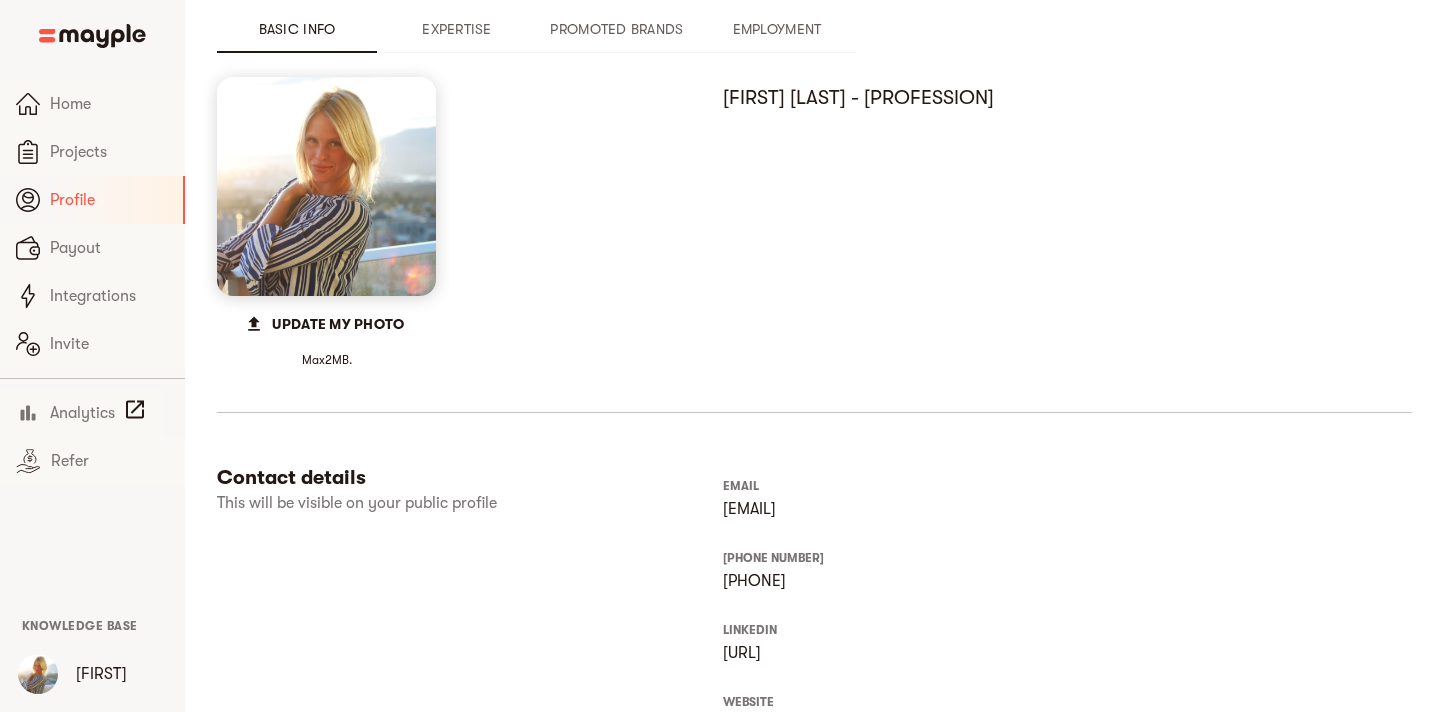 scroll, scrollTop: 206, scrollLeft: 0, axis: vertical 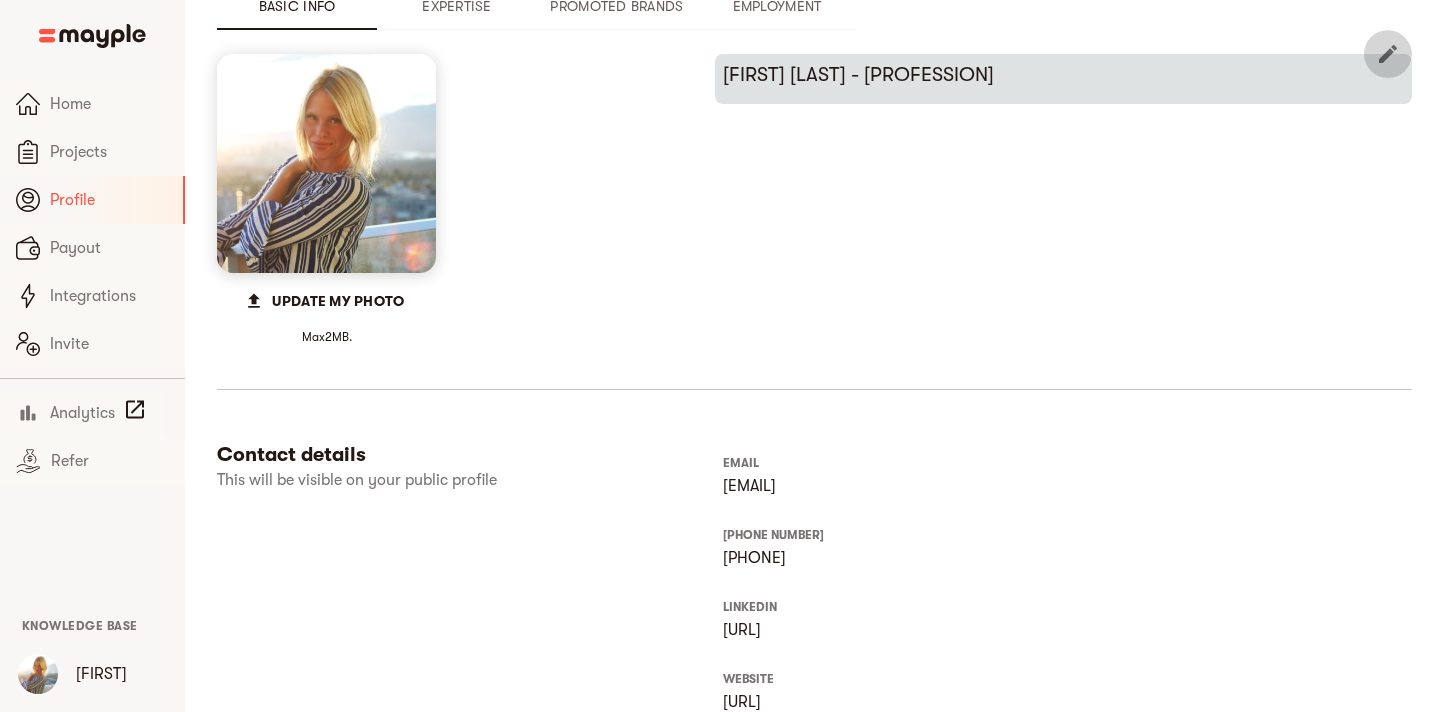 click 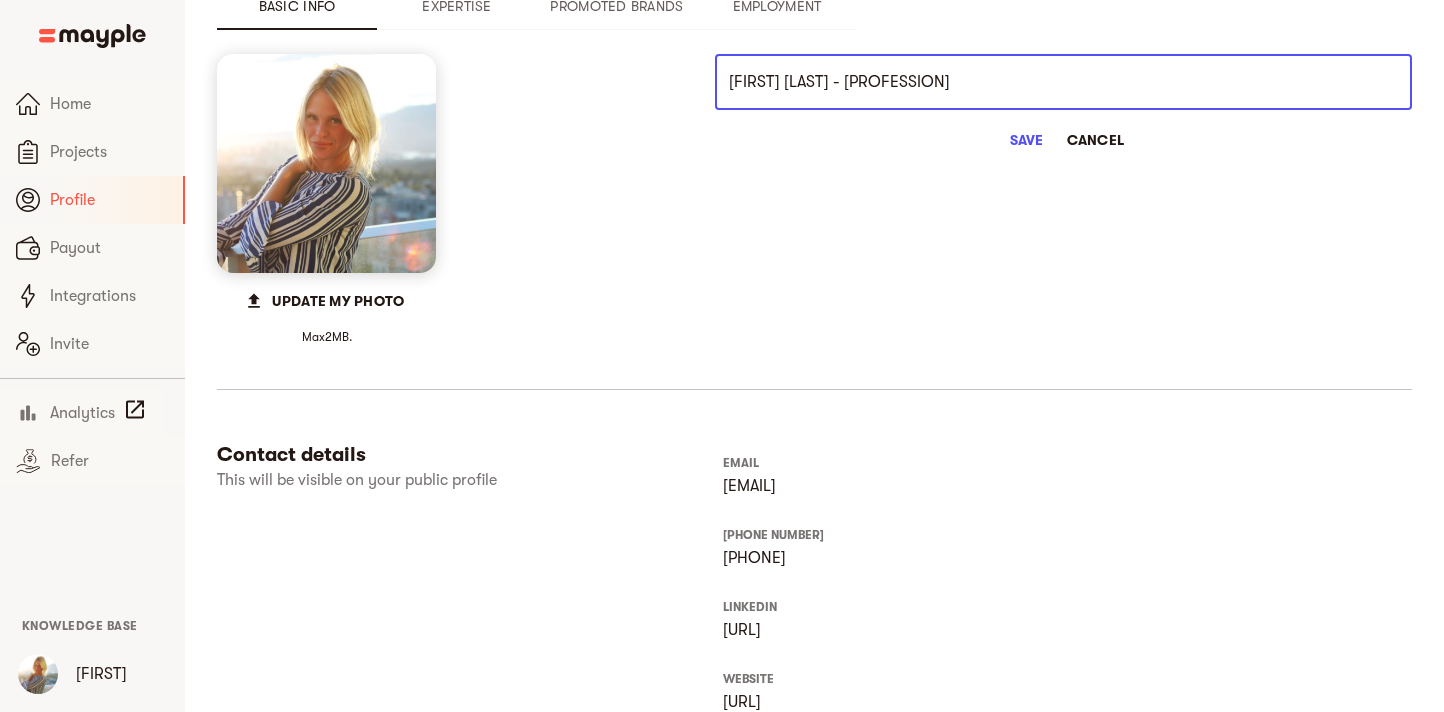 drag, startPoint x: 789, startPoint y: 82, endPoint x: 937, endPoint y: 85, distance: 148.0304 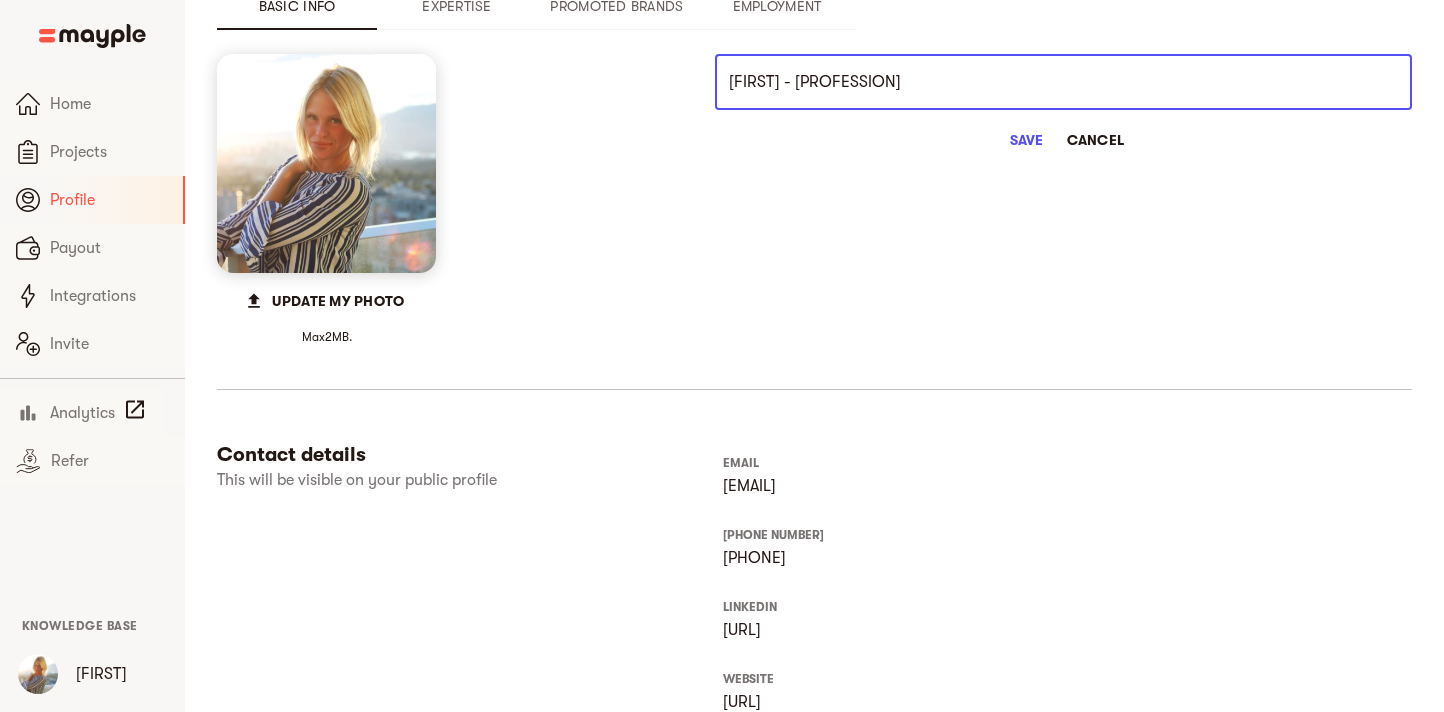 type on "[FIRST] - [PROFESSION]" 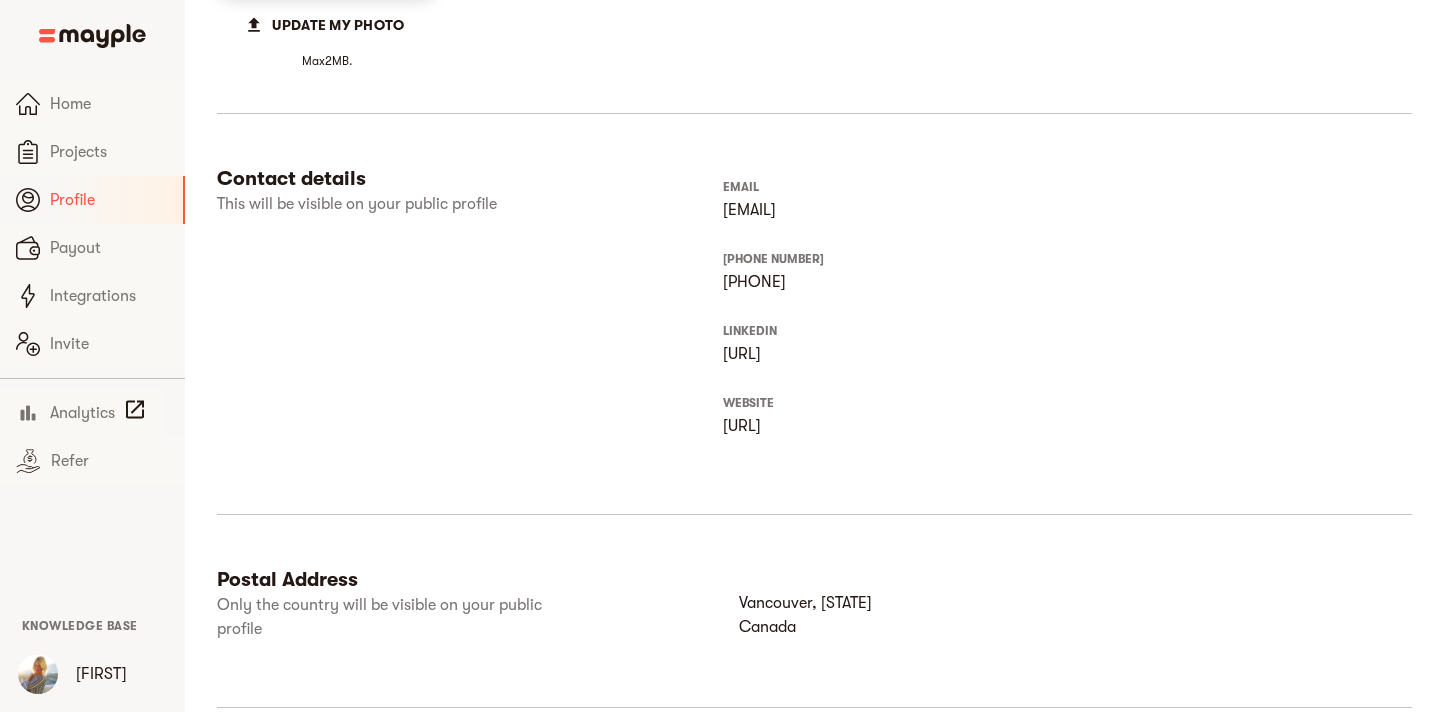 scroll, scrollTop: 0, scrollLeft: 0, axis: both 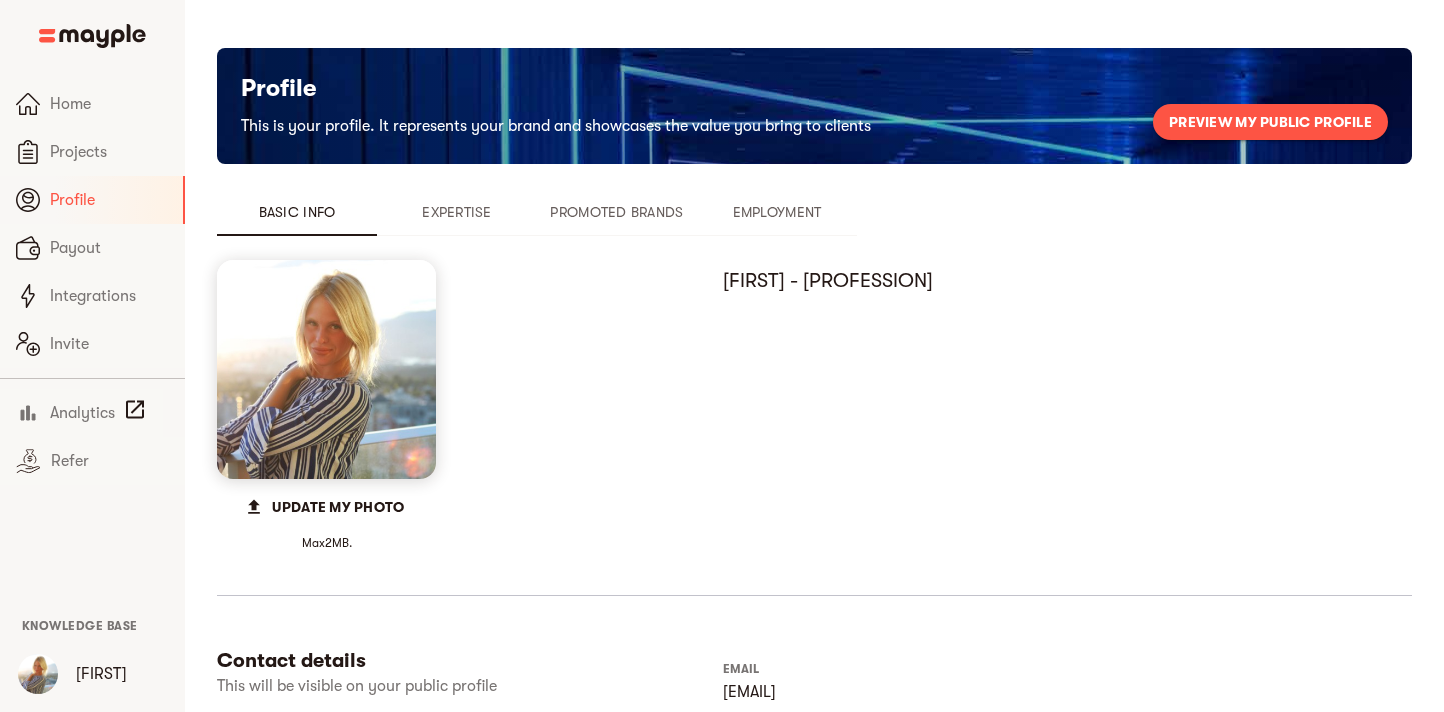 click on "Expertise" at bounding box center [457, 212] 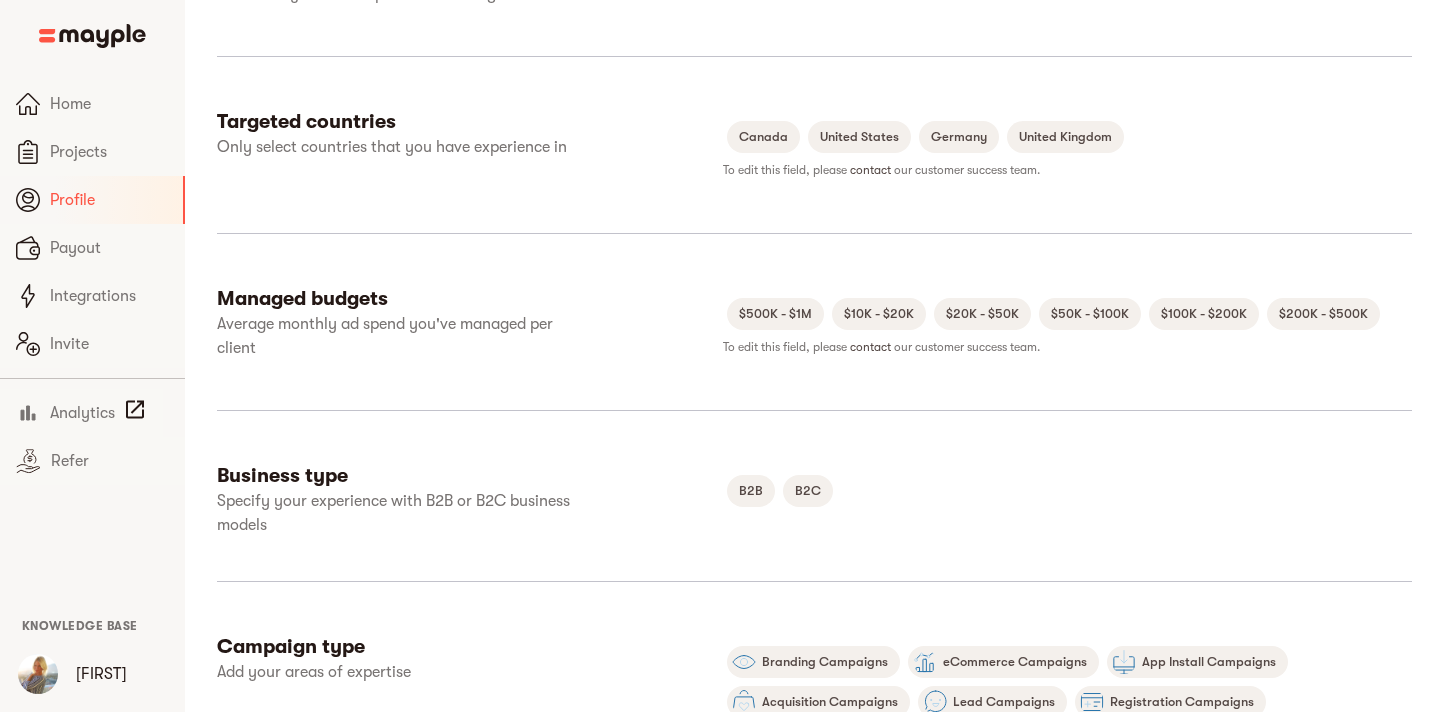 scroll, scrollTop: 0, scrollLeft: 0, axis: both 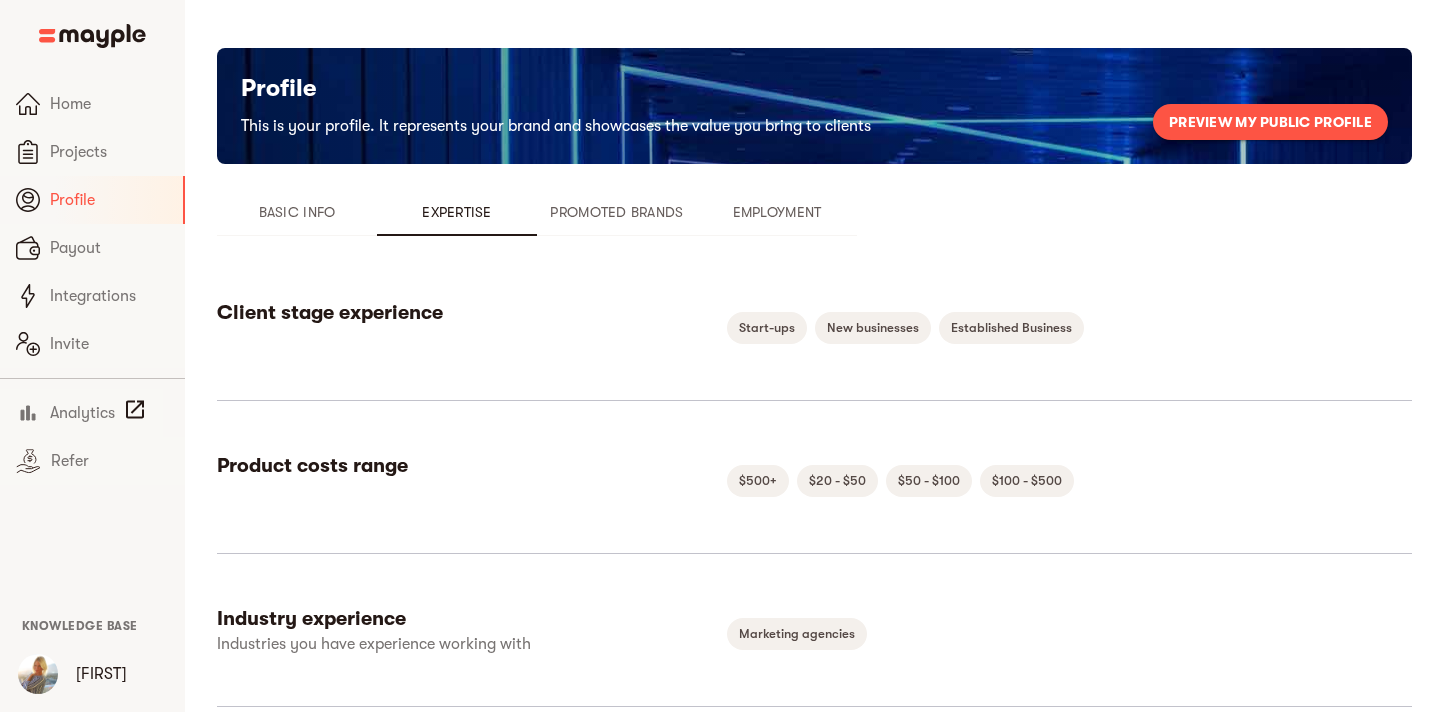 click on "Promoted Brands" at bounding box center (617, 212) 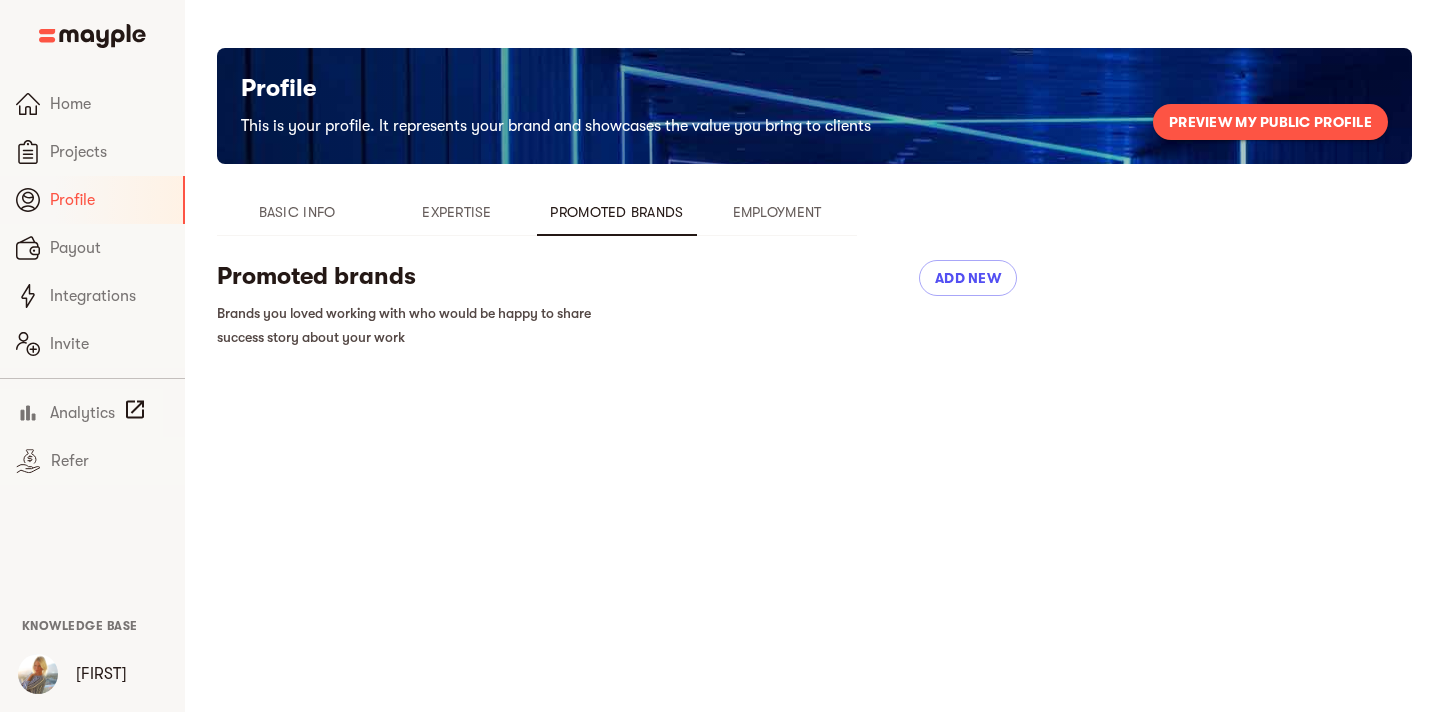 click on "Employment" at bounding box center [777, 212] 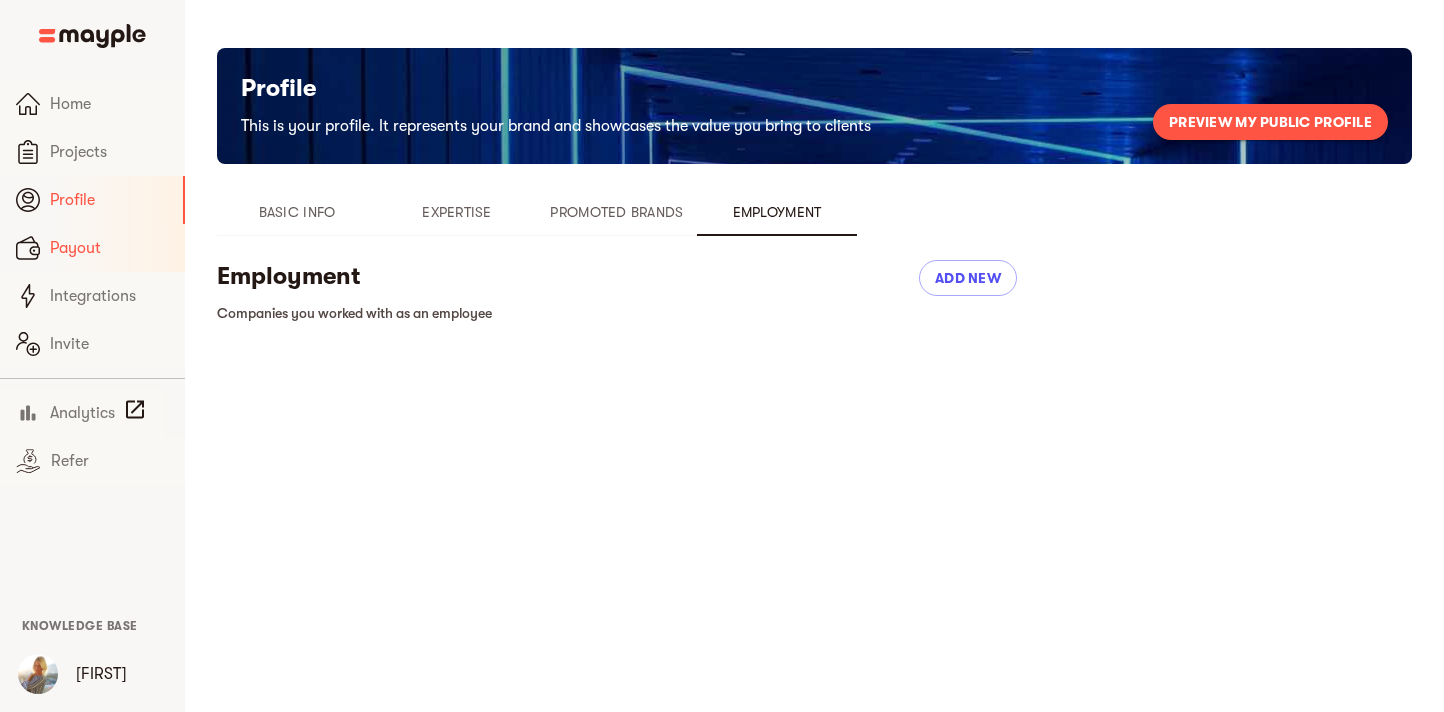 click on "Payout" at bounding box center (109, 248) 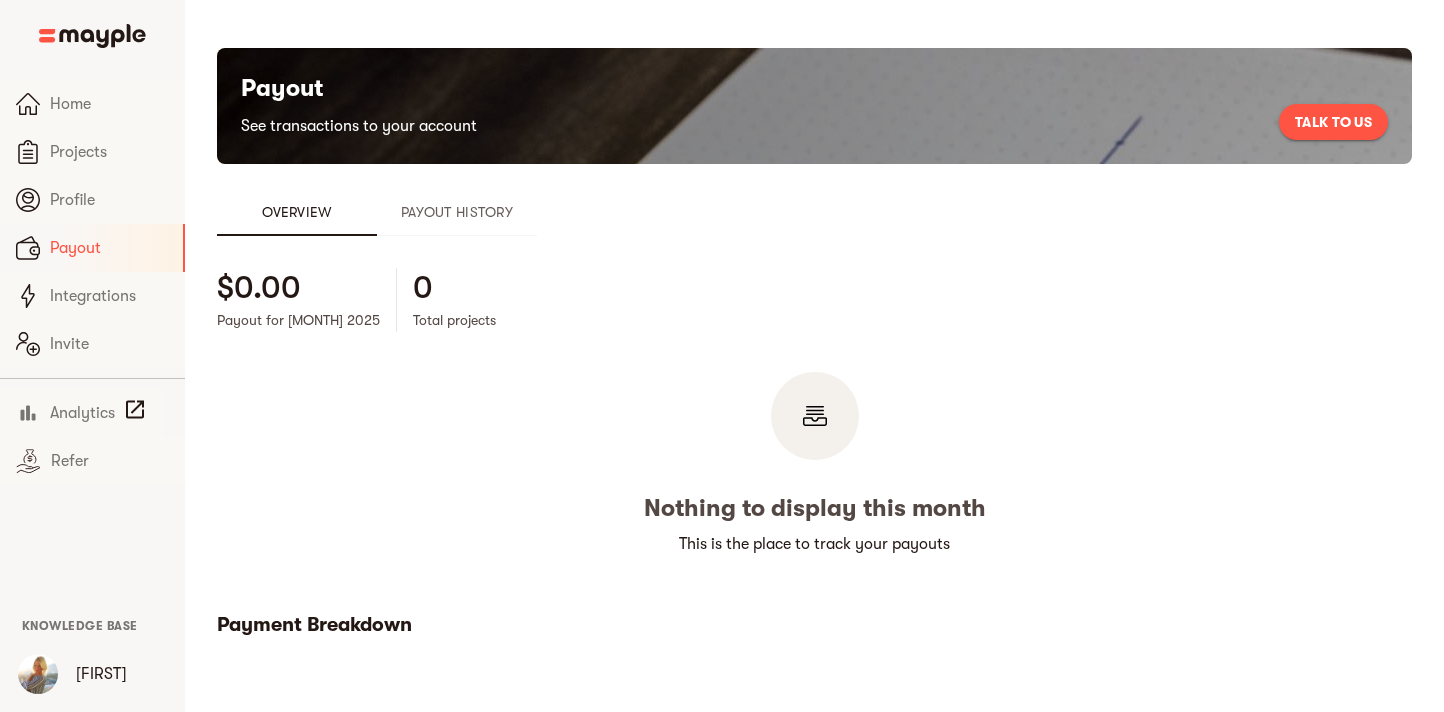 click on "Payout History" at bounding box center (457, 212) 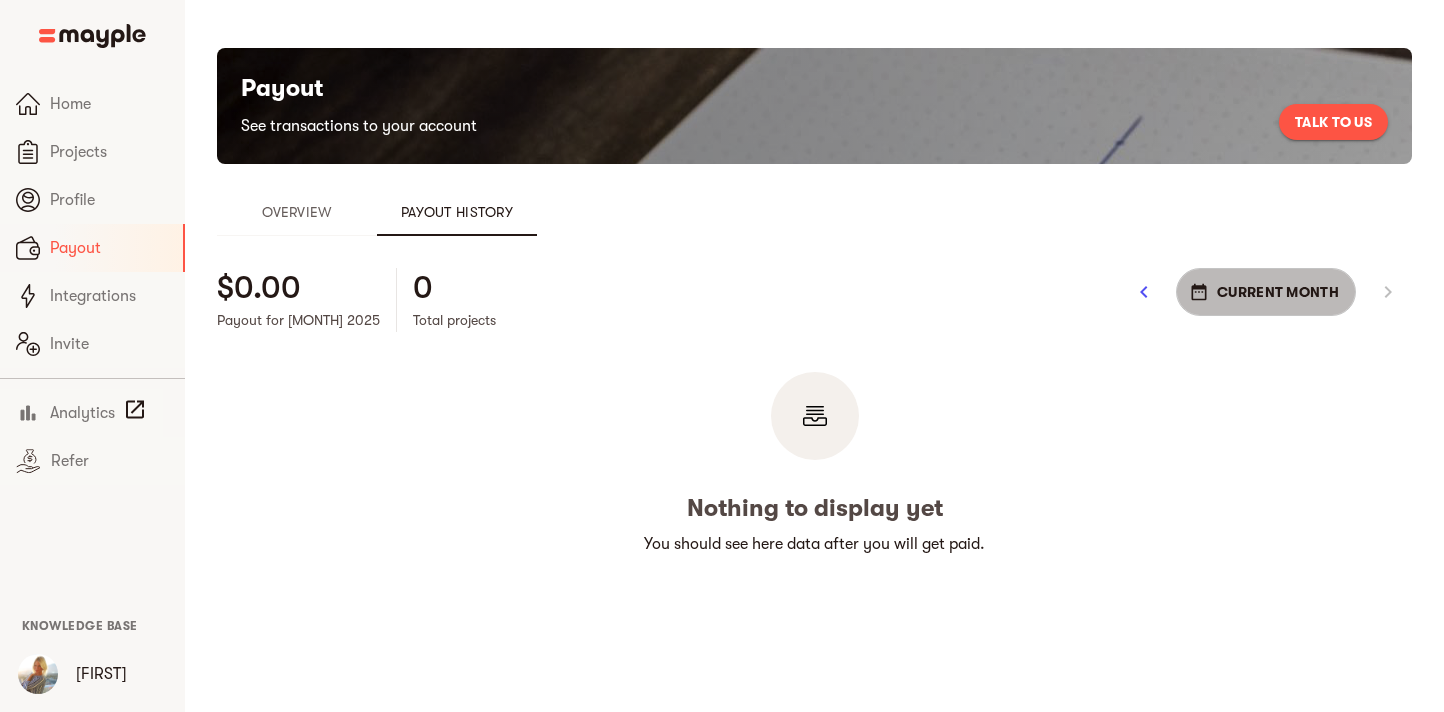 click on "Current Month" at bounding box center [1266, 292] 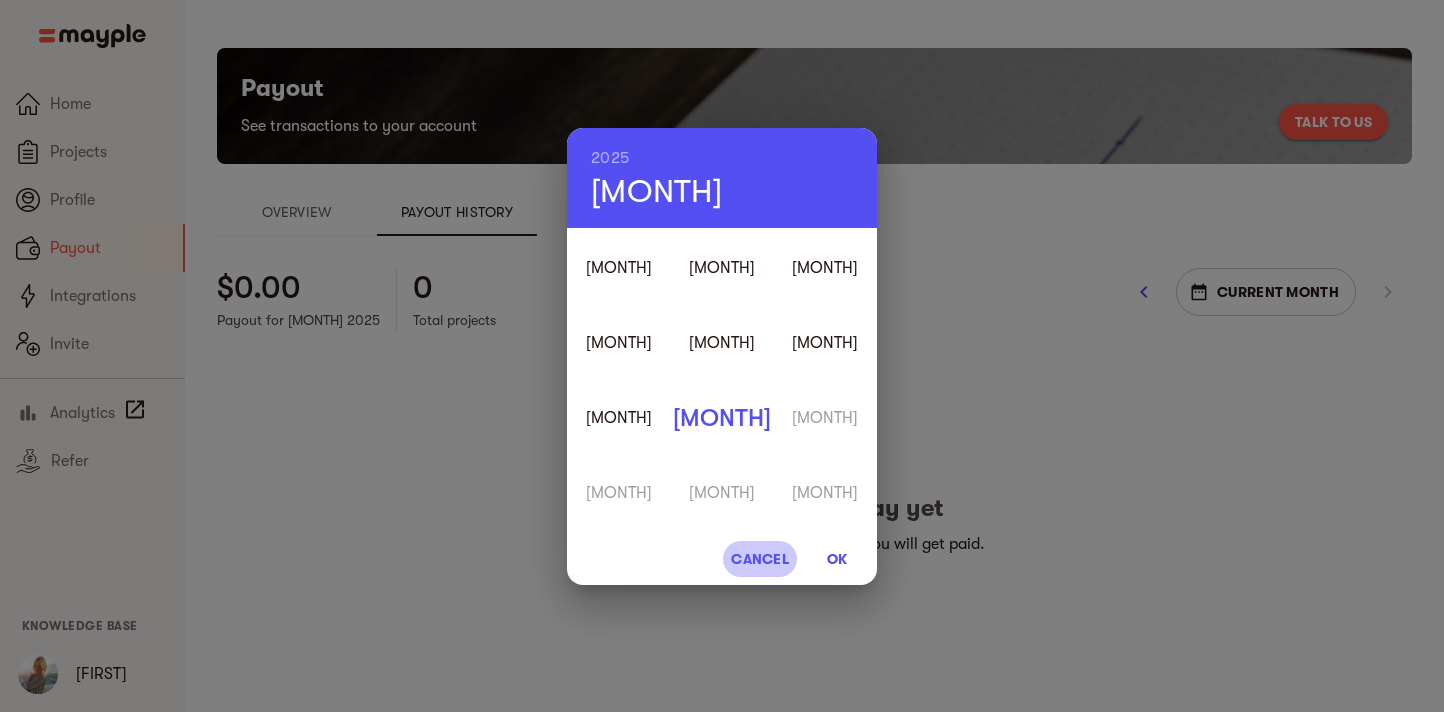 click on "Cancel" at bounding box center [760, 559] 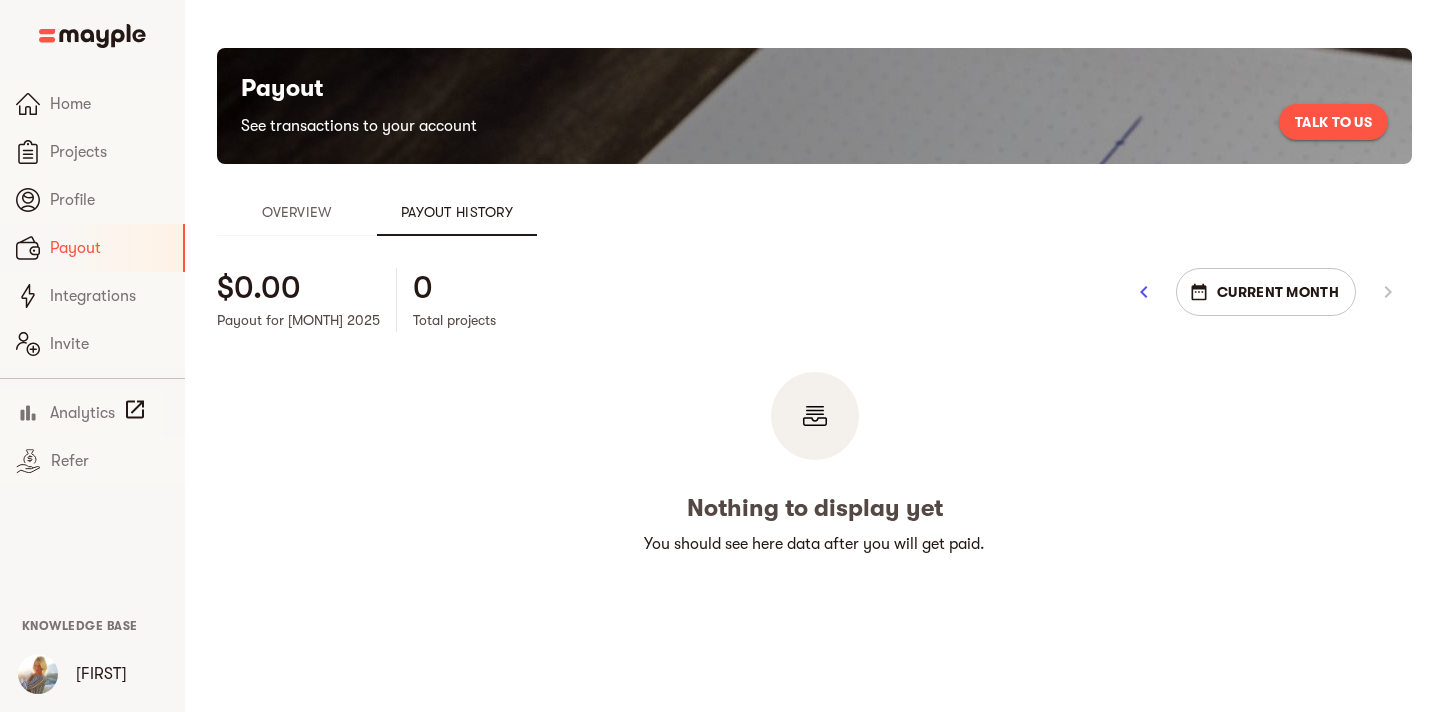 click 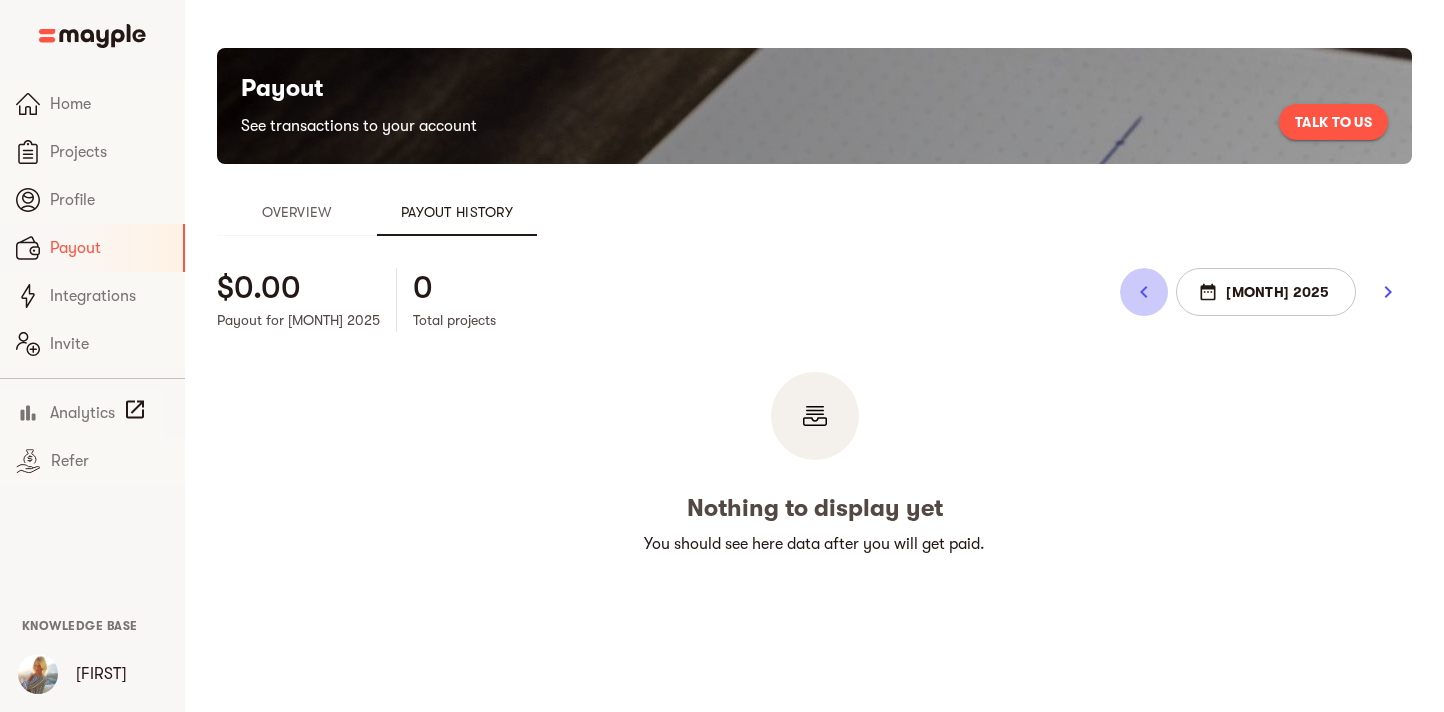 click 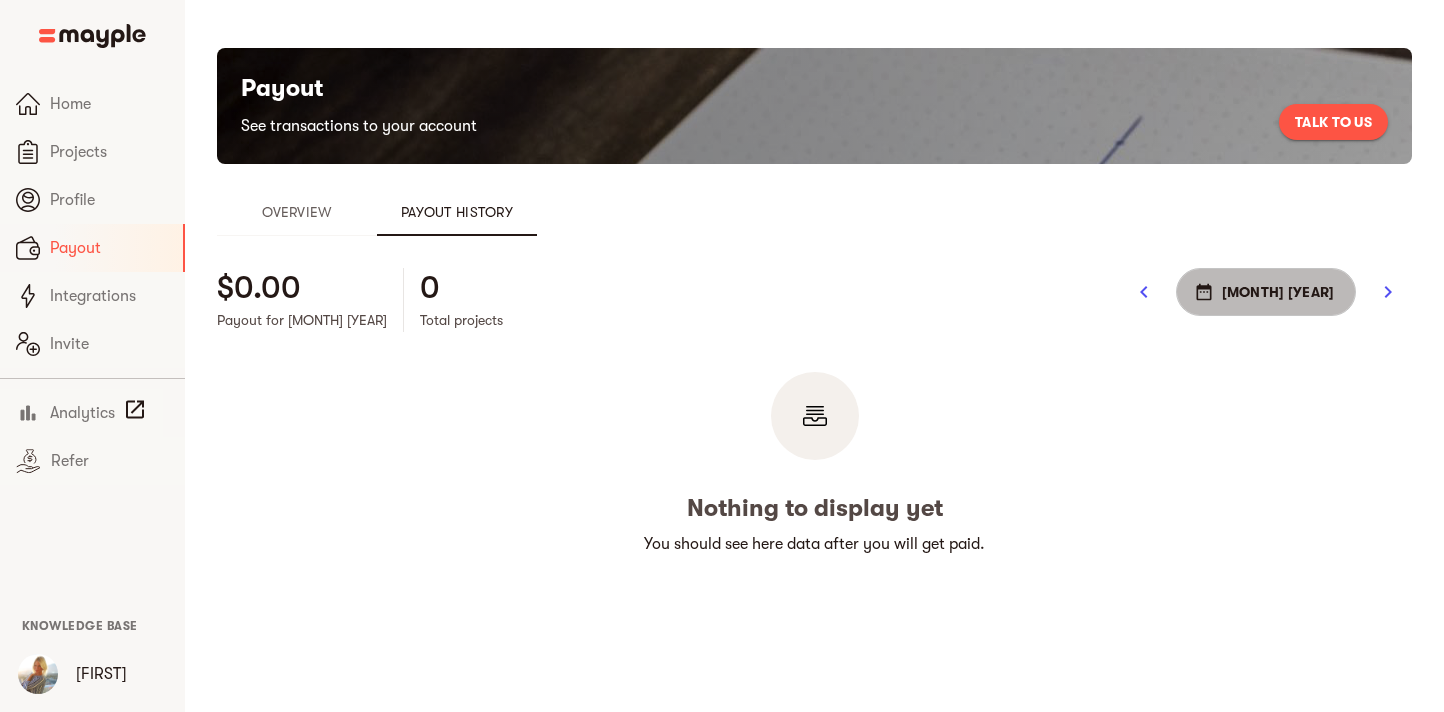 click on "[MONTH] [YEAR]" at bounding box center (1266, 292) 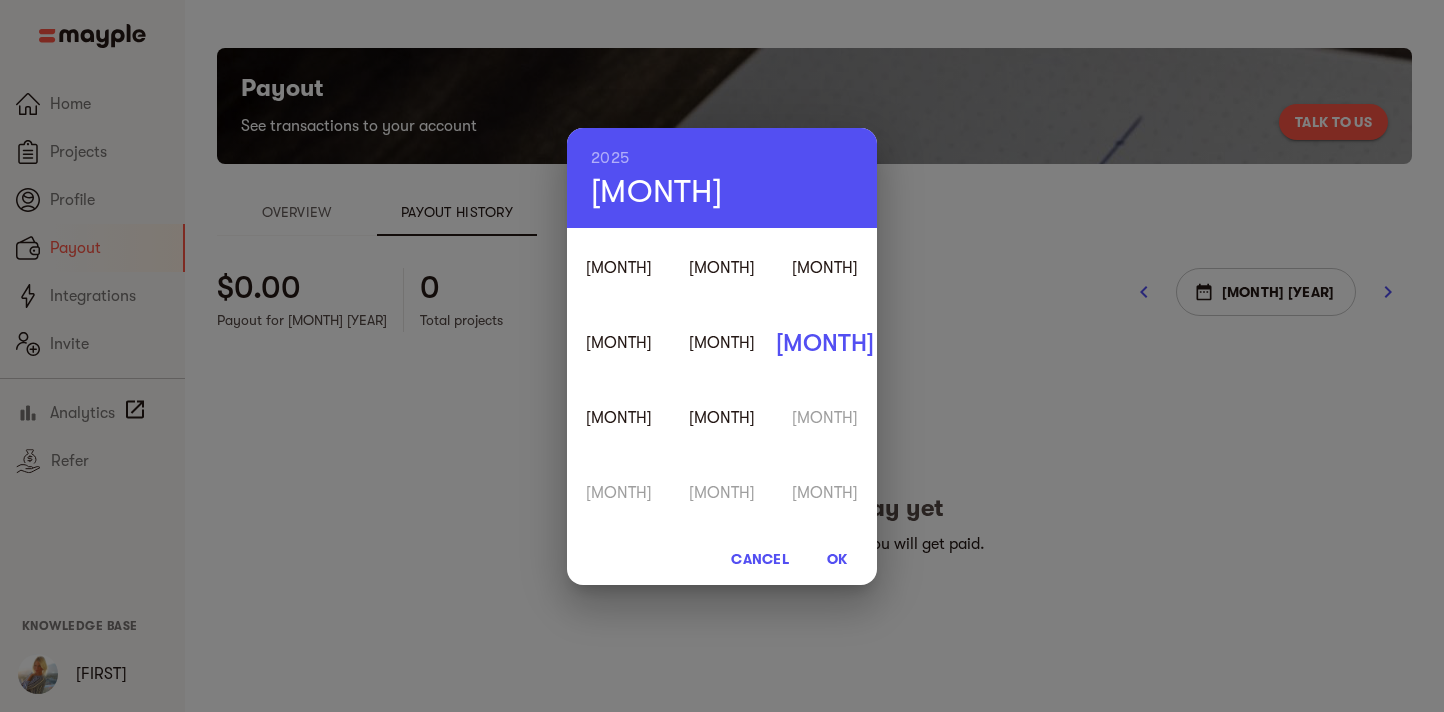 click on "OK" at bounding box center (837, 559) 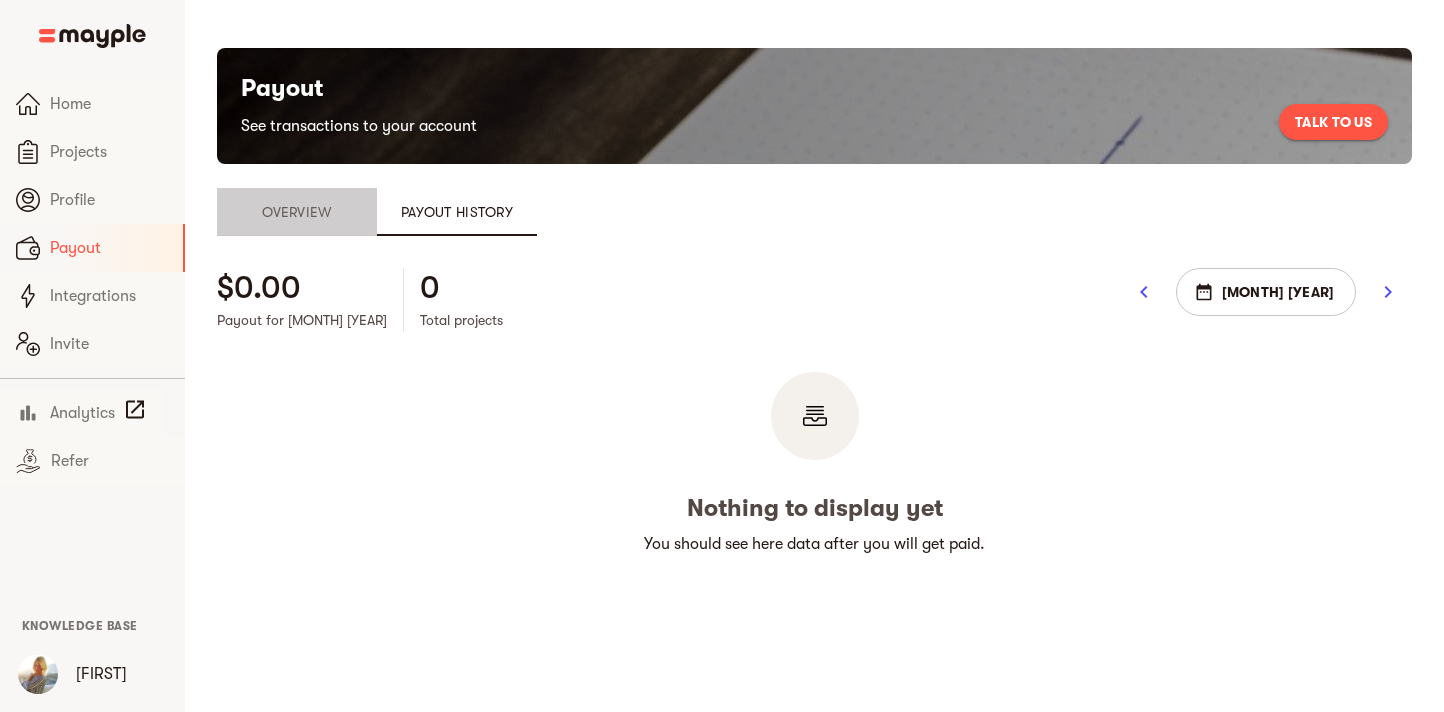 click on "Overview" at bounding box center [297, 212] 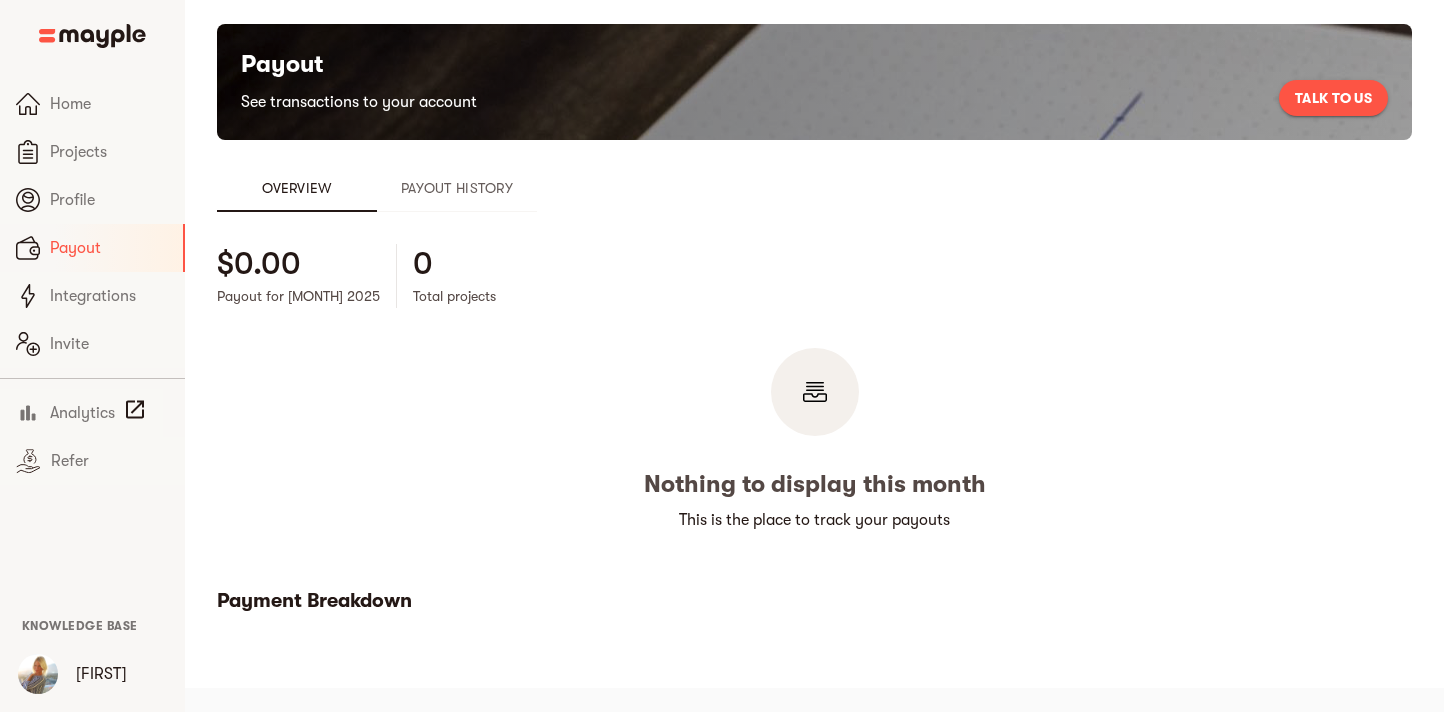 scroll, scrollTop: 0, scrollLeft: 0, axis: both 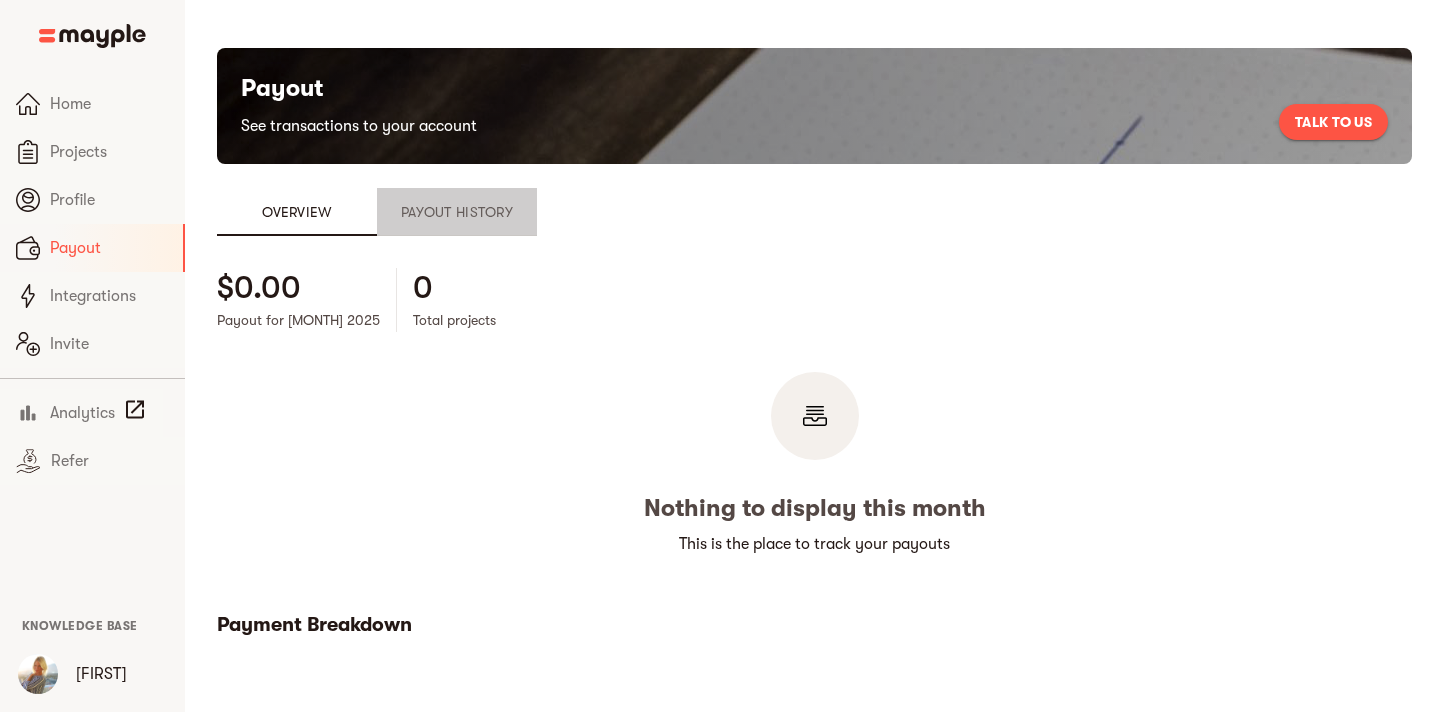 click on "Payout History" at bounding box center (457, 212) 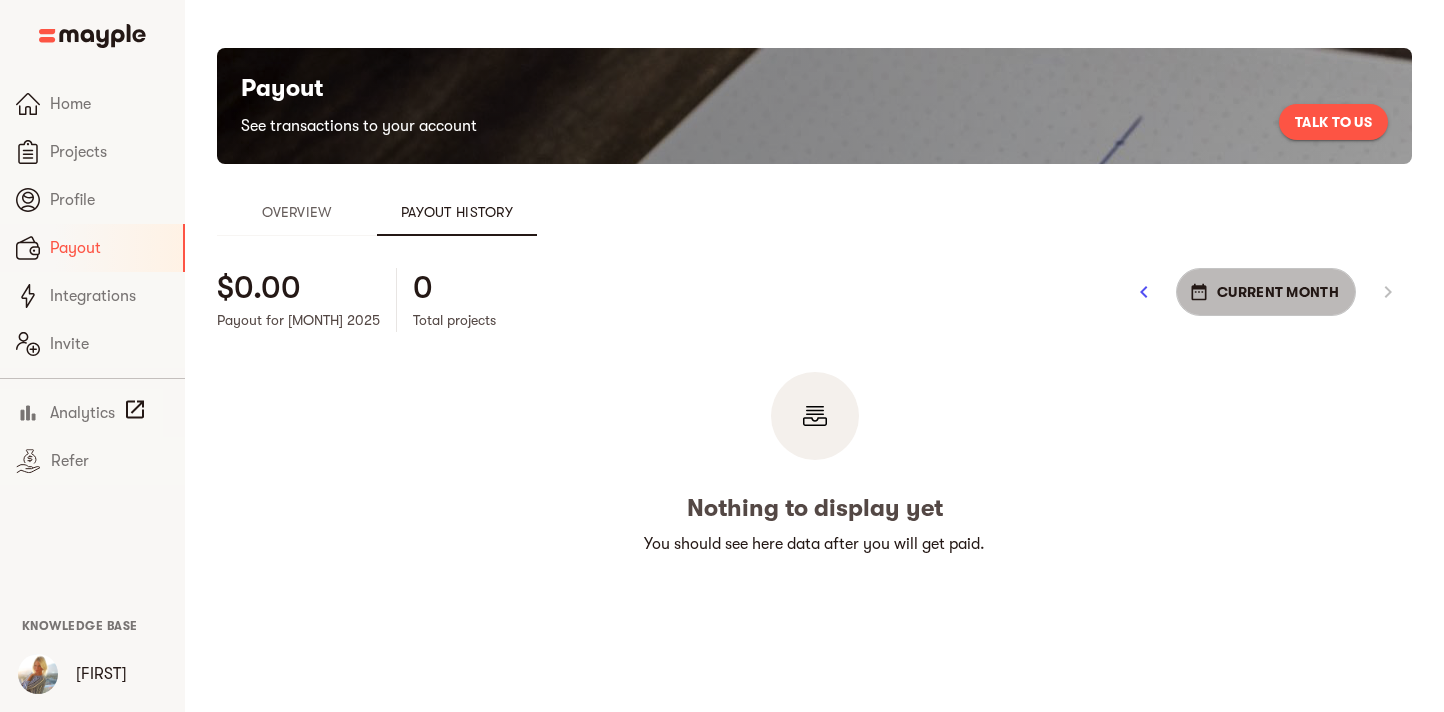 click on "Current Month" at bounding box center [1266, 292] 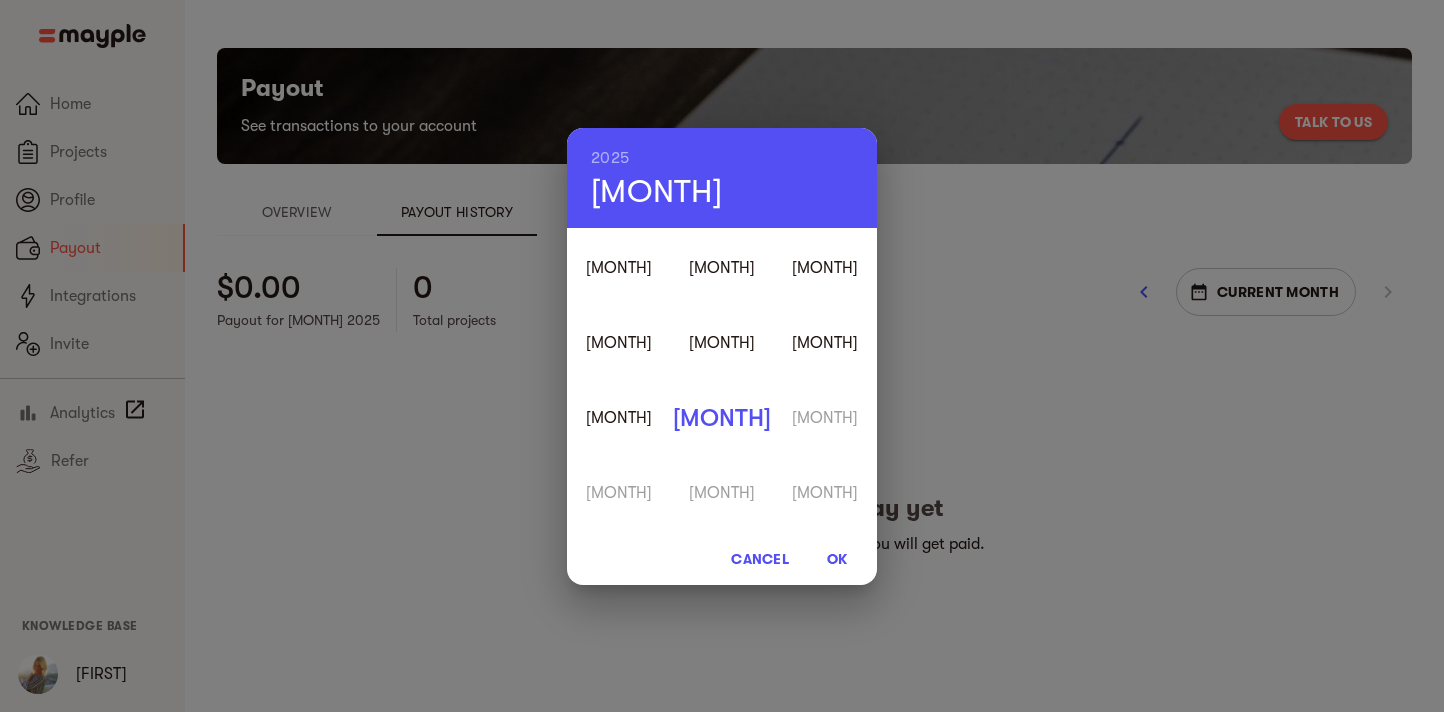 click on "OK" at bounding box center [837, 559] 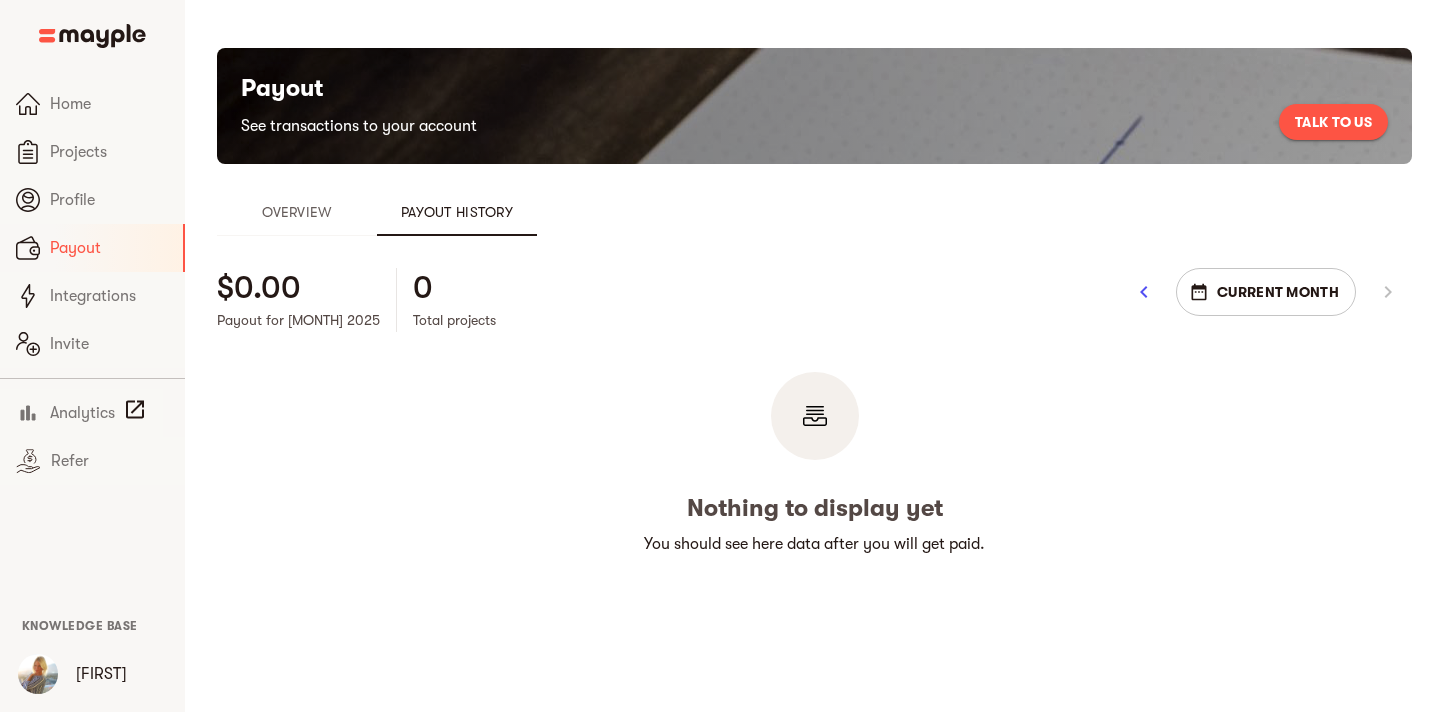 type 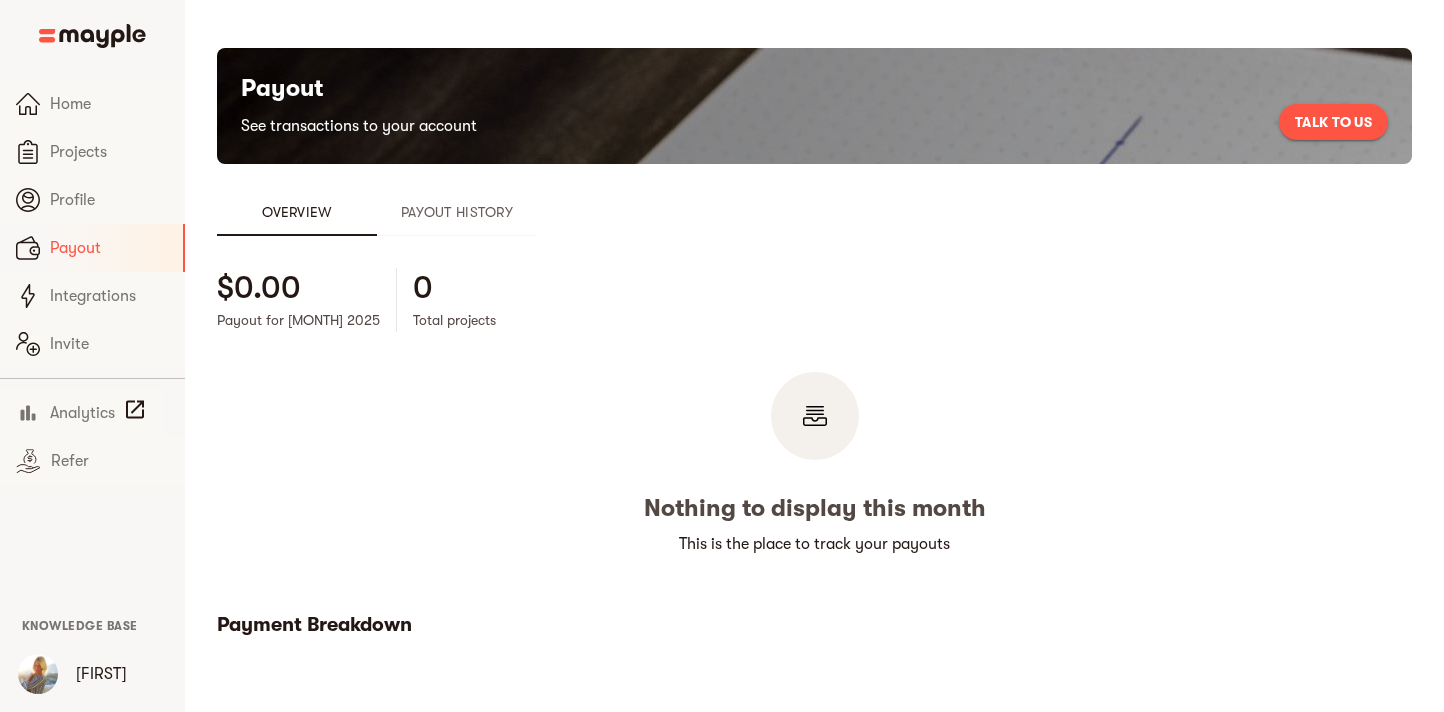 scroll, scrollTop: 24, scrollLeft: 0, axis: vertical 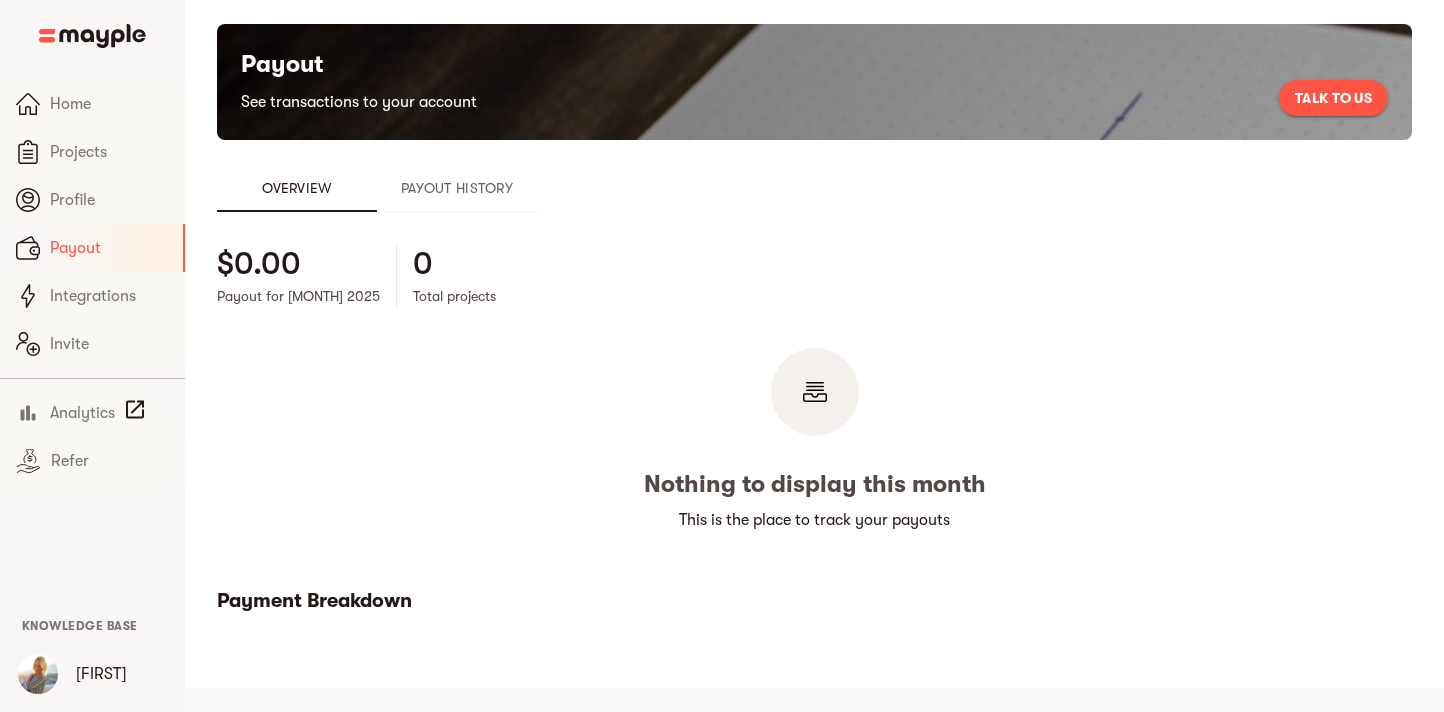 type 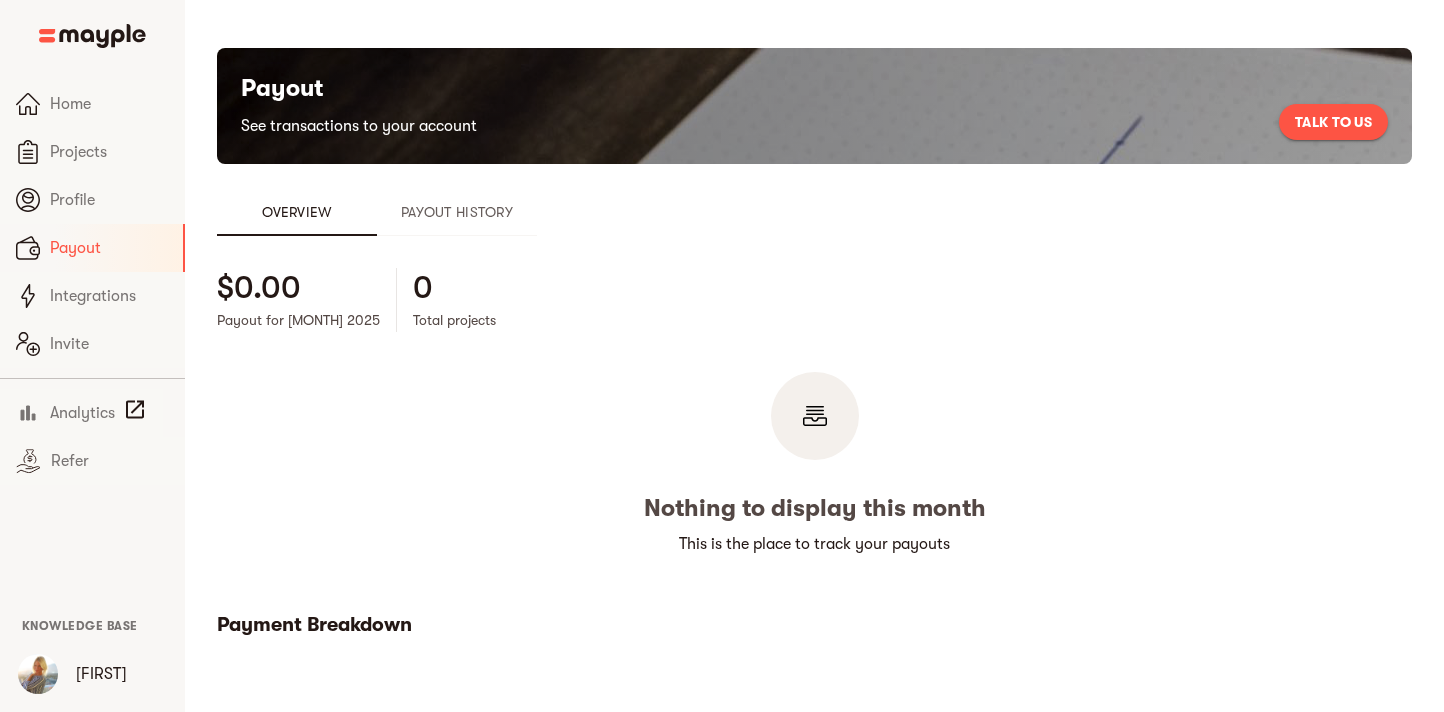 click on "Payout History" at bounding box center (457, 212) 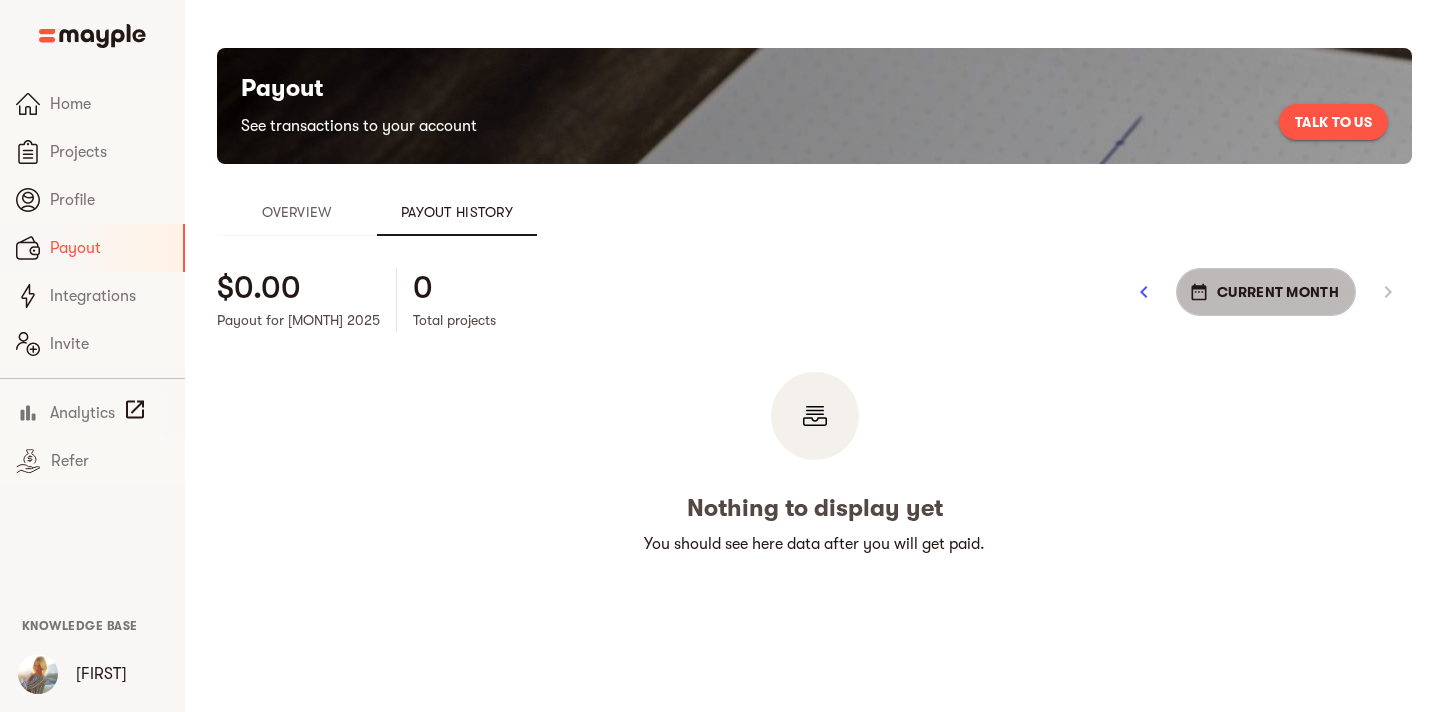click on "Current Month" at bounding box center [1266, 292] 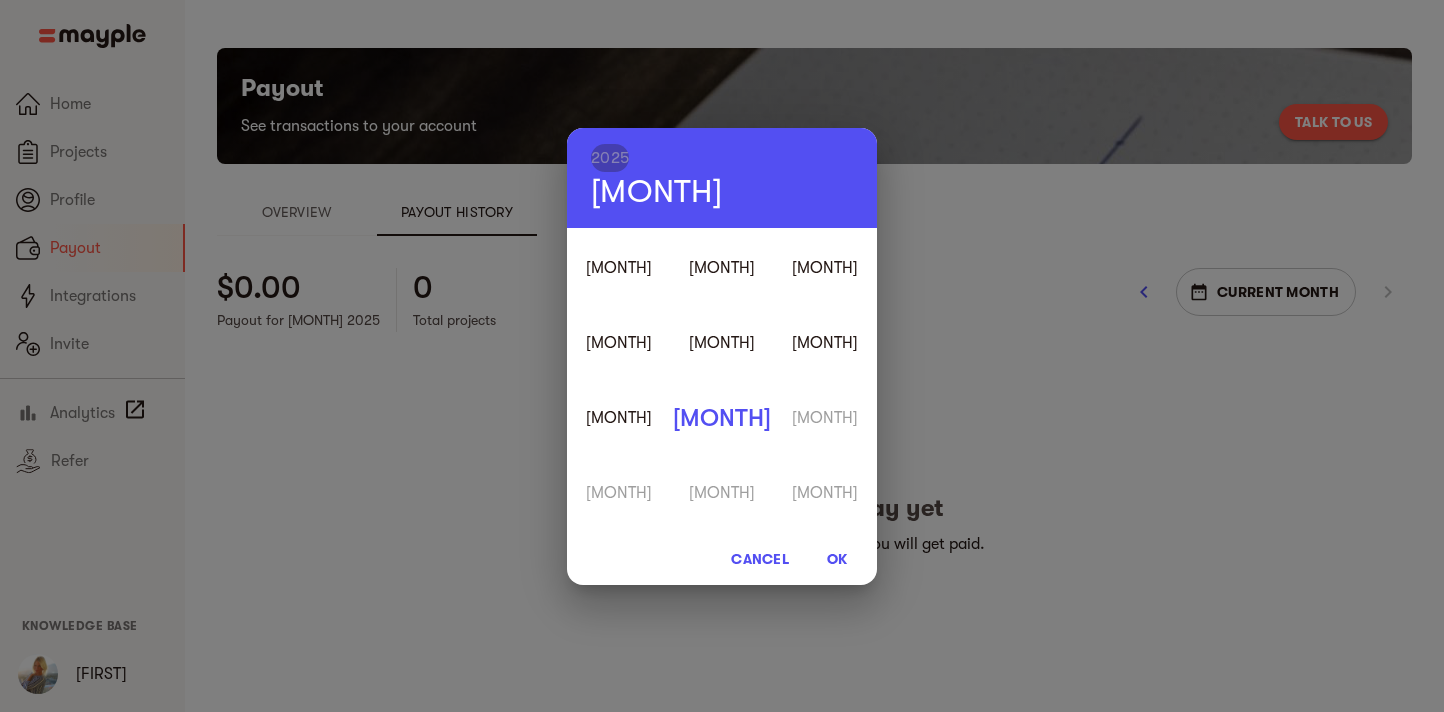 click on "2025" at bounding box center (610, 158) 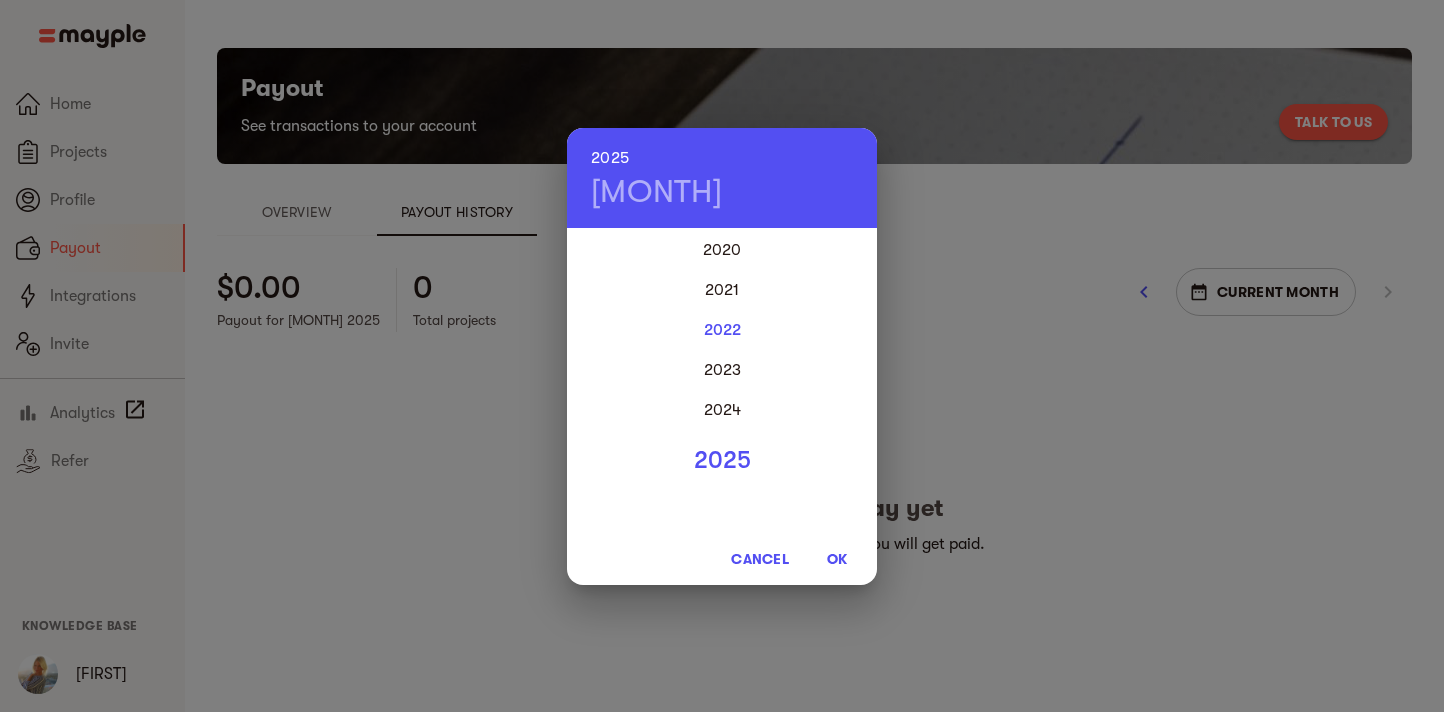 click on "2022" at bounding box center [722, 330] 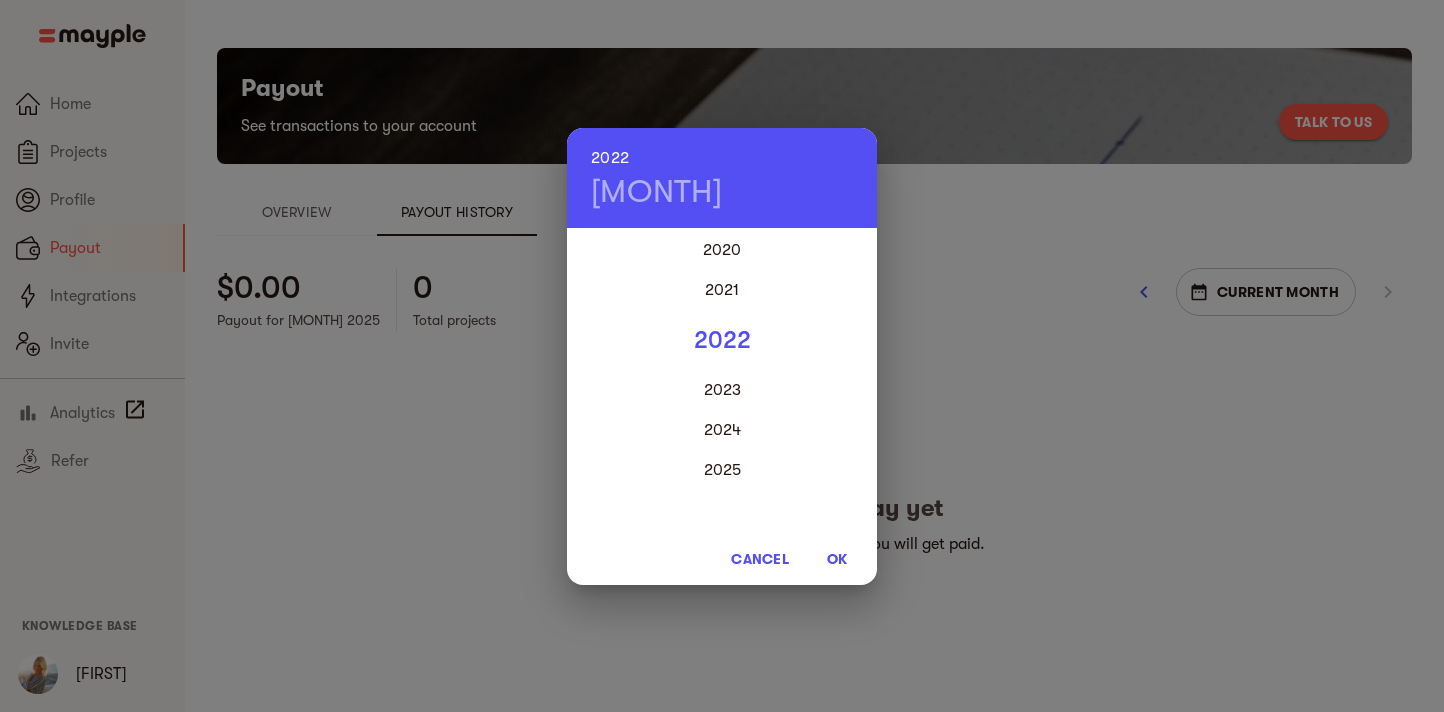 click on "OK" at bounding box center (837, 559) 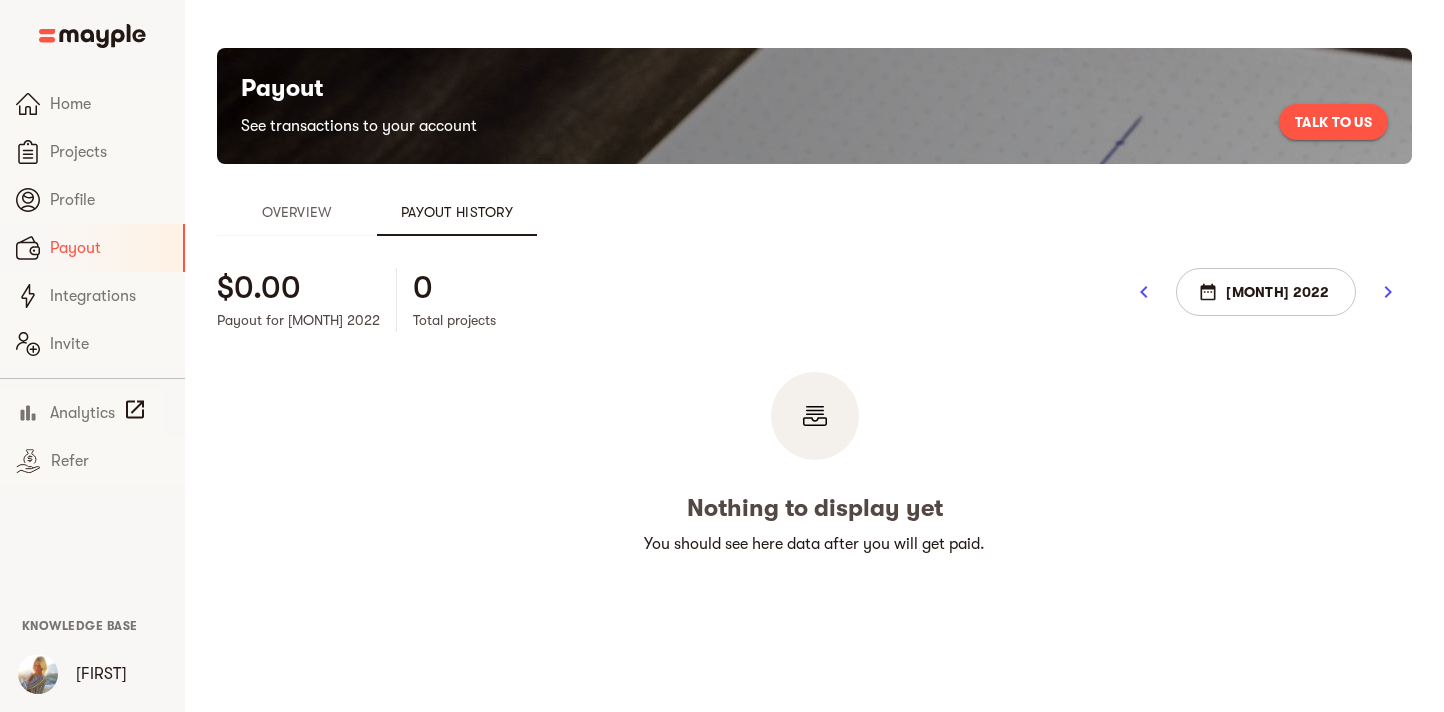 type 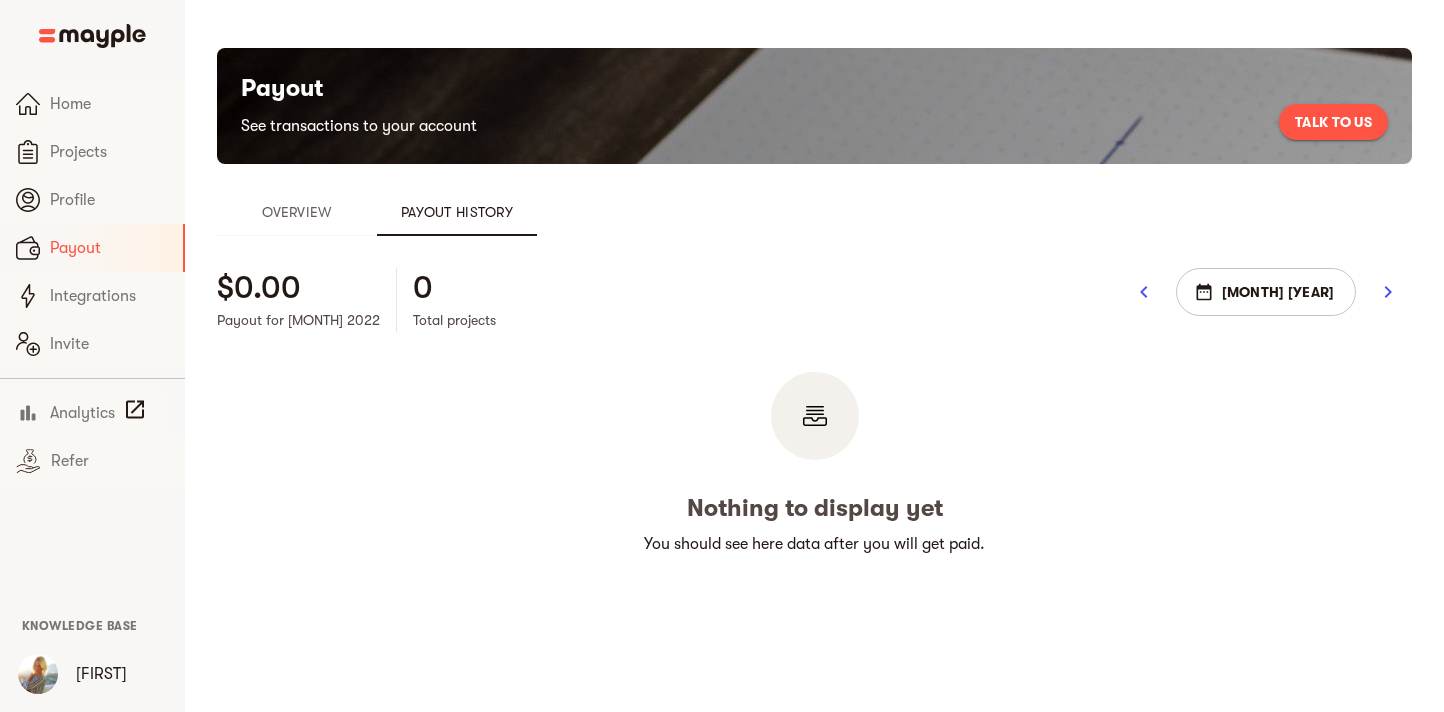 click 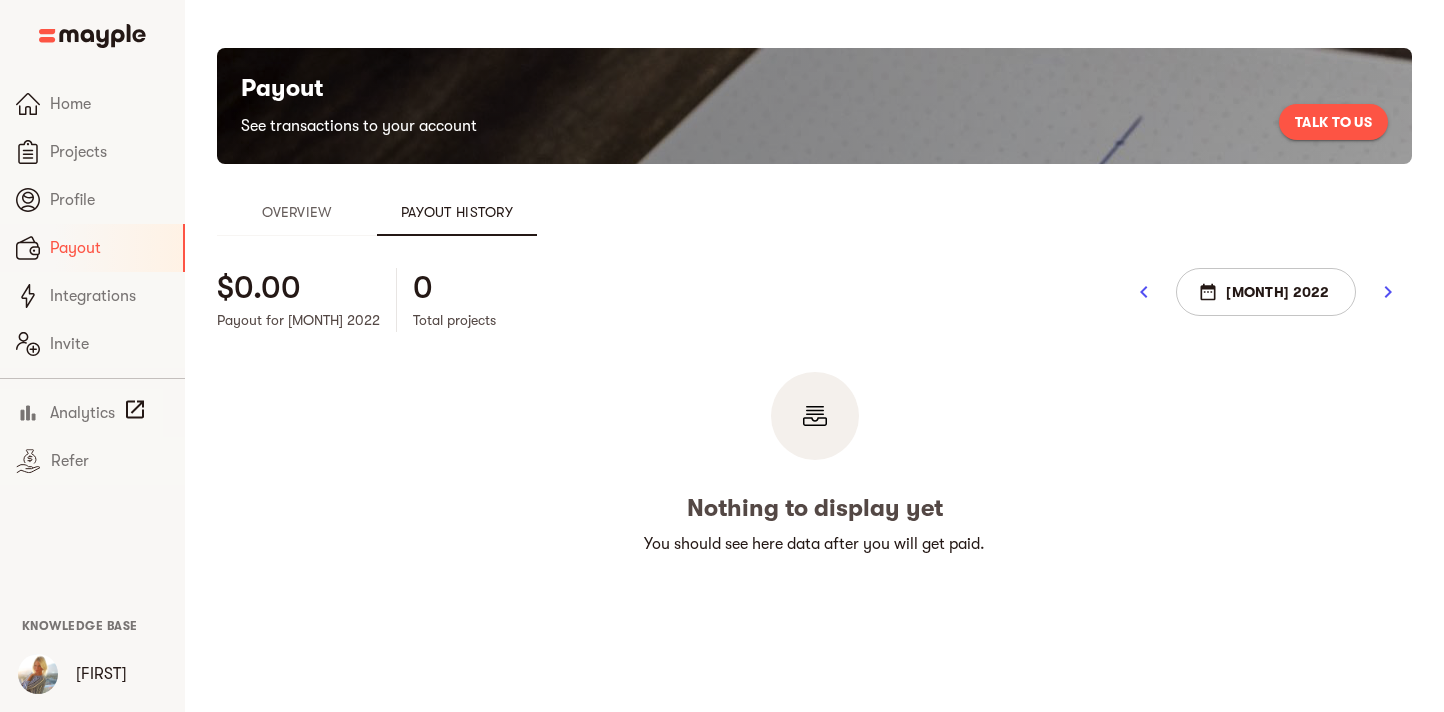 click 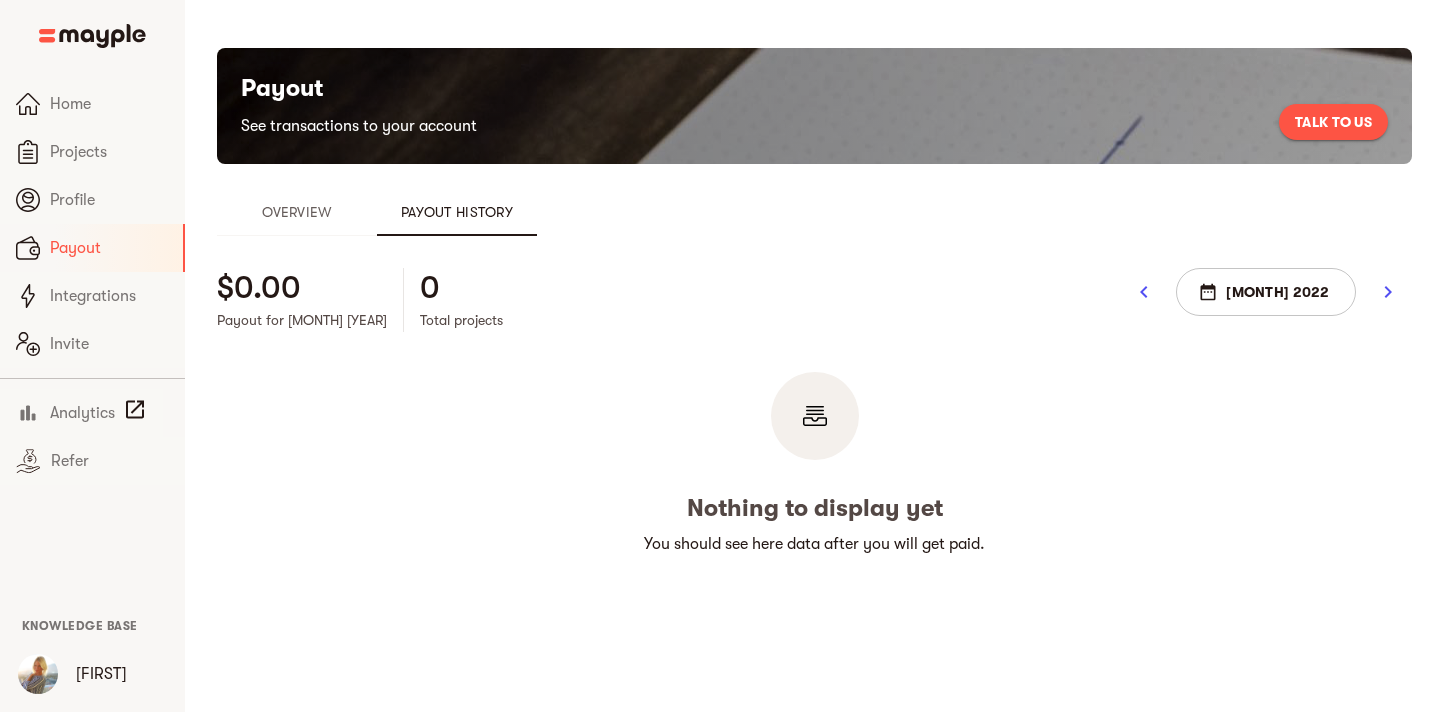click 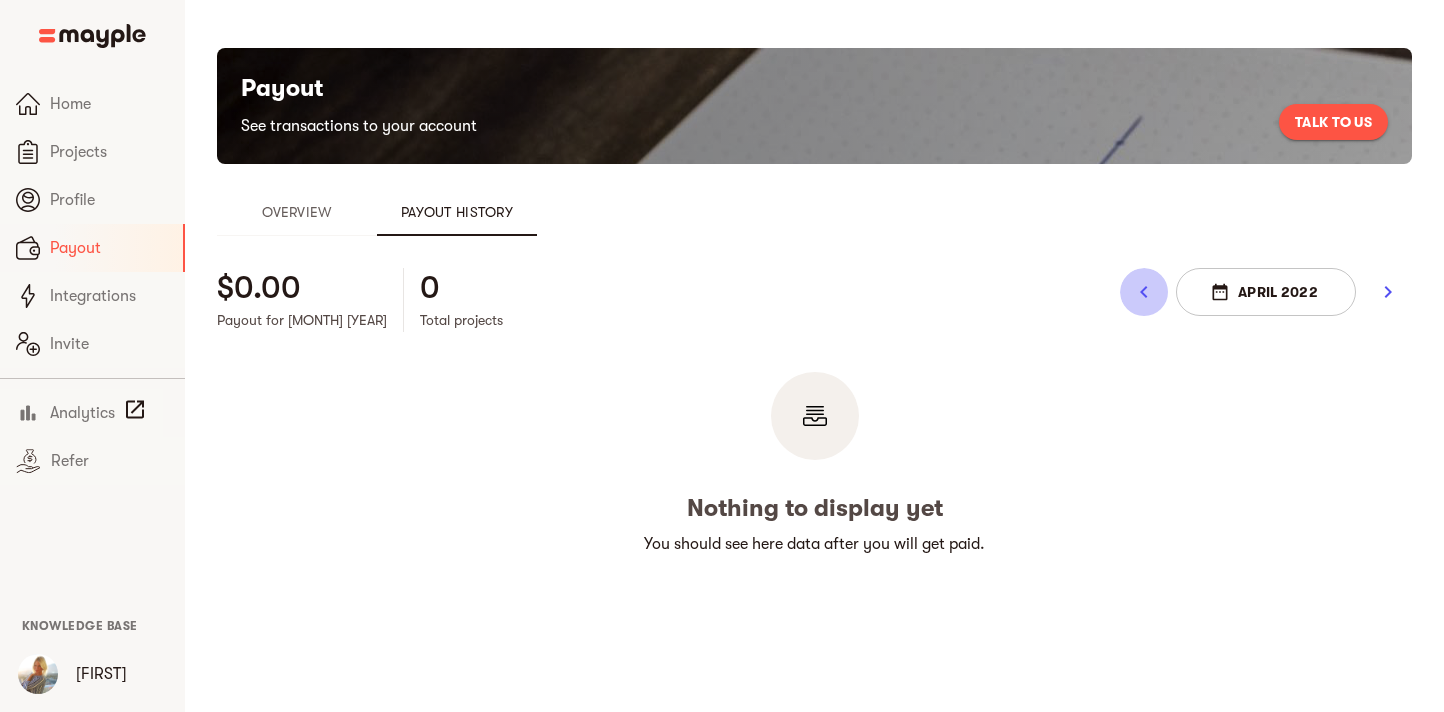 click 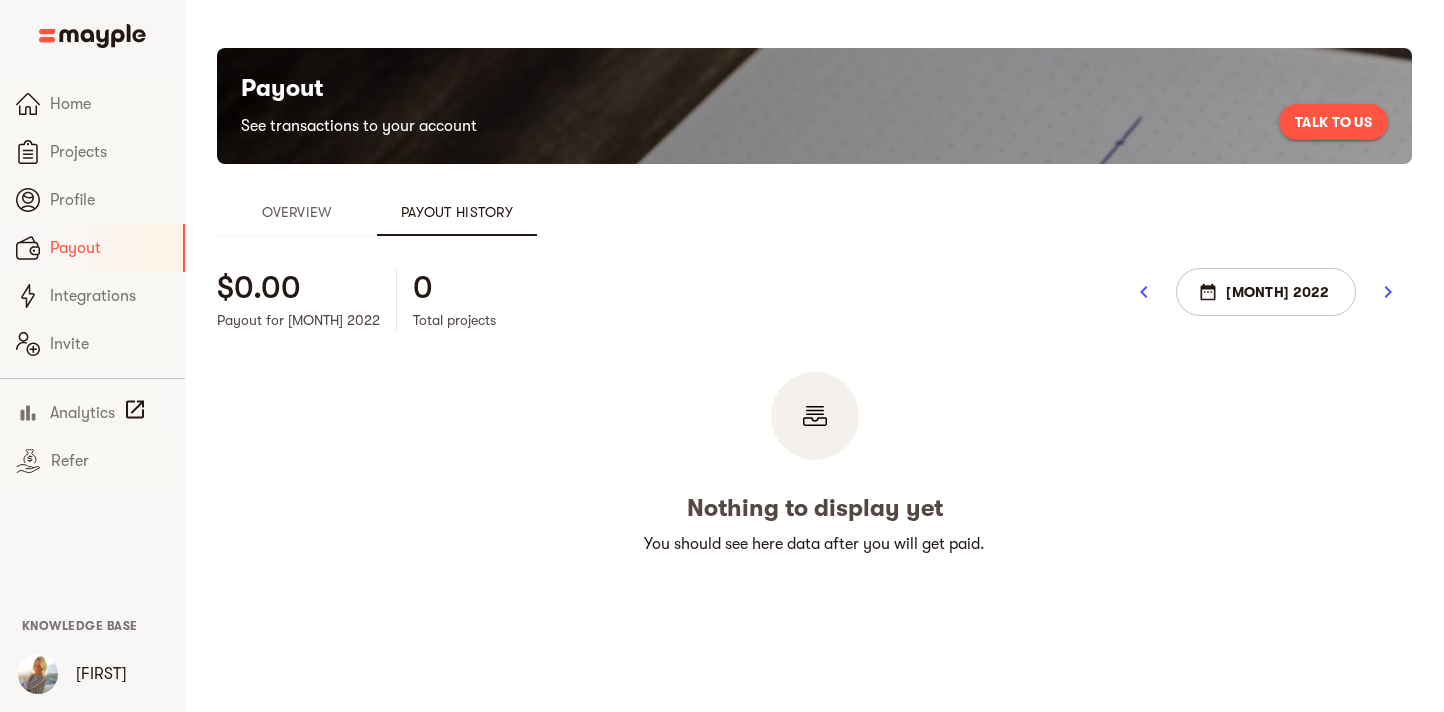 type 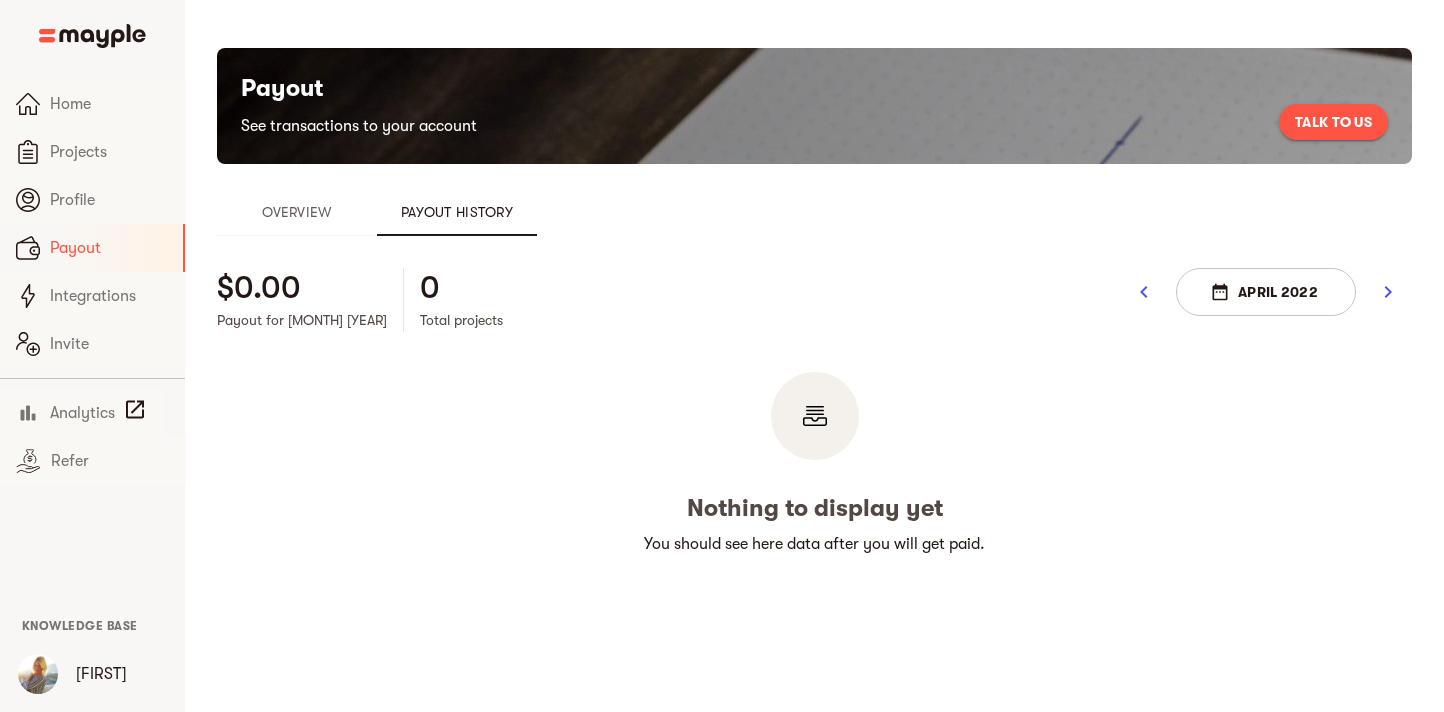 type 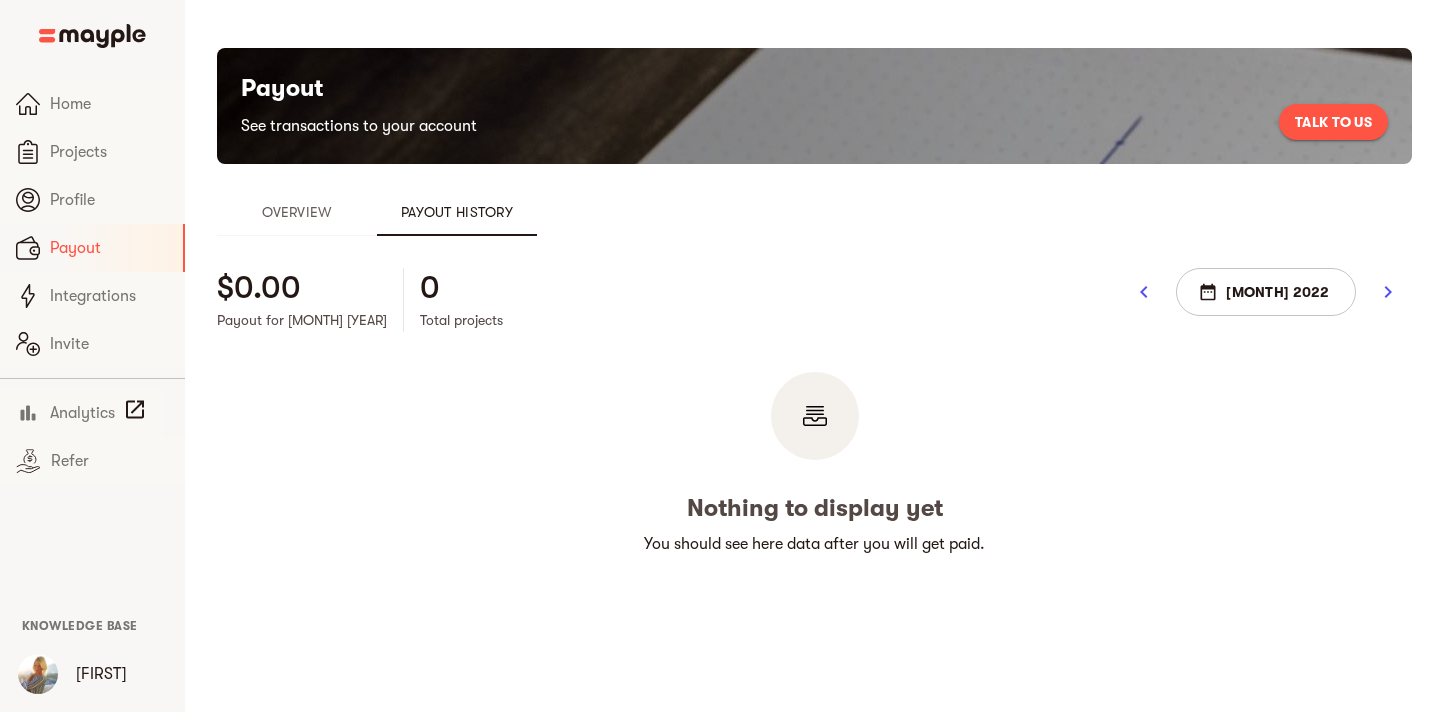 click 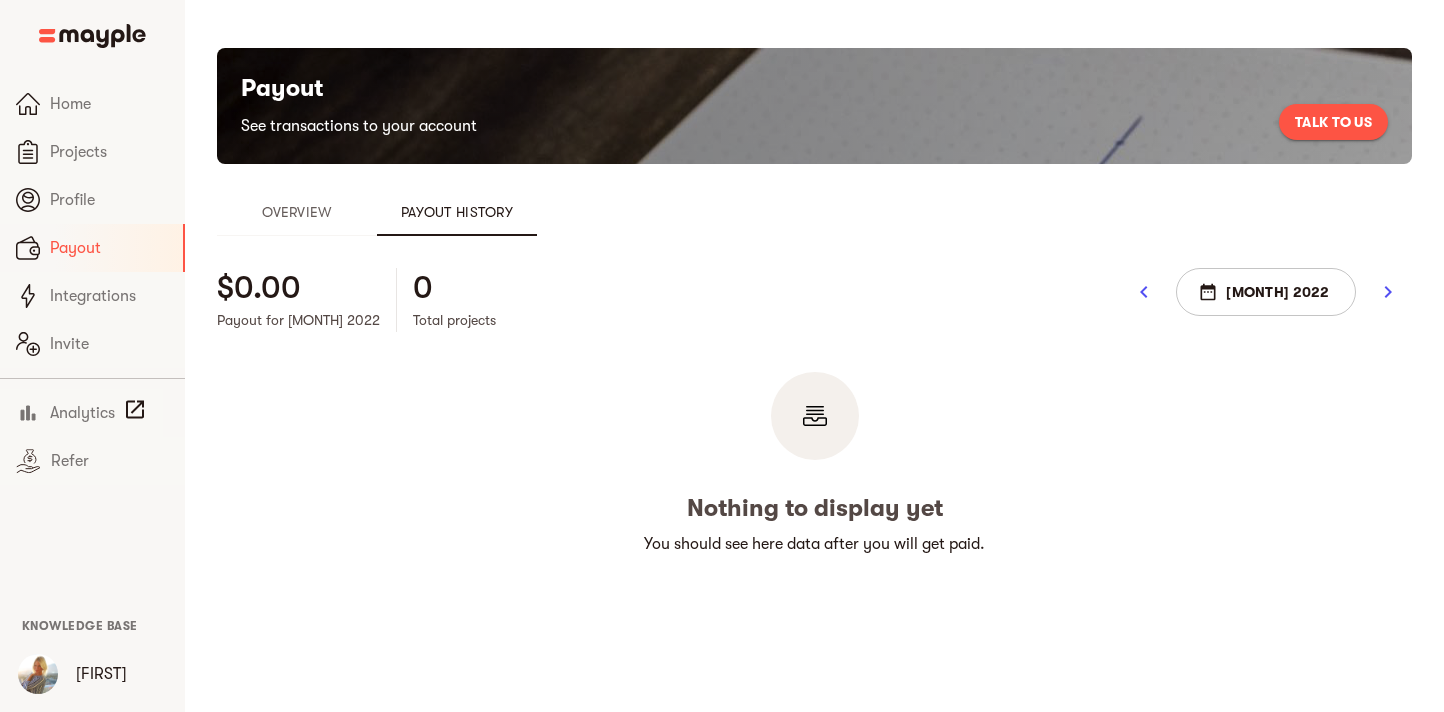 click 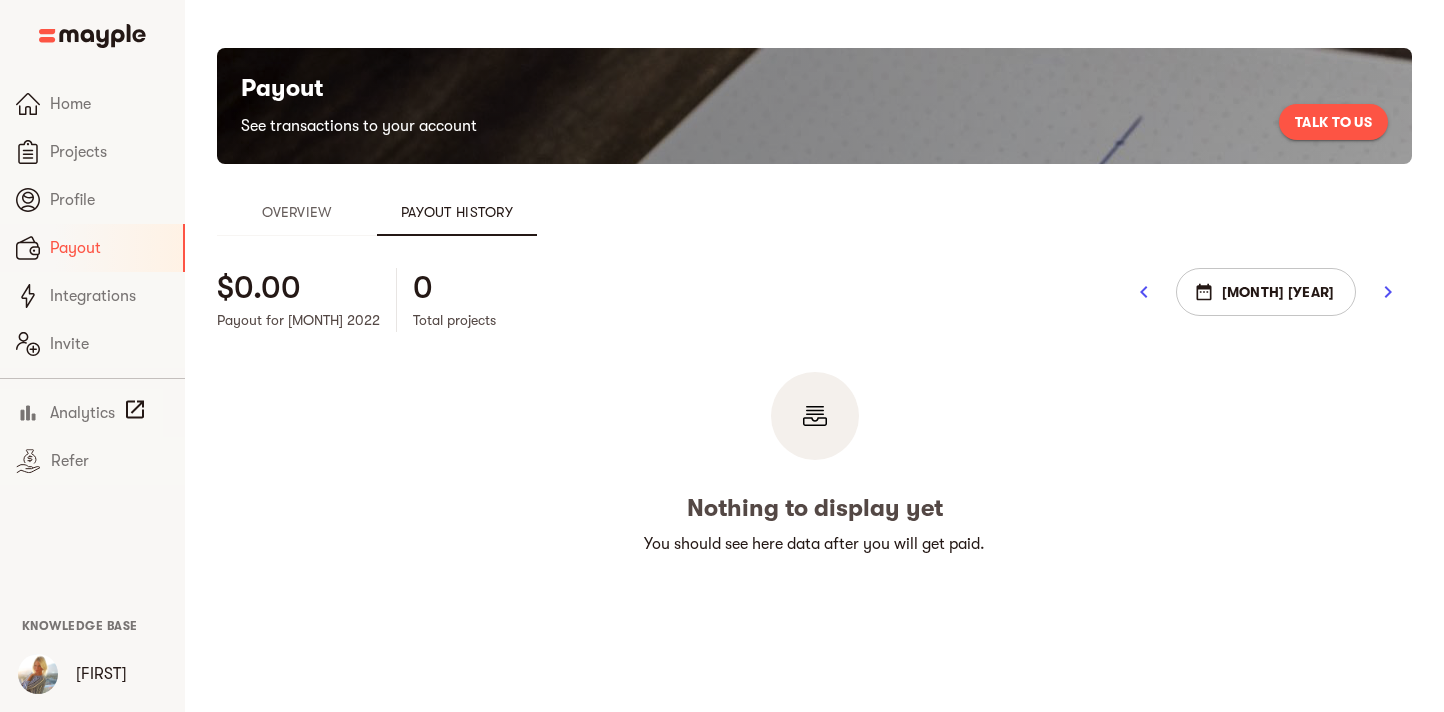 click 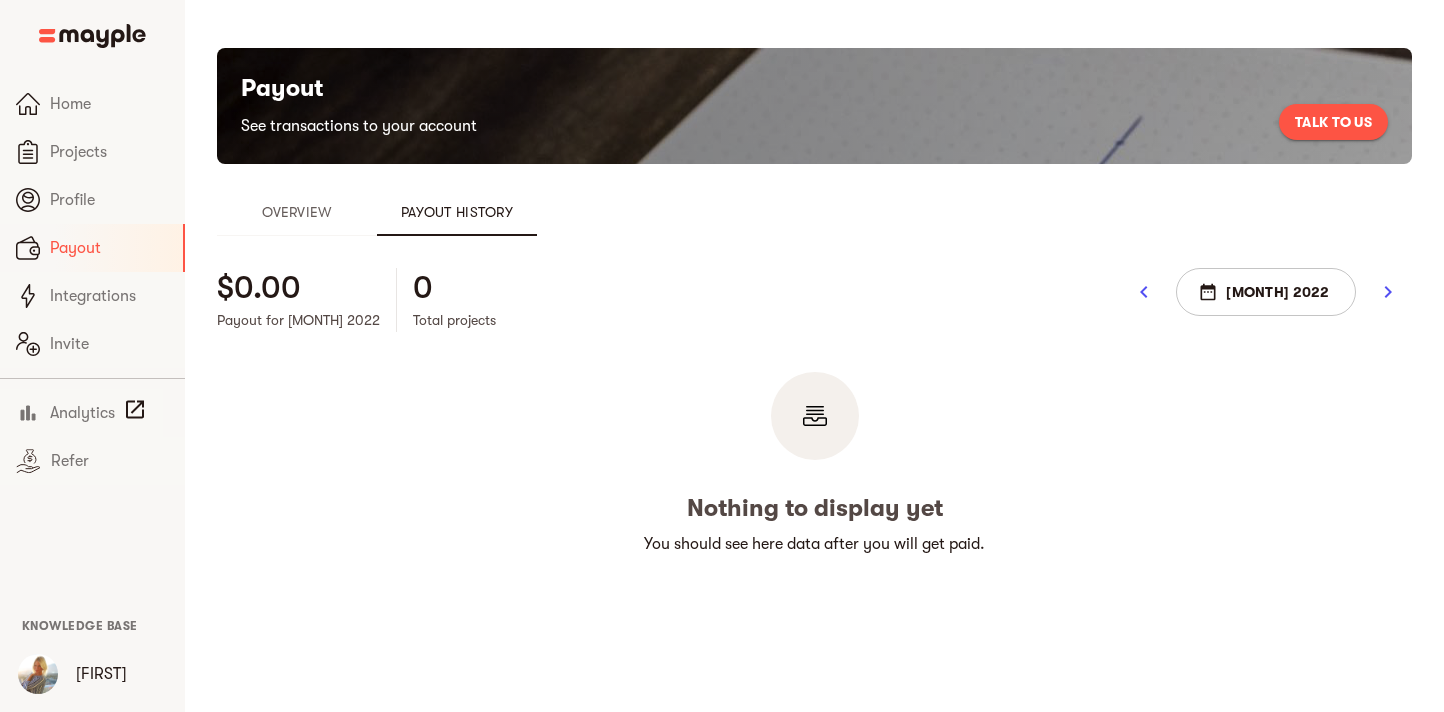 click 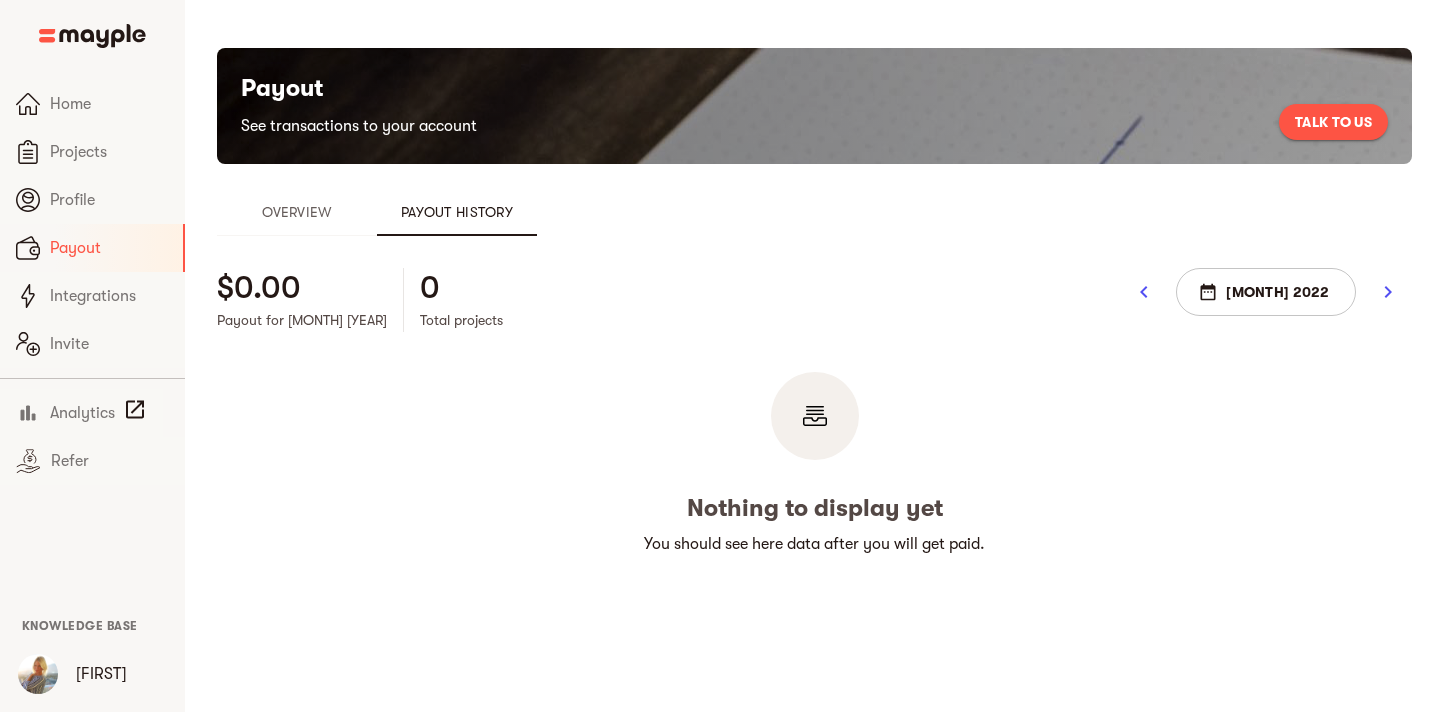 click at bounding box center [1388, 292] 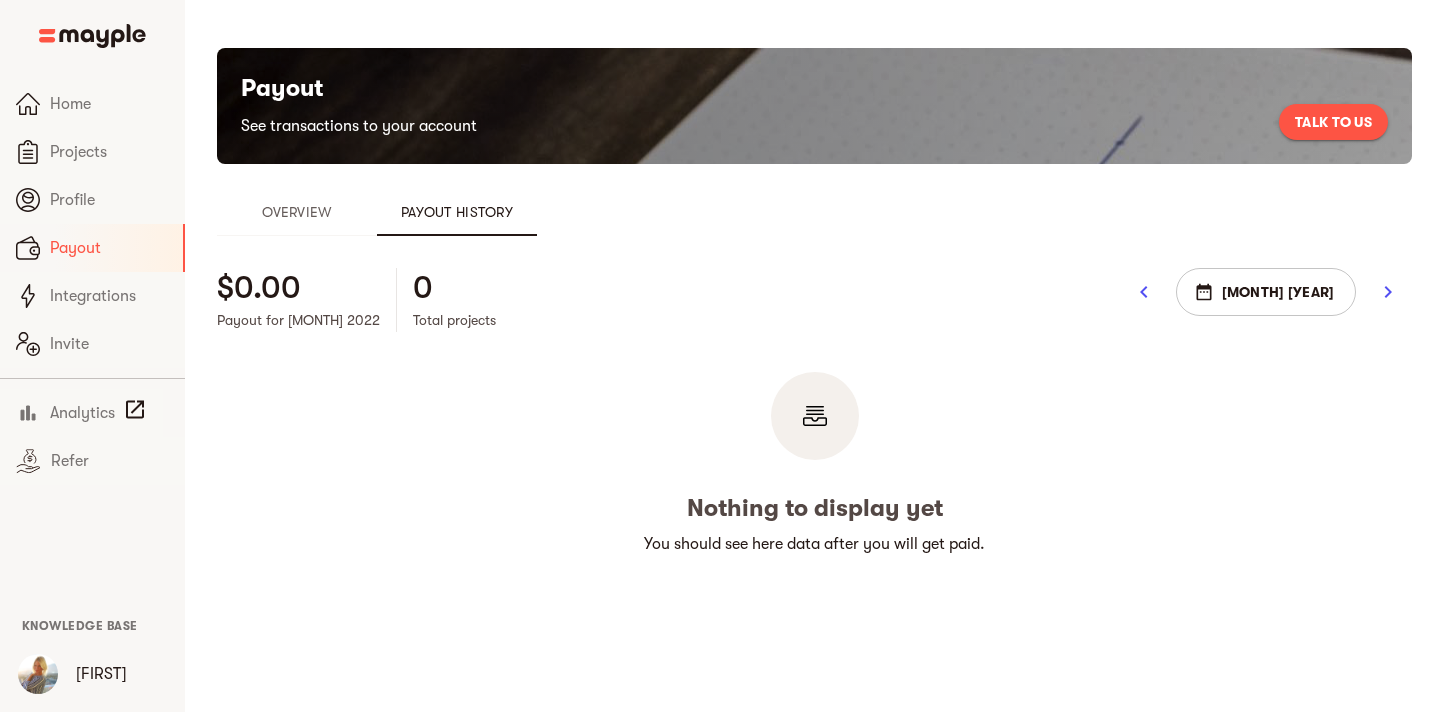 click 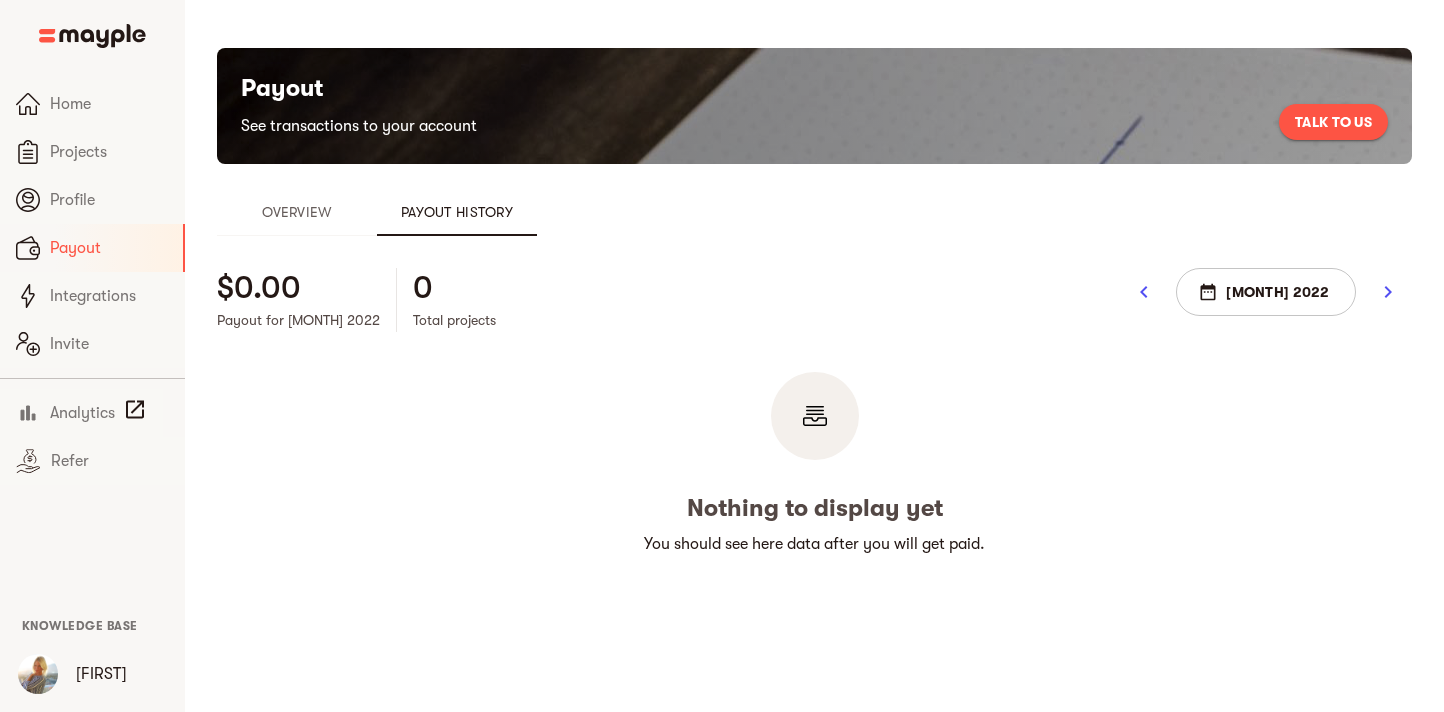 click 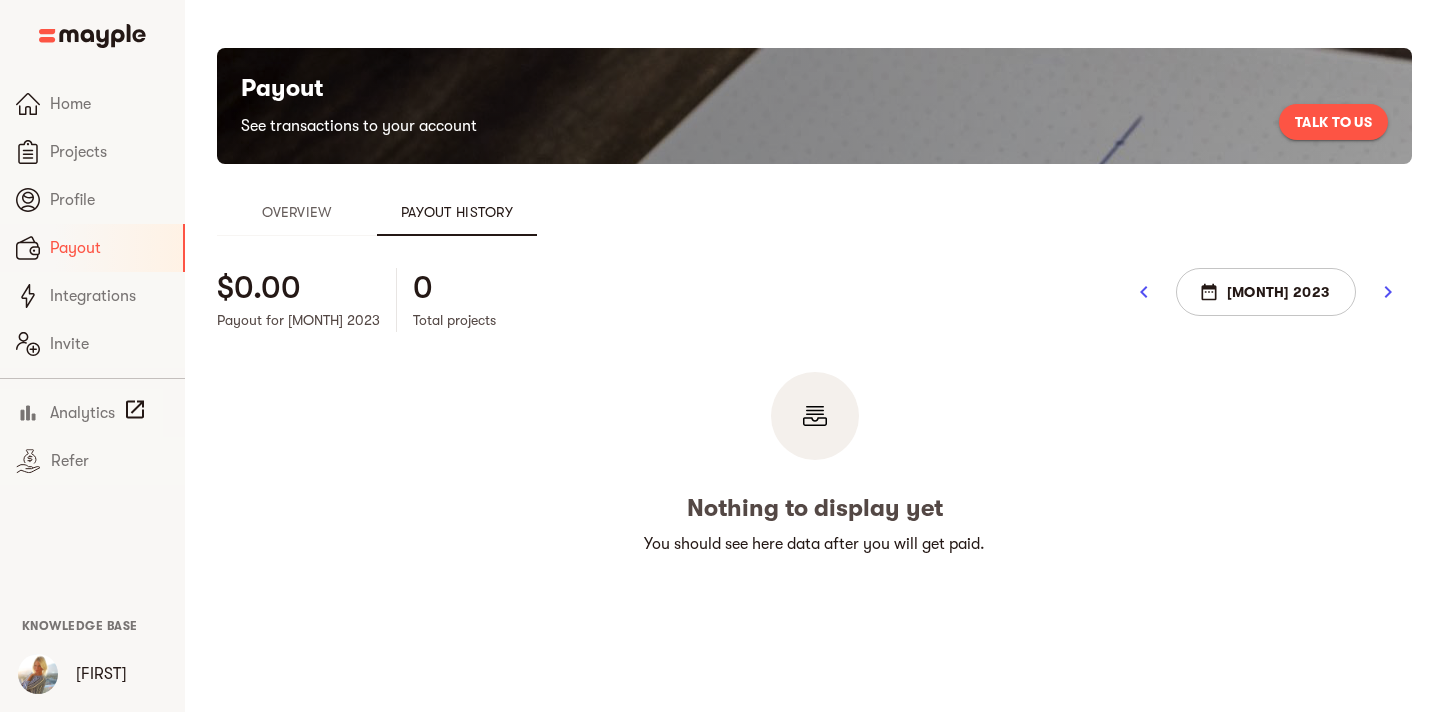 click 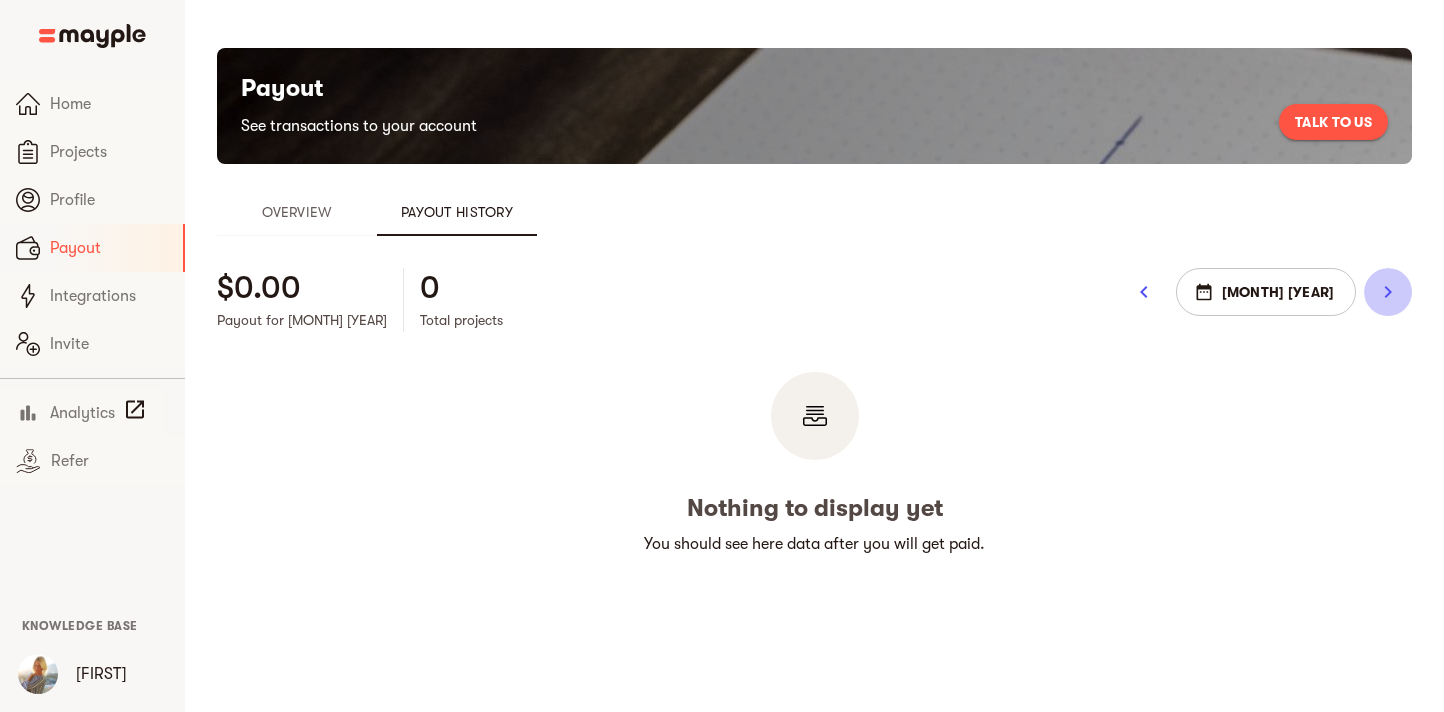 click 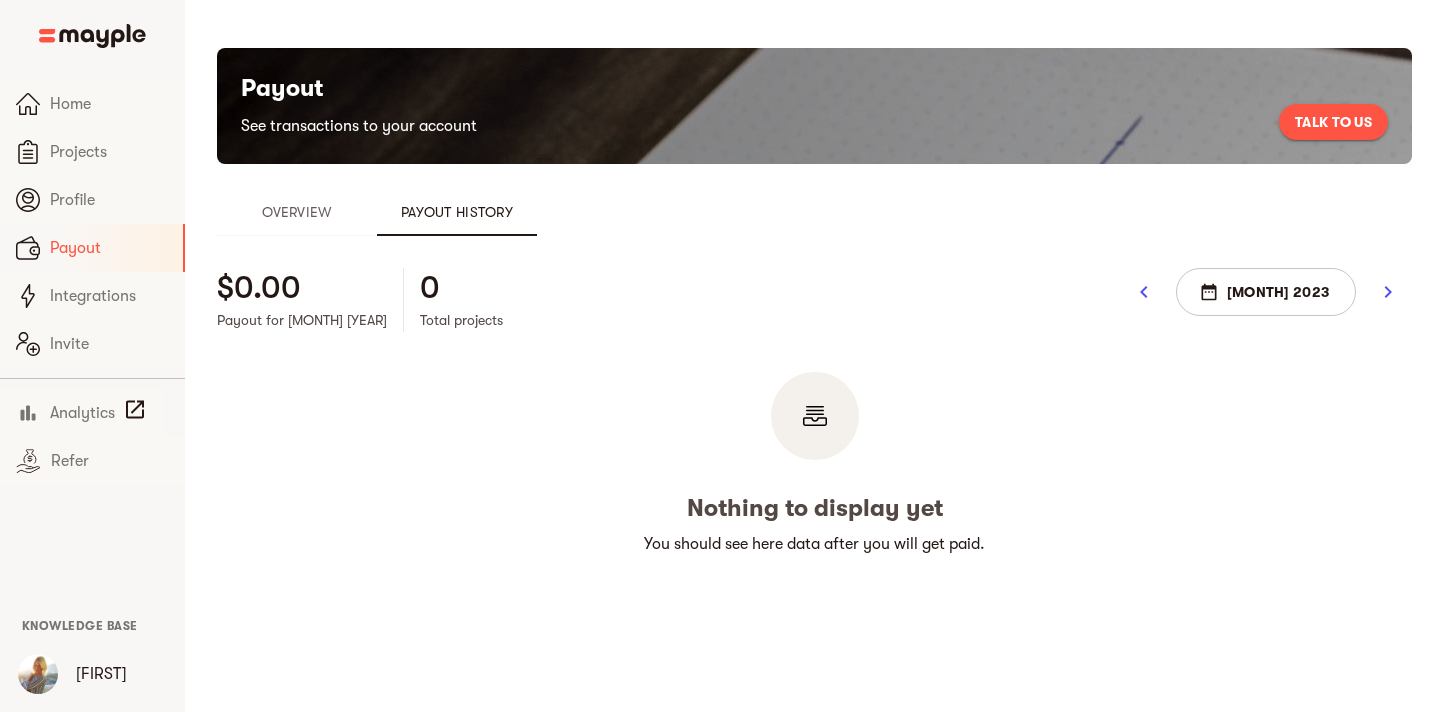 click 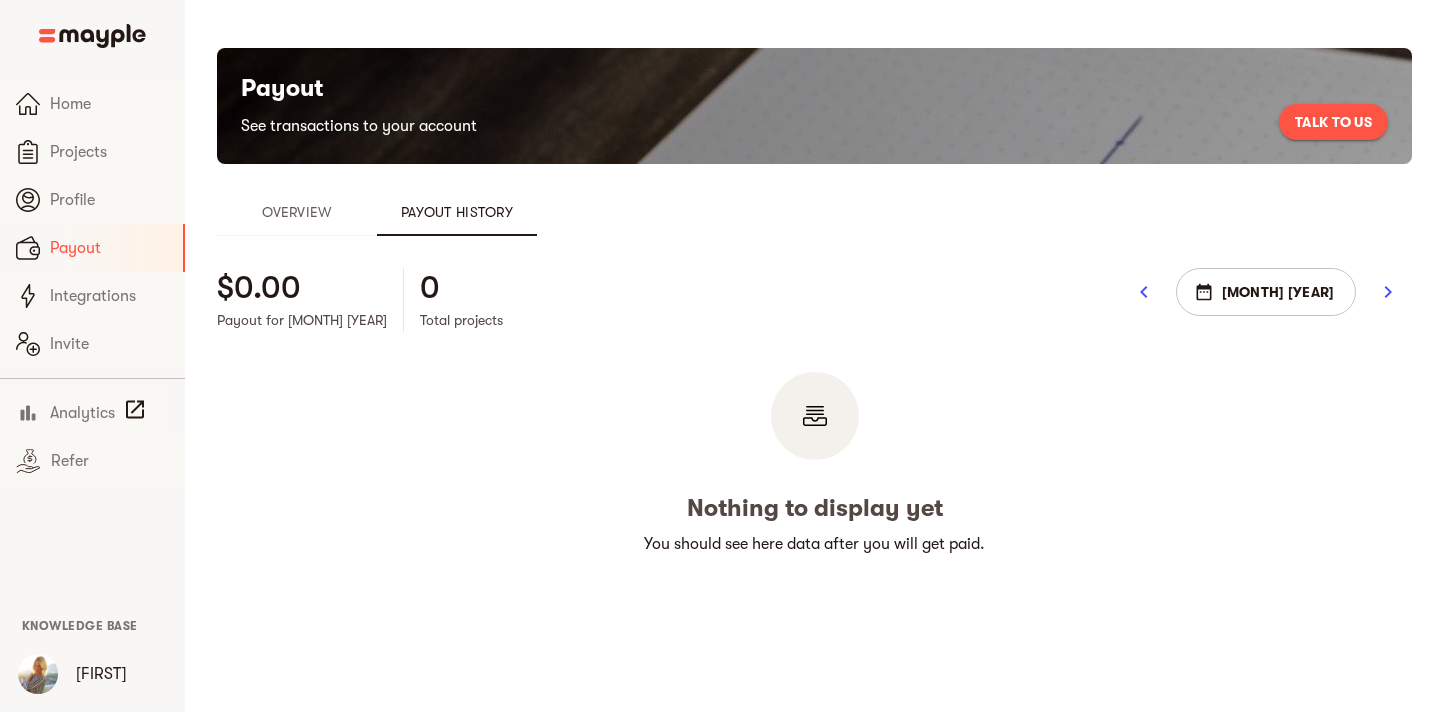 click 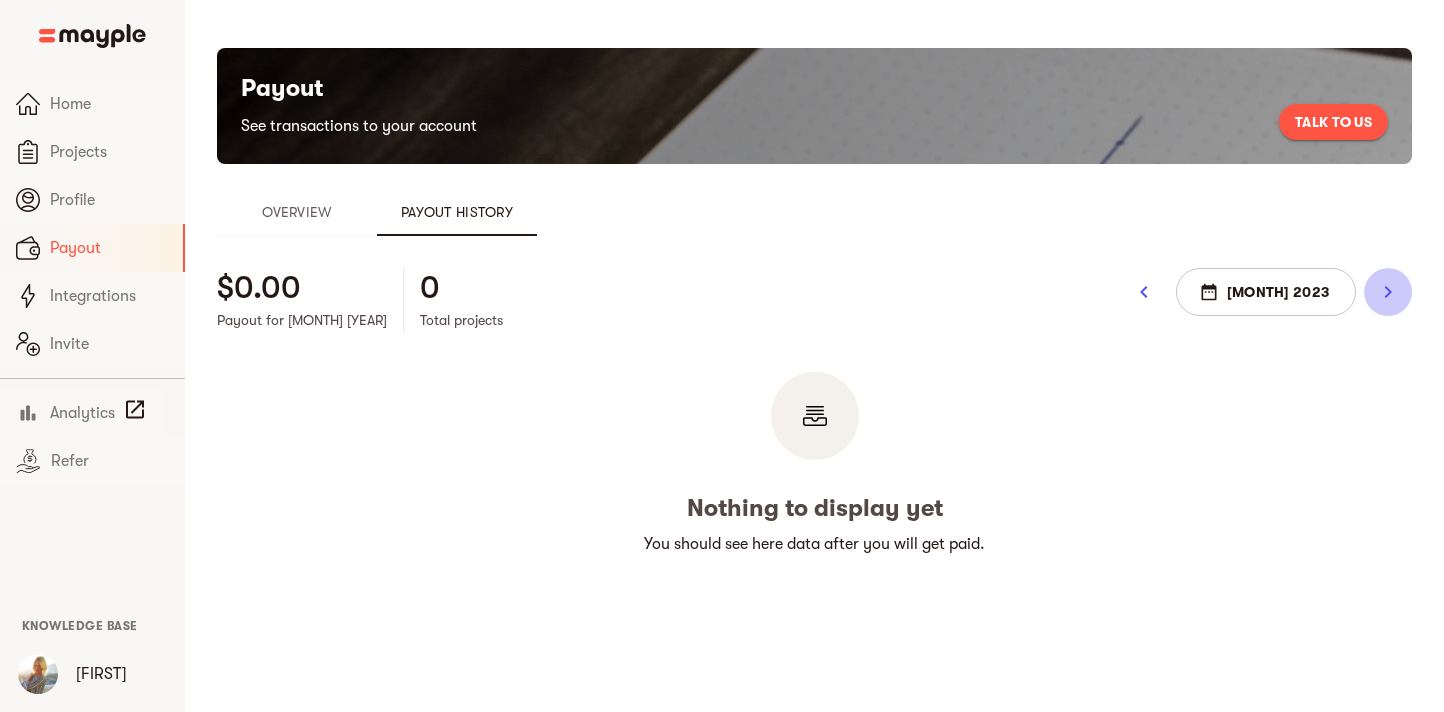 click 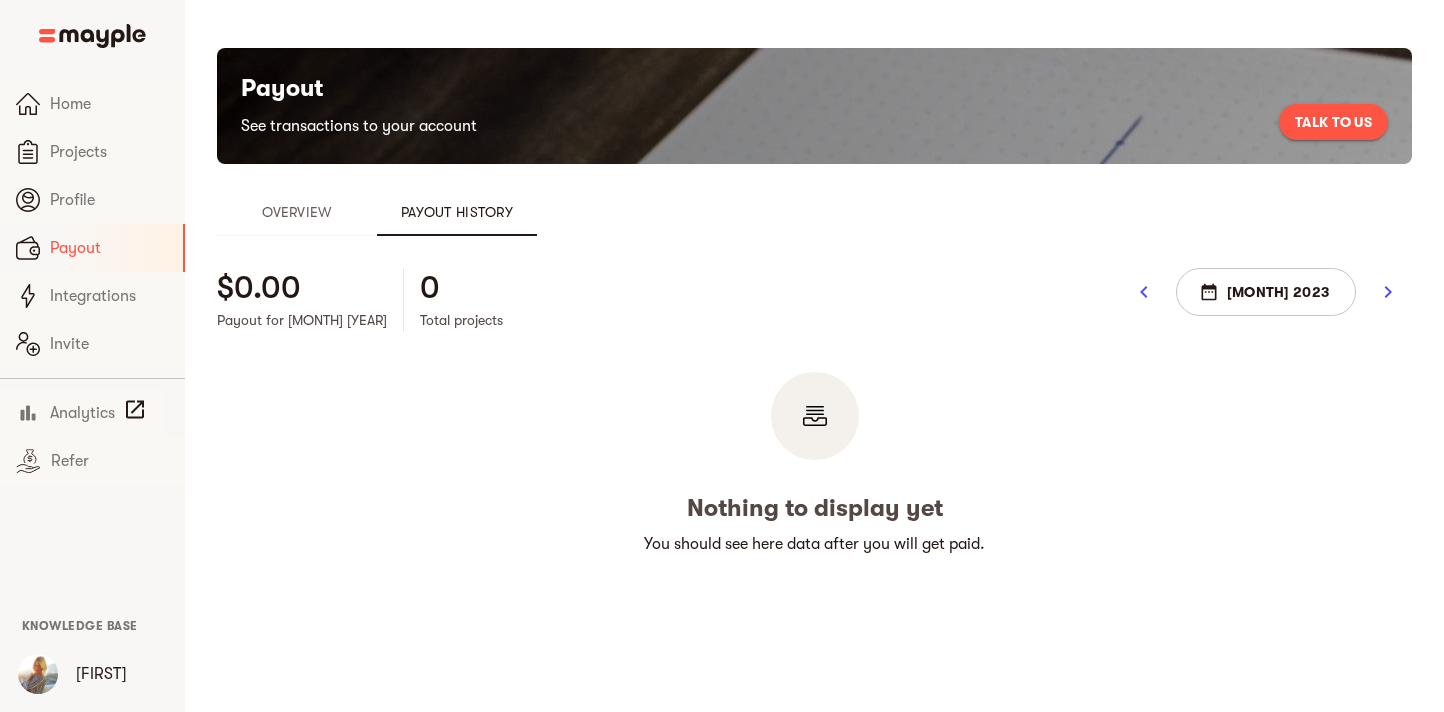 click 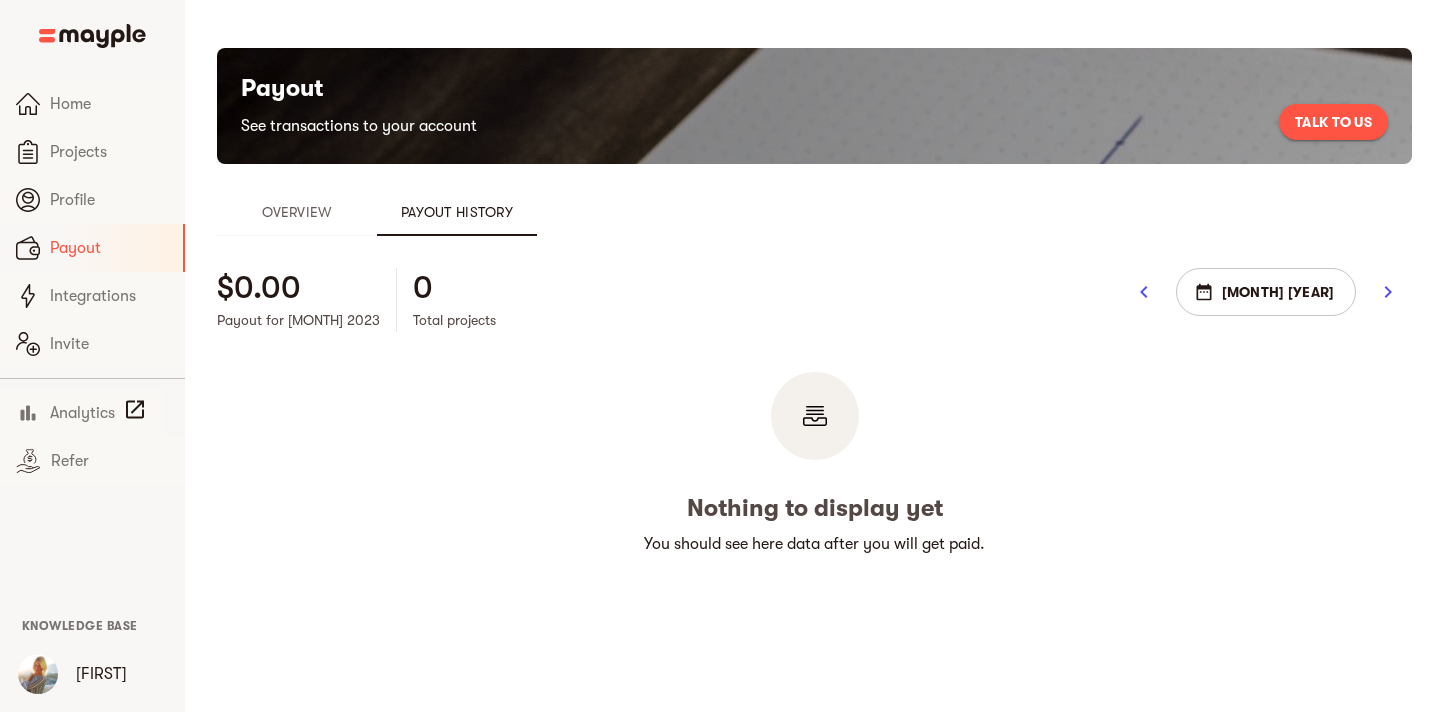 click at bounding box center (1388, 292) 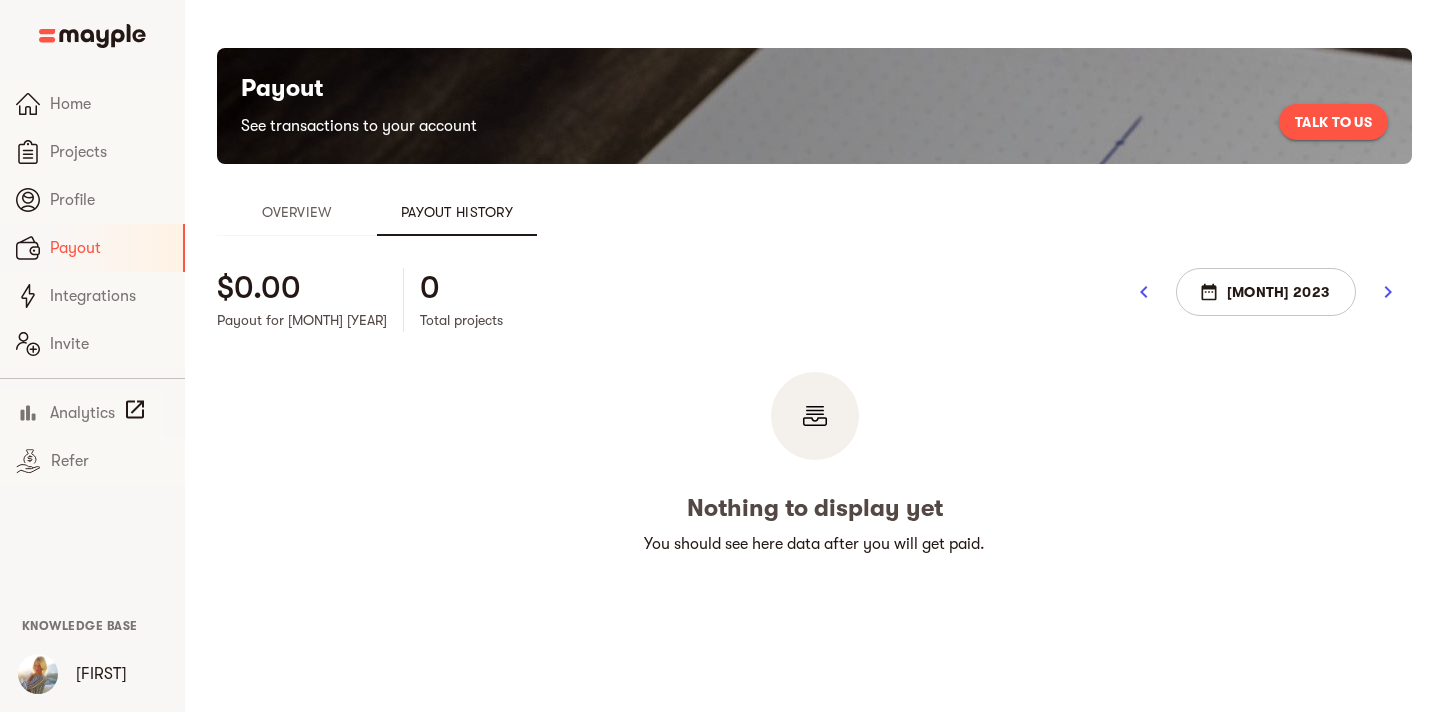 click 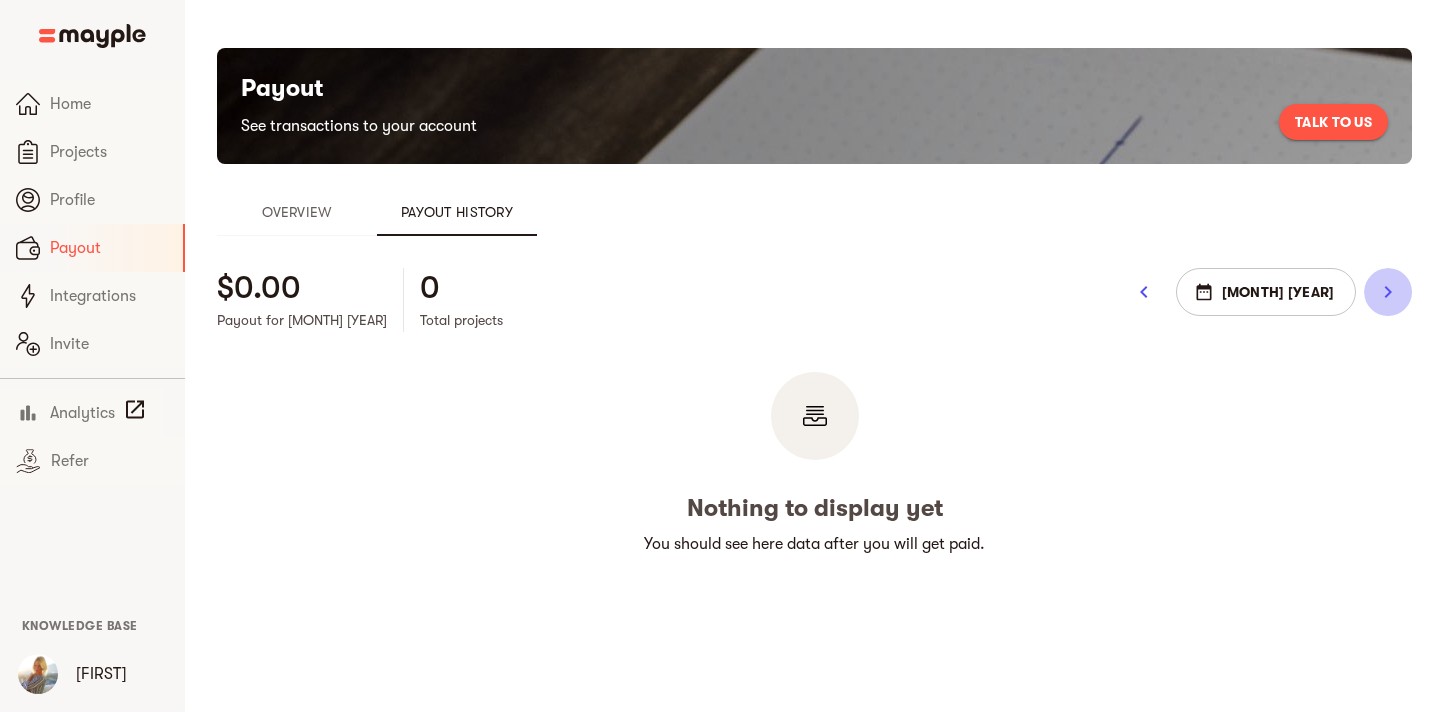click 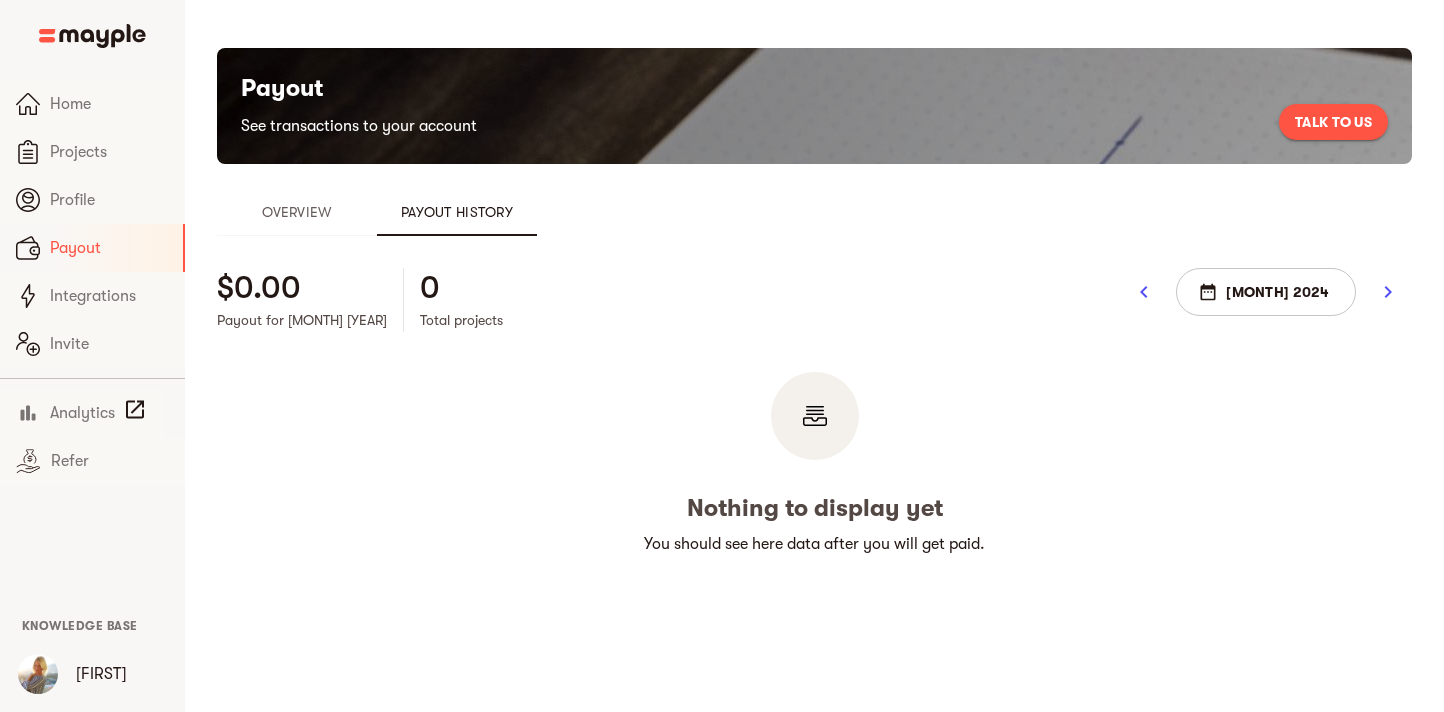 click at bounding box center (1388, 292) 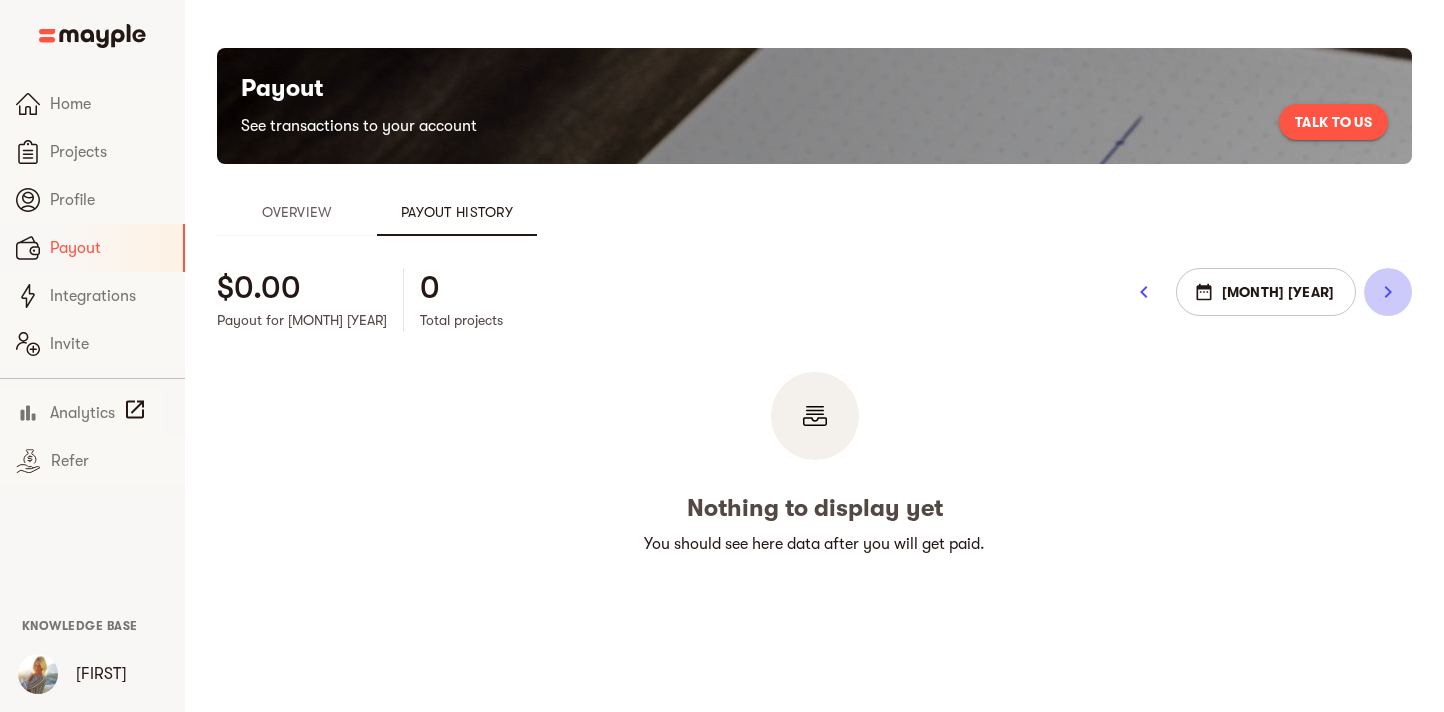 click at bounding box center (1388, 292) 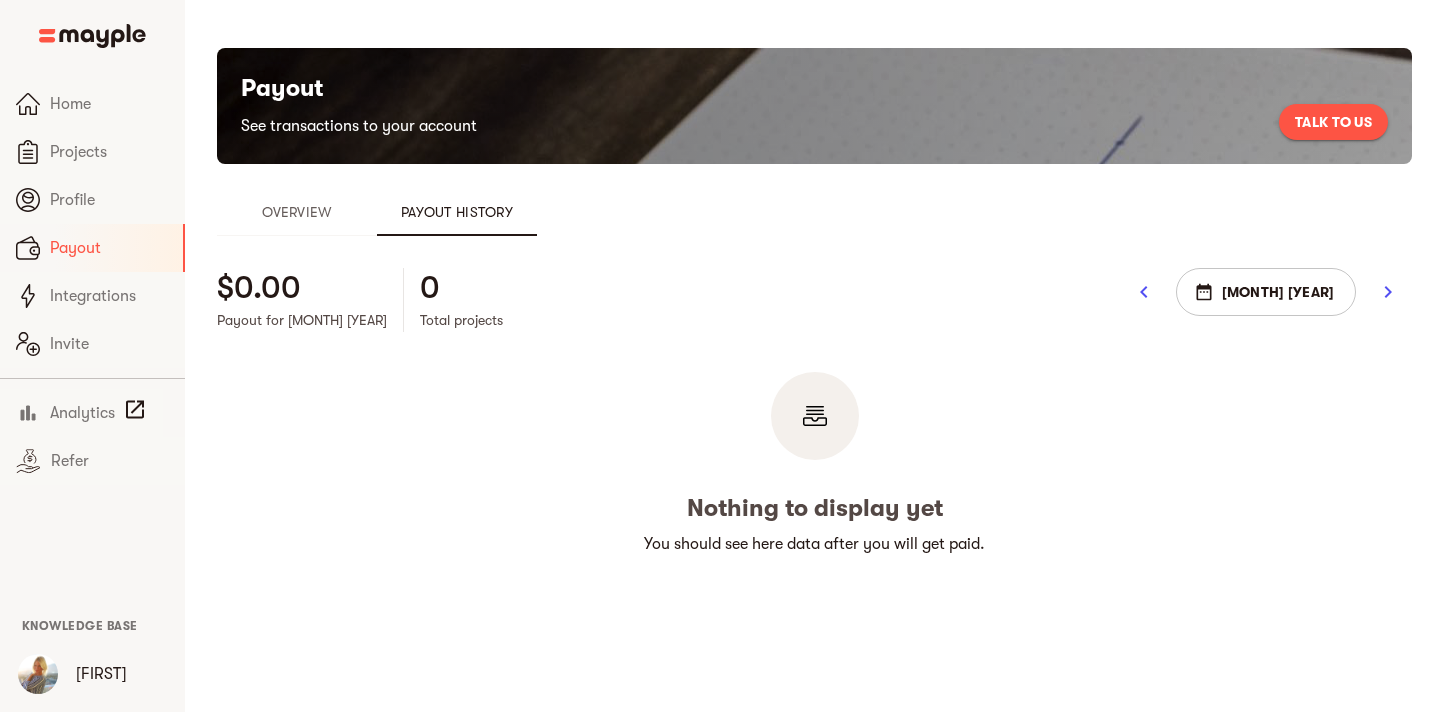click 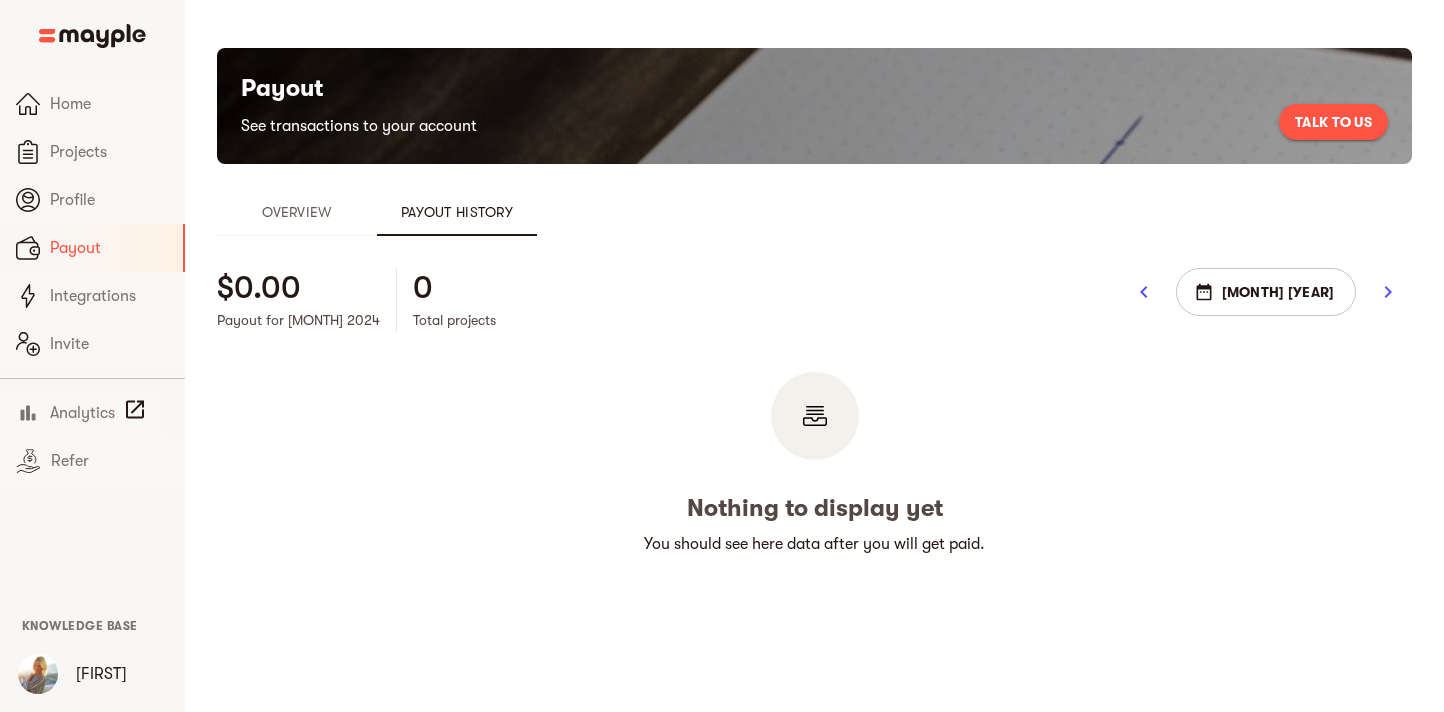 click 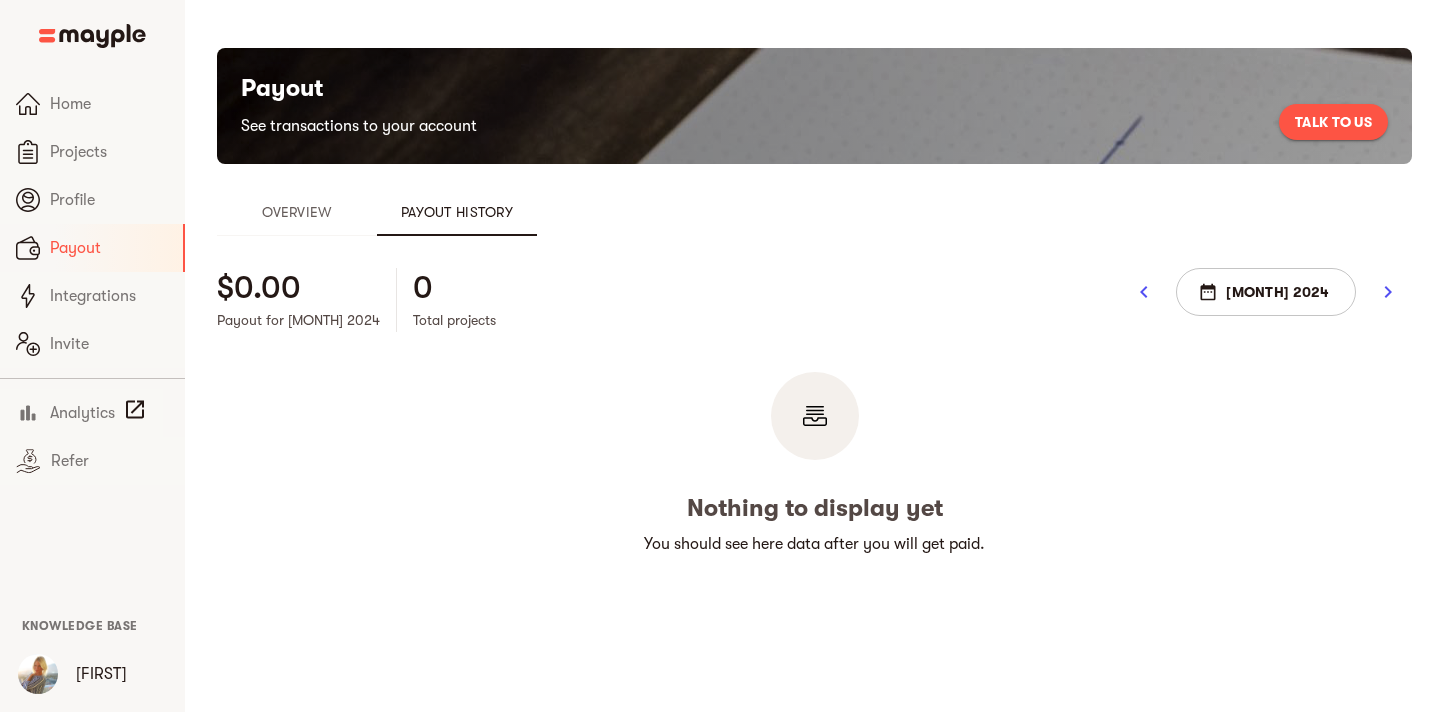 click on "[MONTH] [YEAR] [MONTH] [YEAR]" at bounding box center [1266, 300] 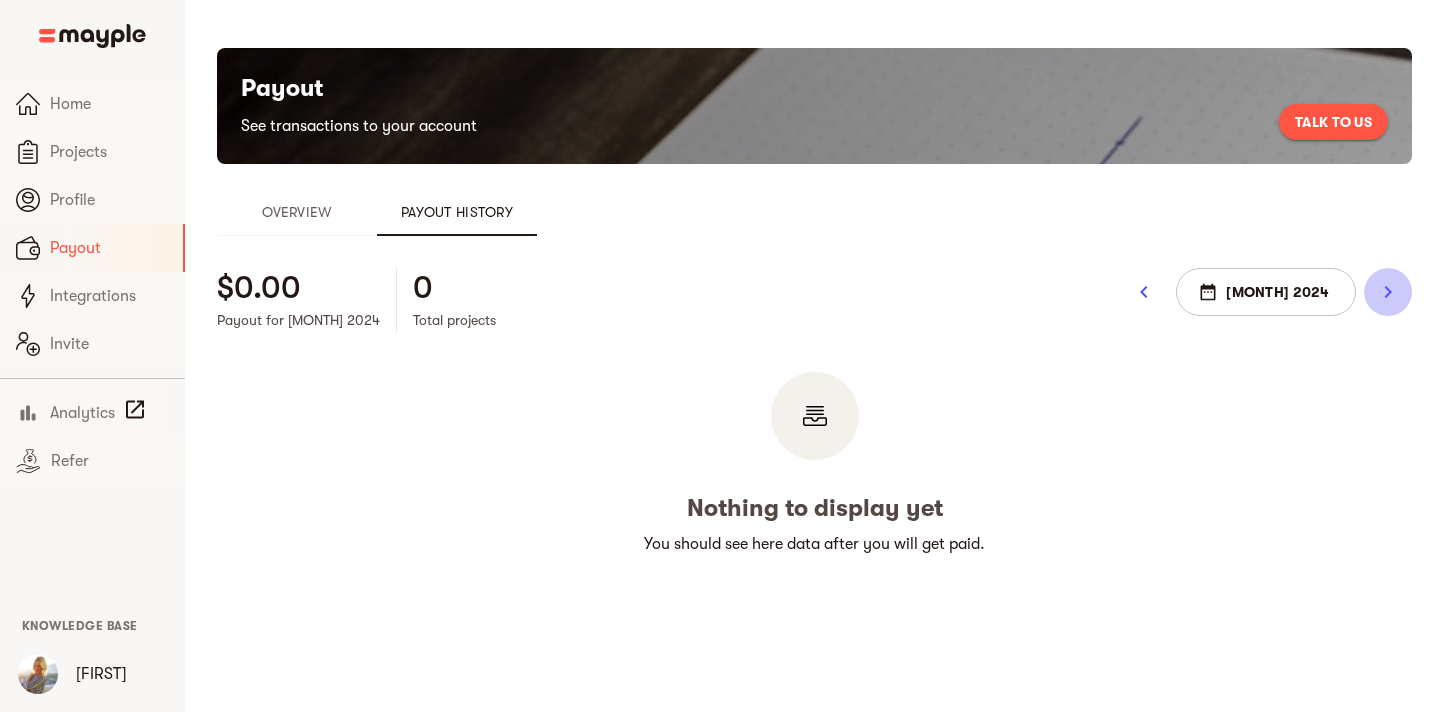click 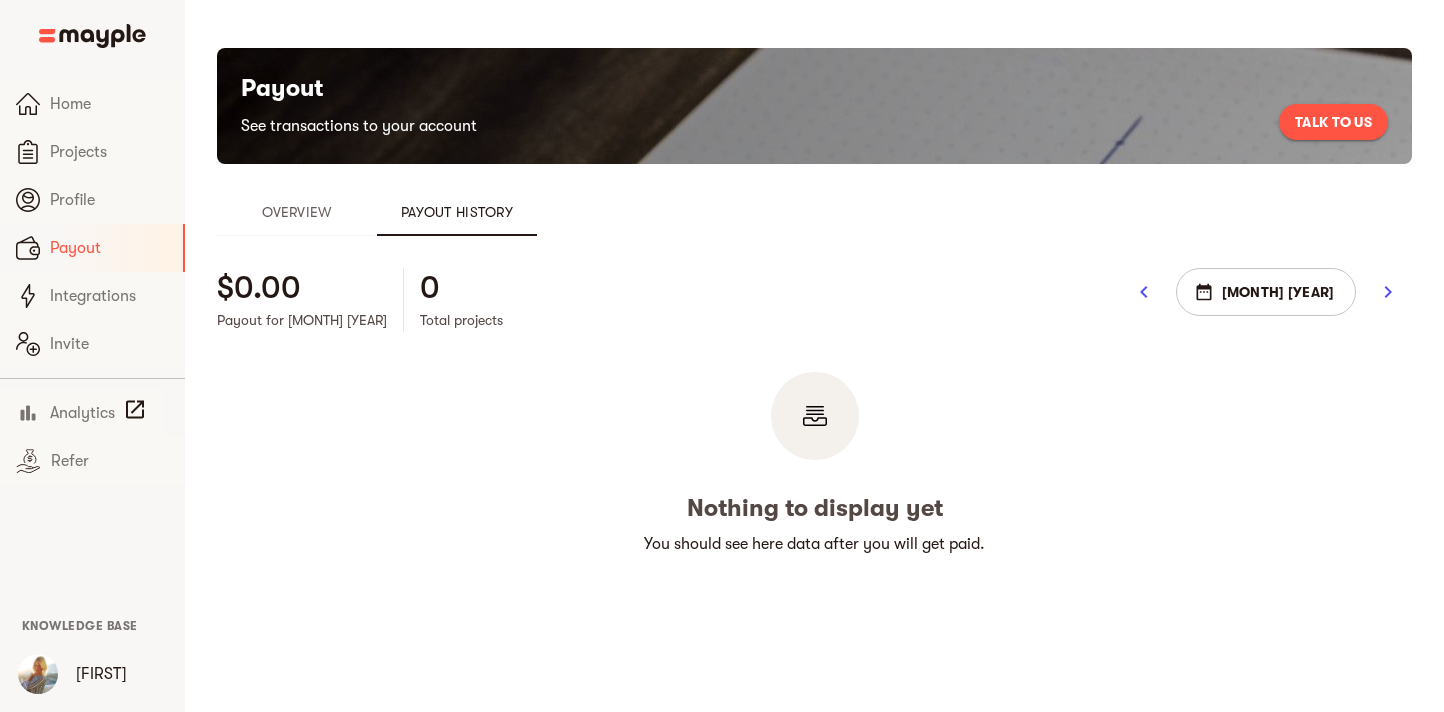 click 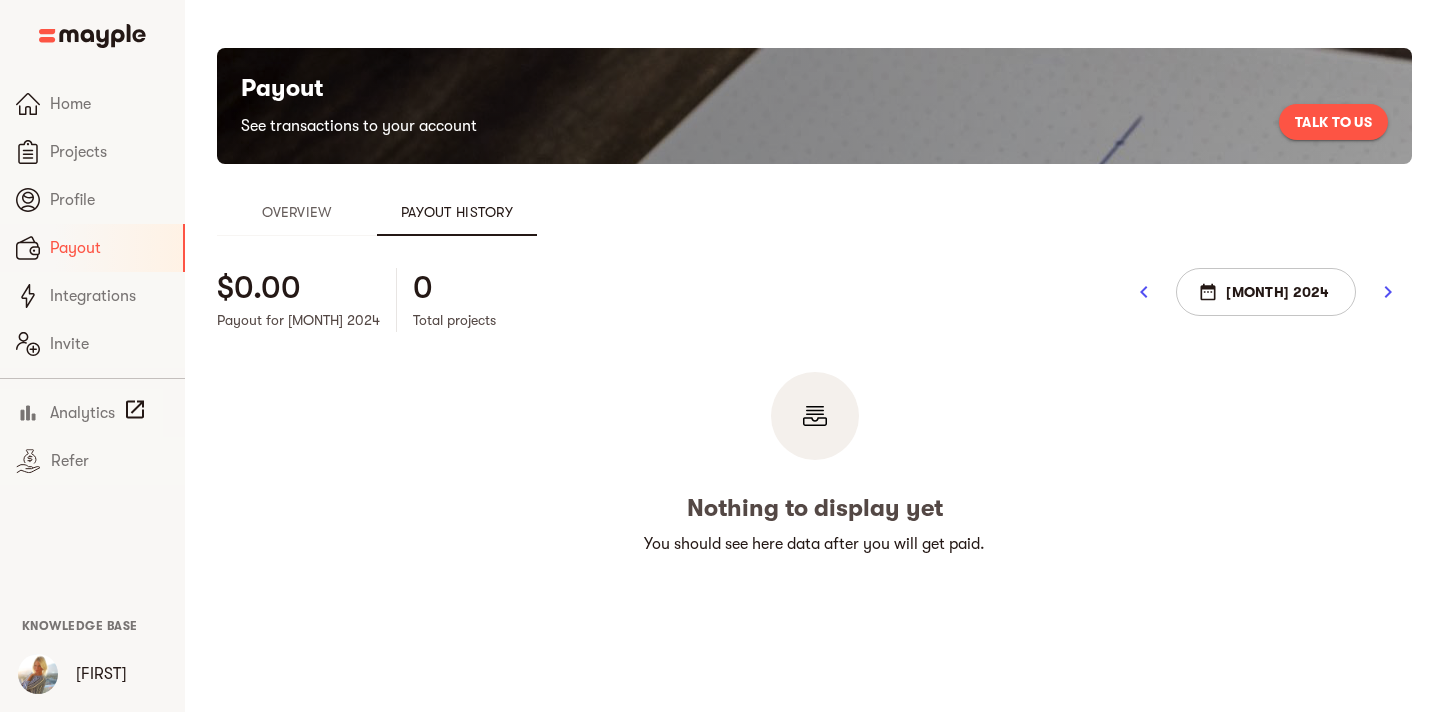 click 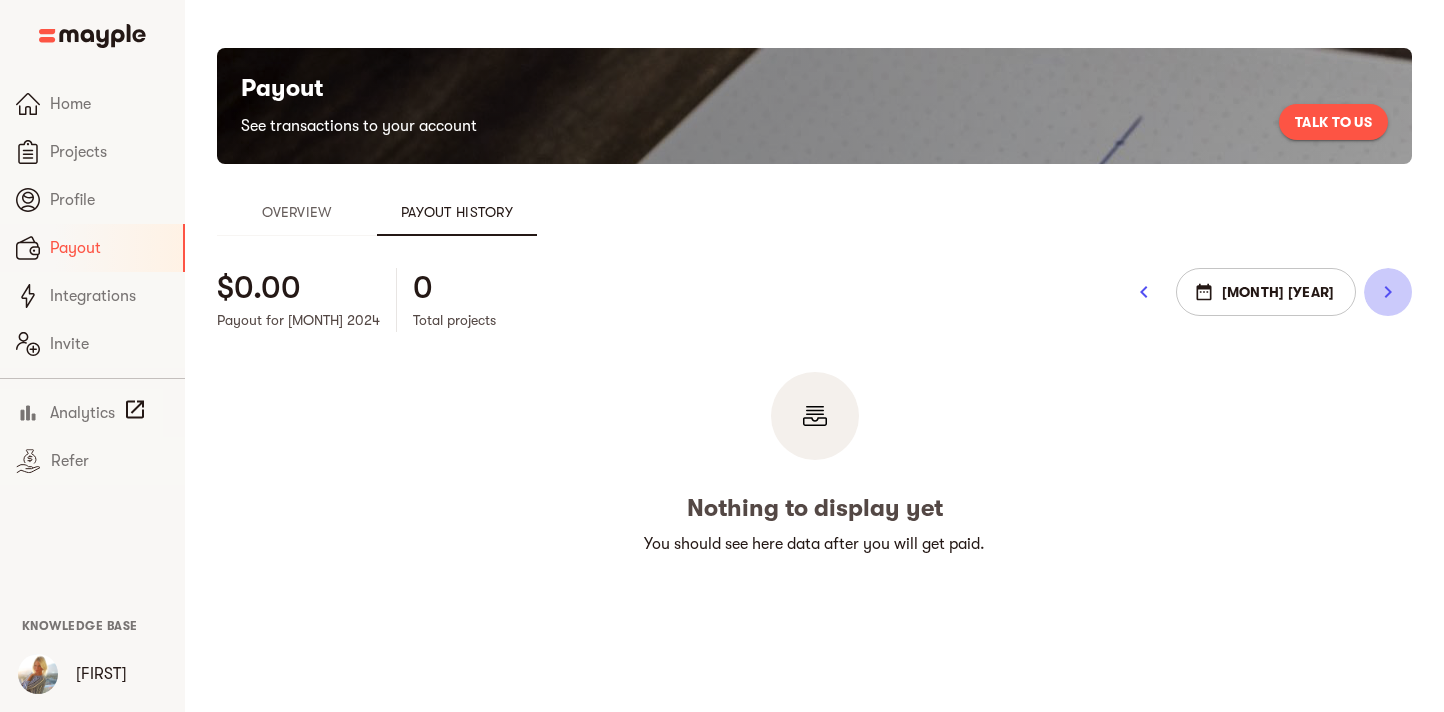 click 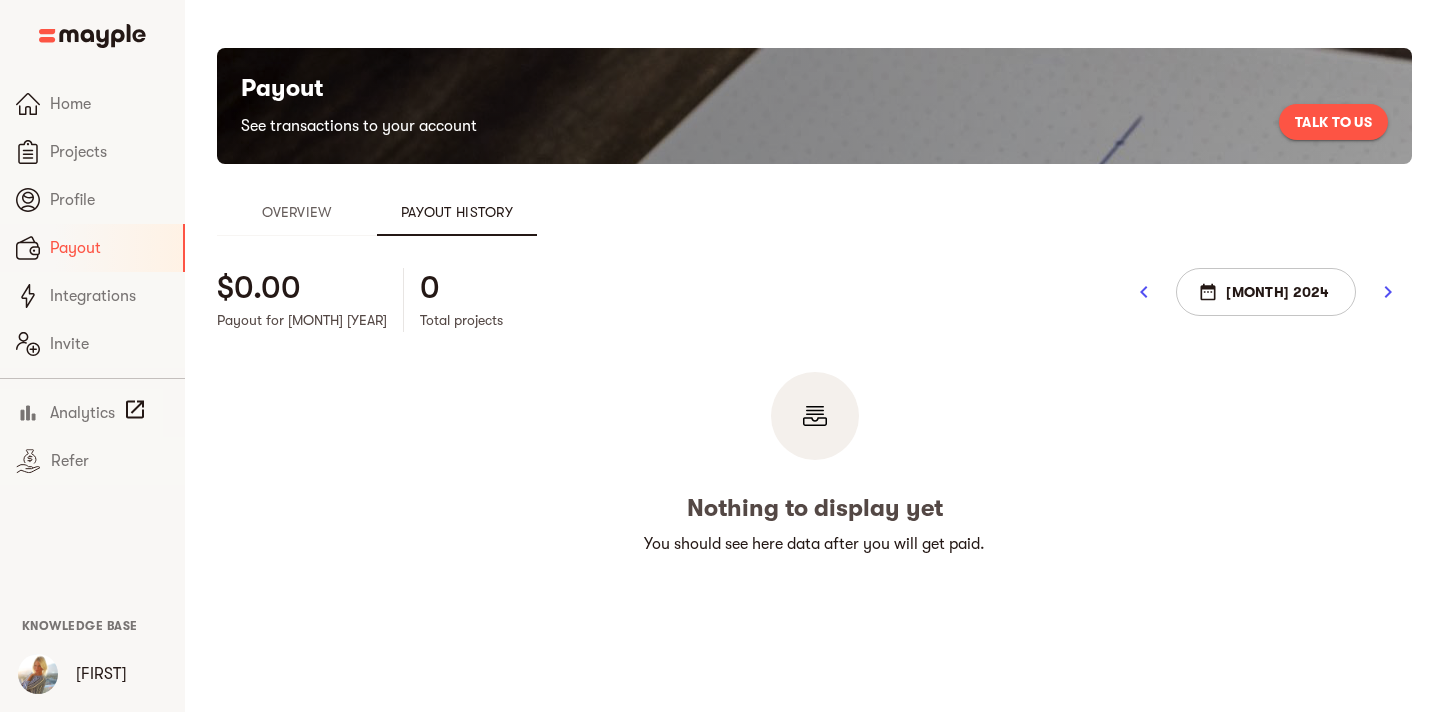 click 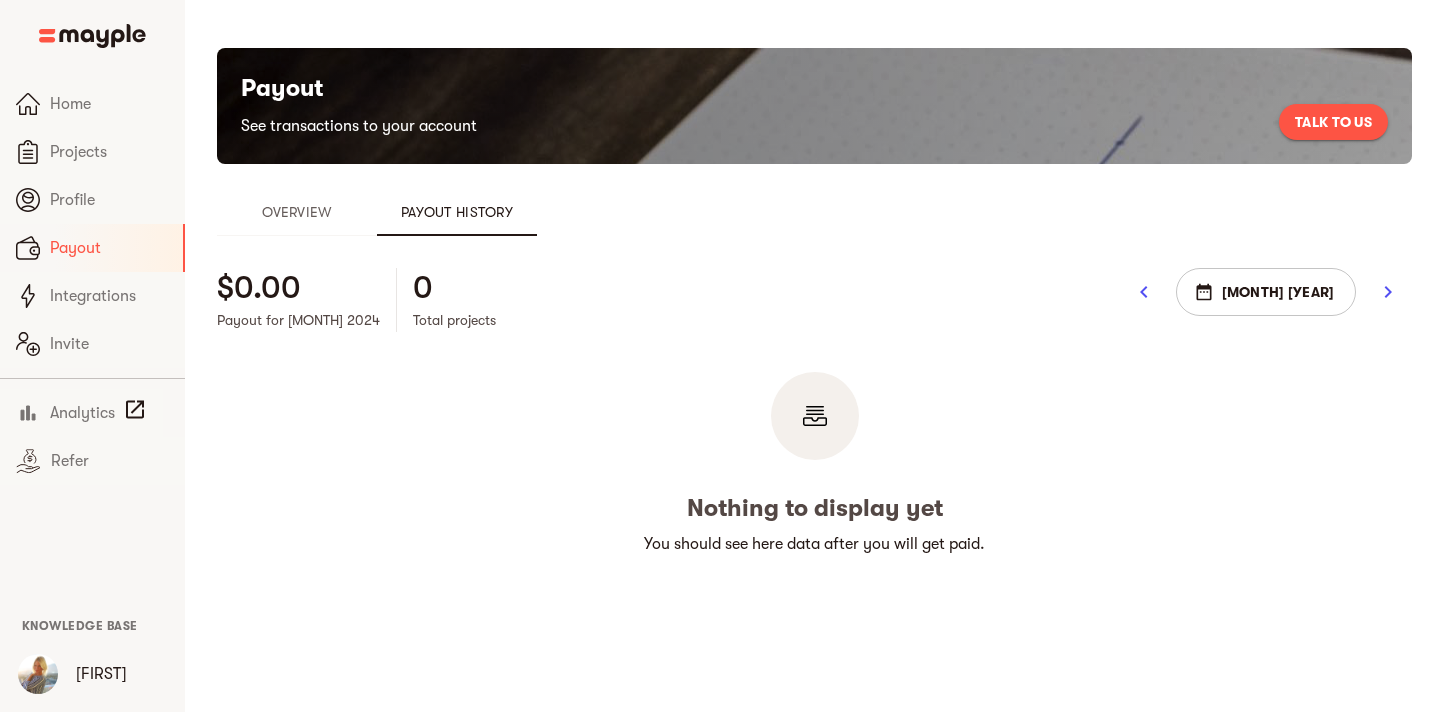 click at bounding box center [1388, 292] 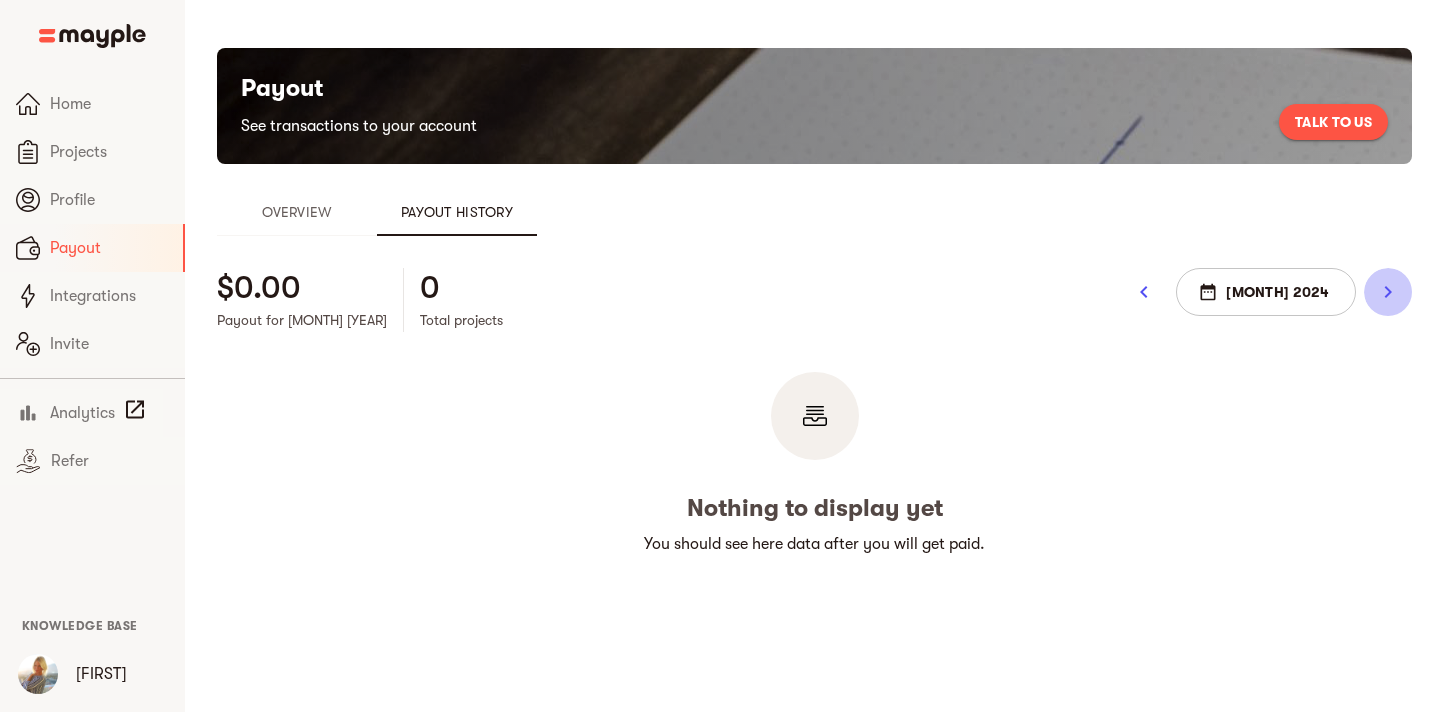 click 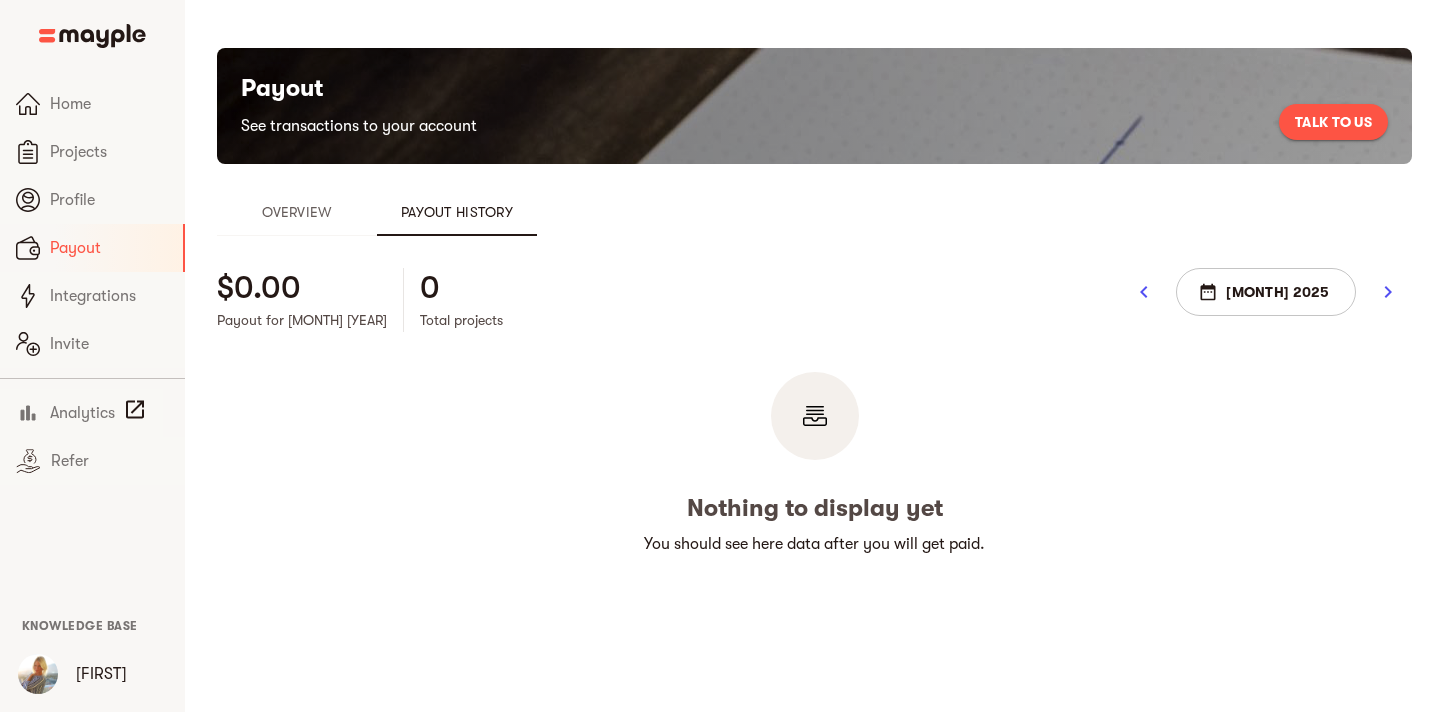 click 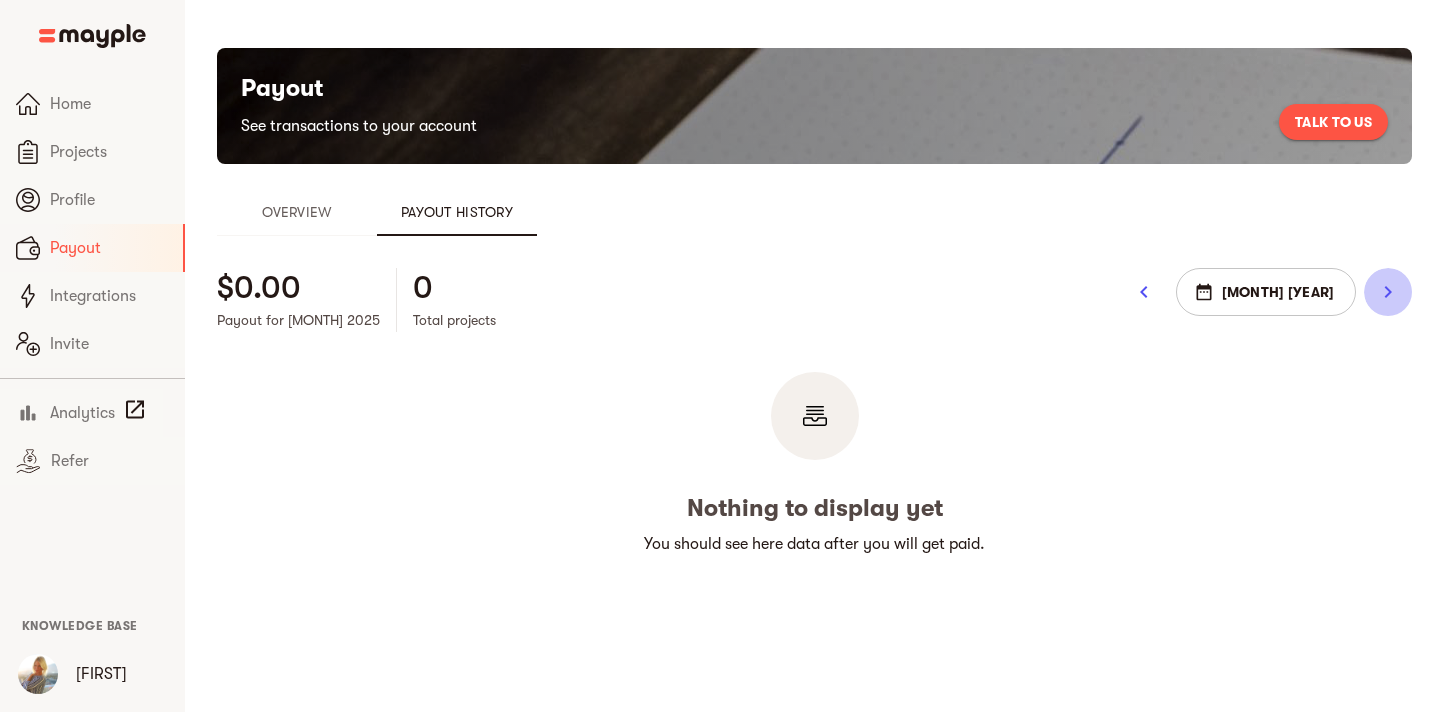 click 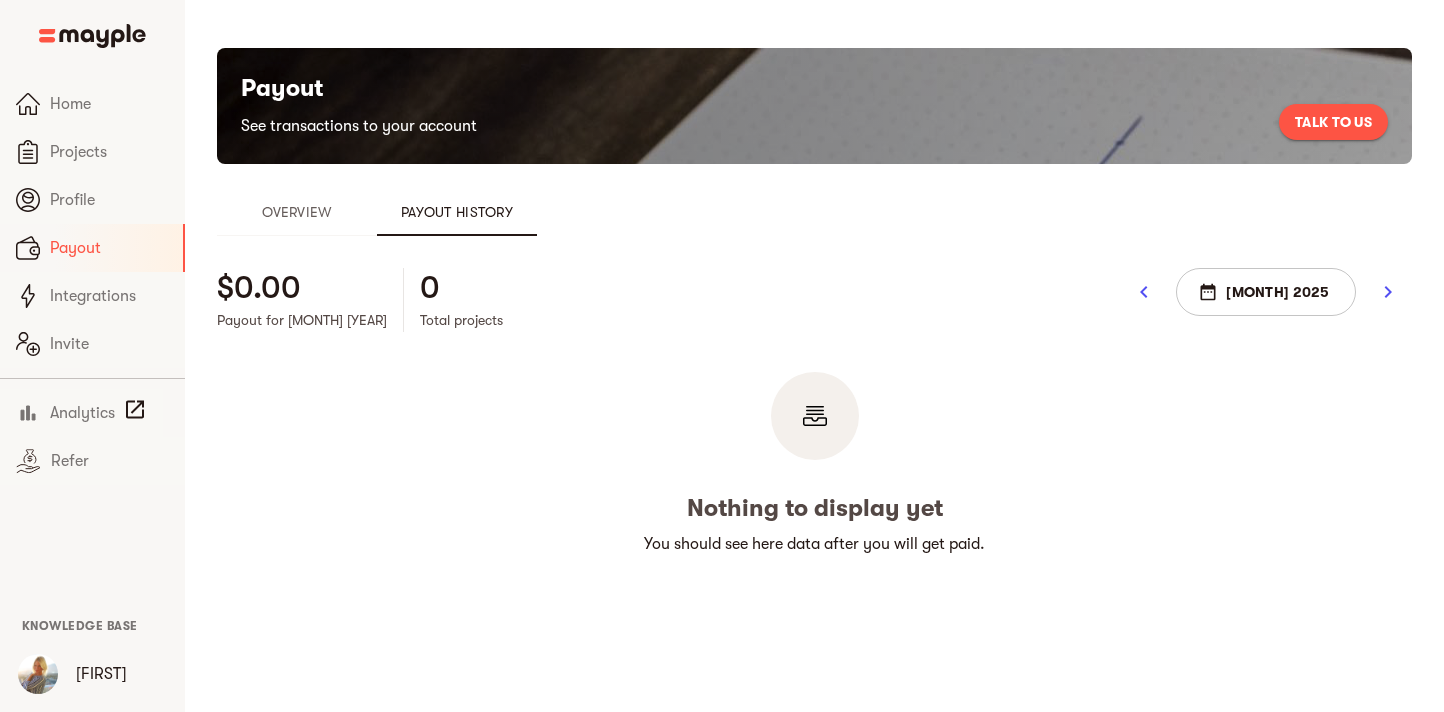 click 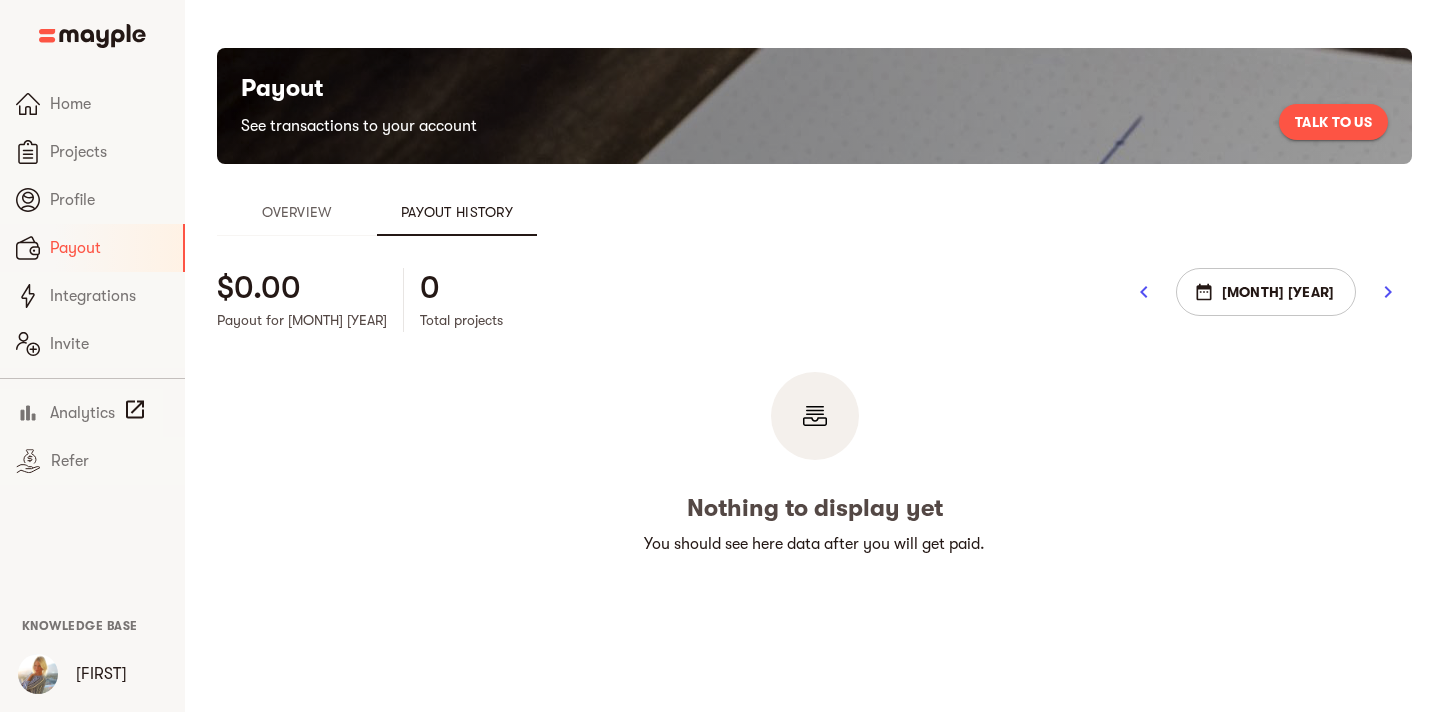 click 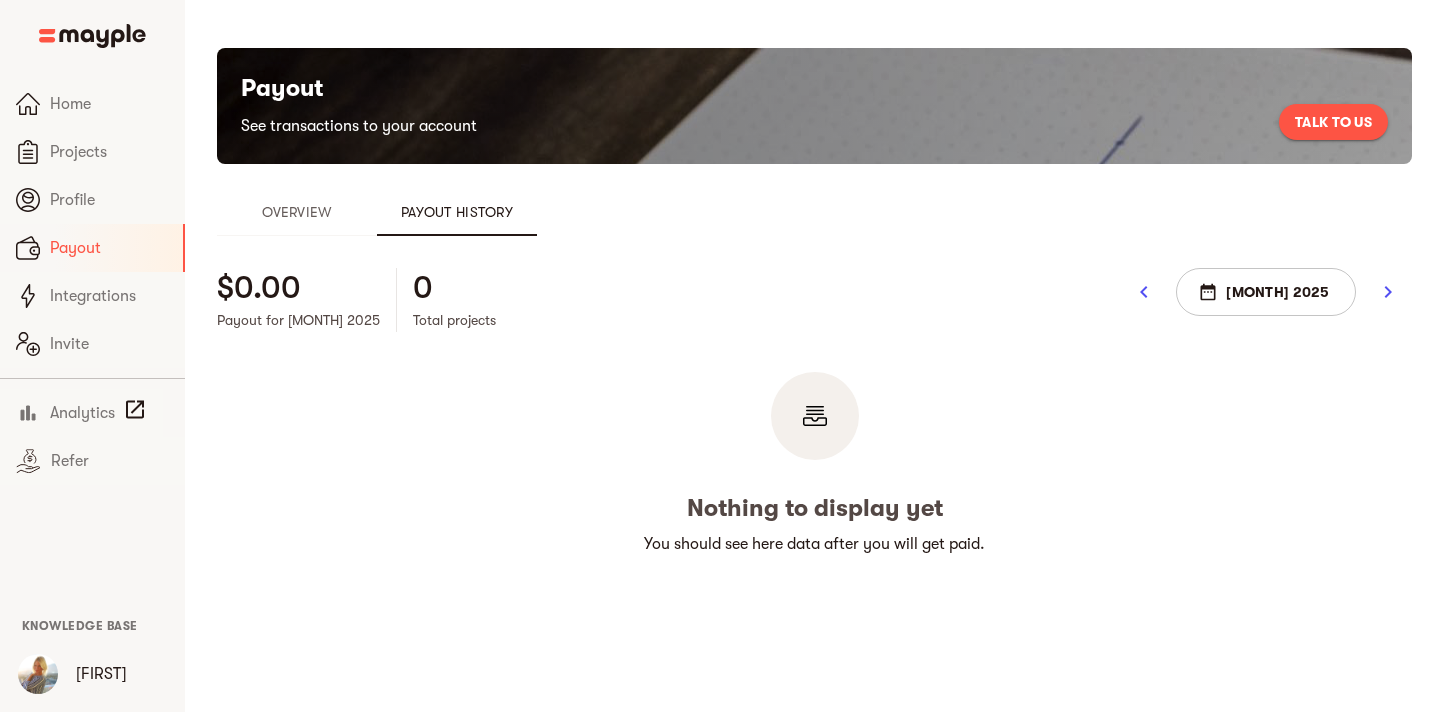 click at bounding box center [1388, 292] 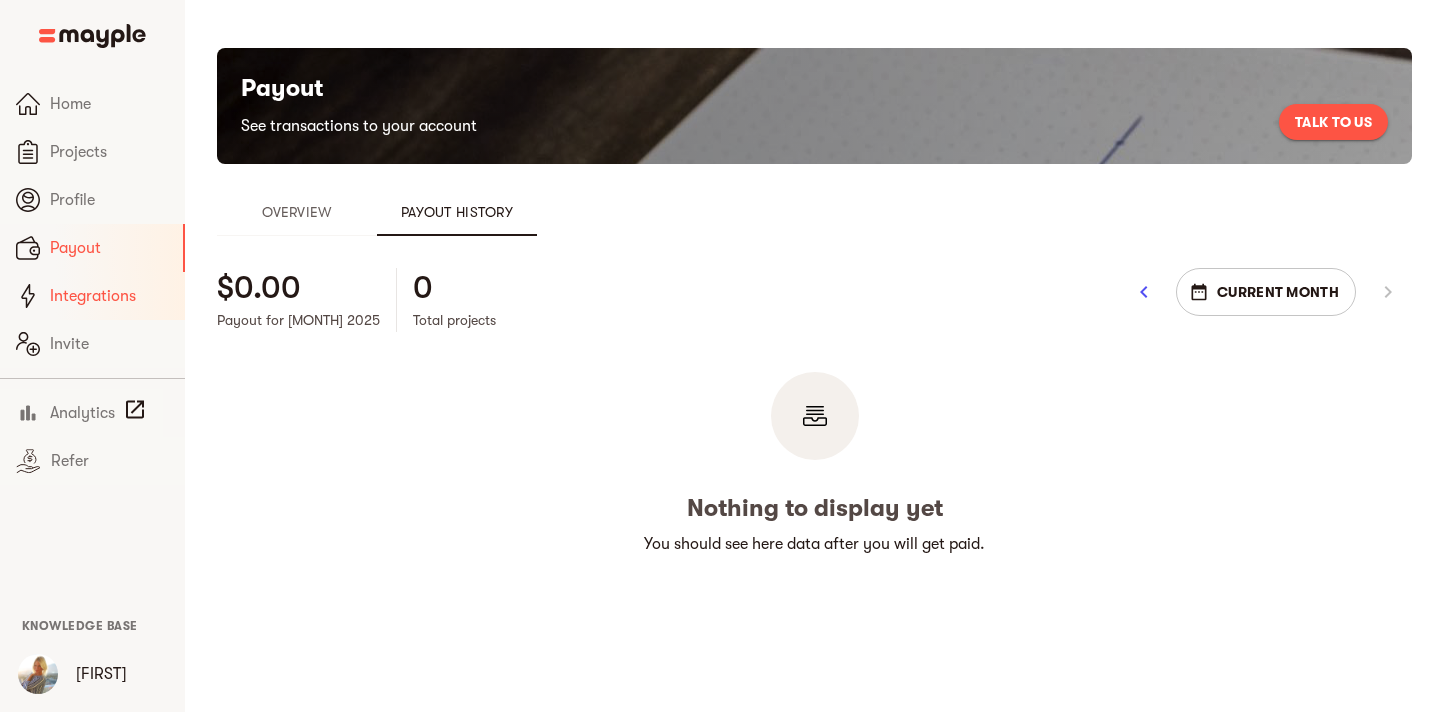 click on "Integrations" at bounding box center (109, 296) 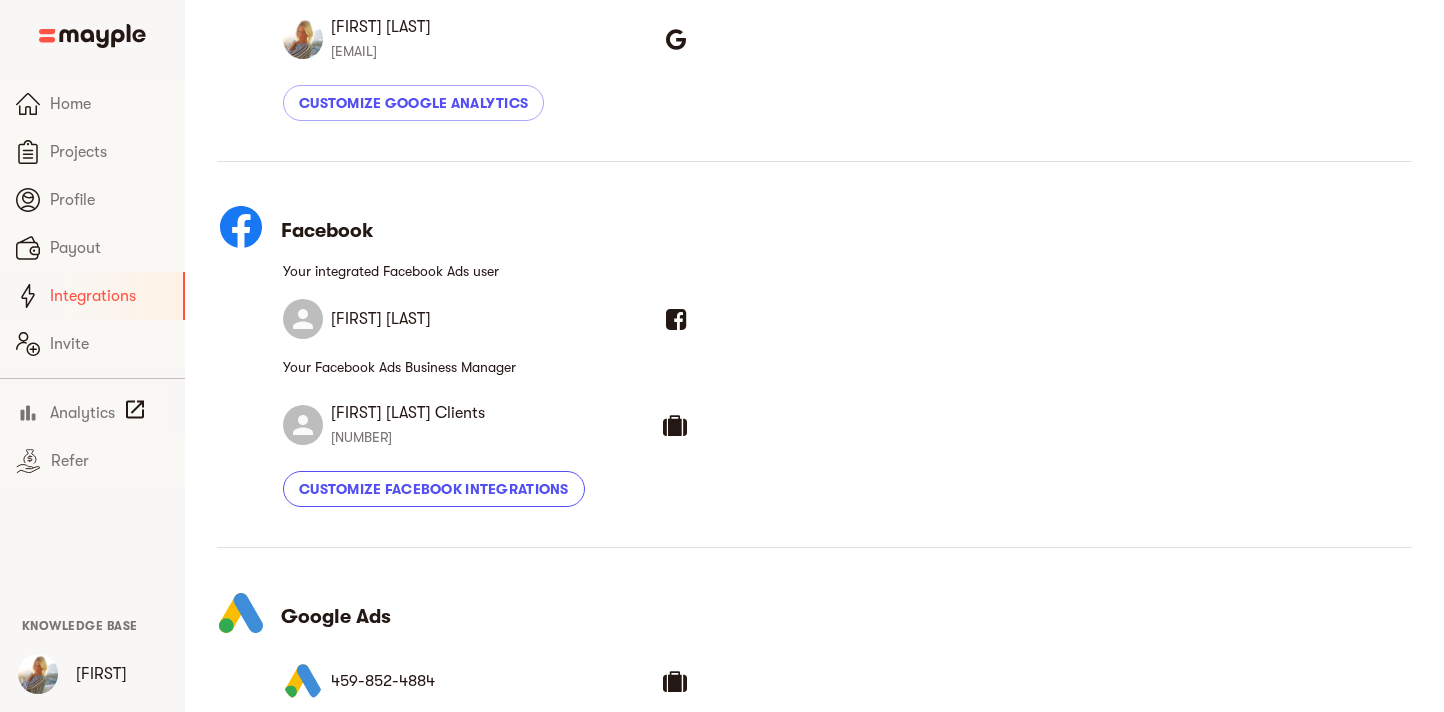 scroll, scrollTop: 479, scrollLeft: 0, axis: vertical 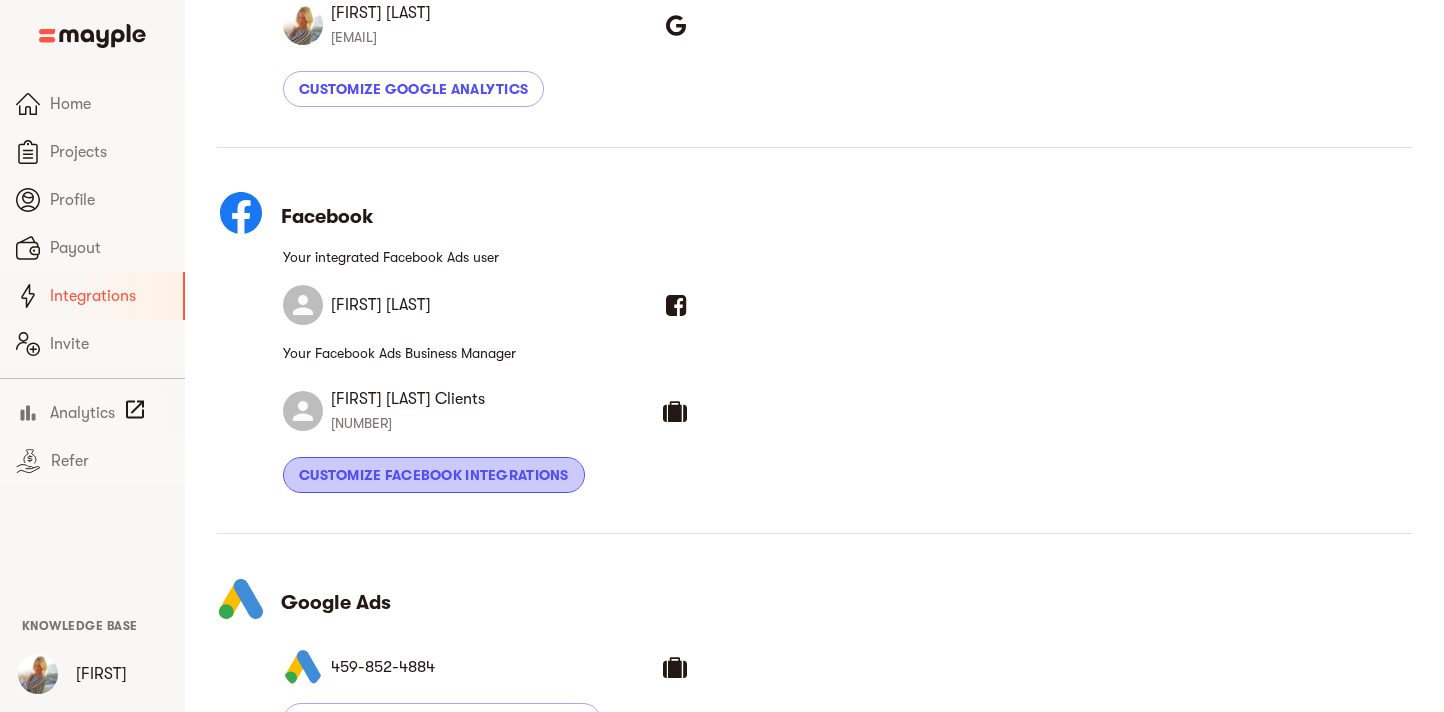 click on "Customize Facebook Integrations" at bounding box center (434, 475) 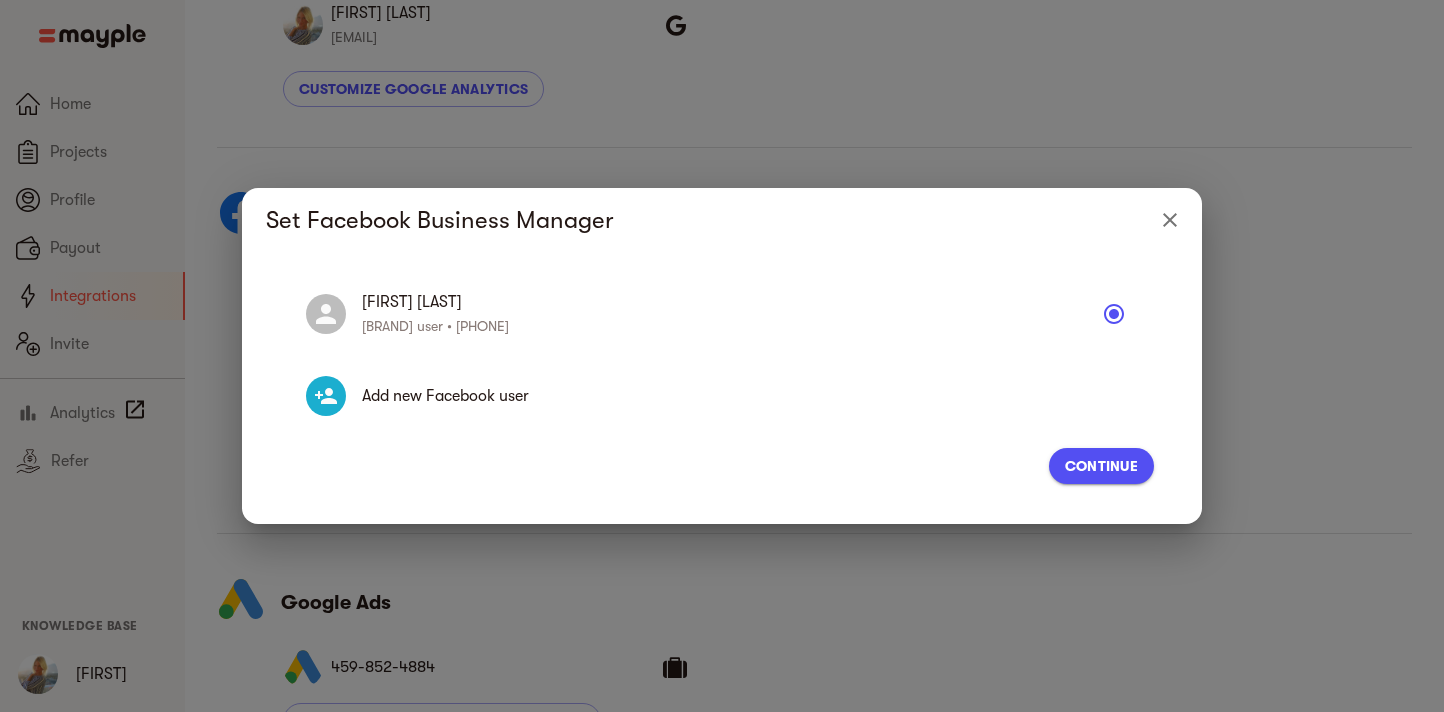 click 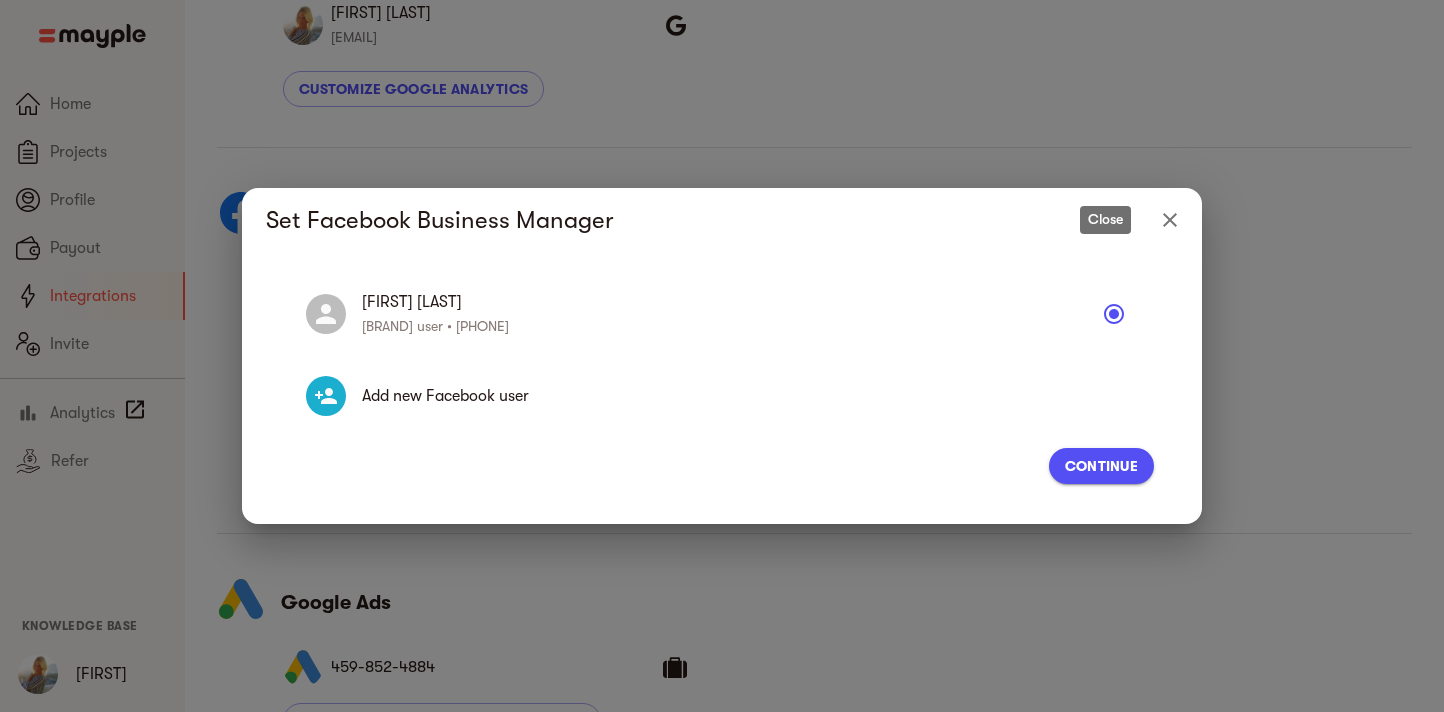 click 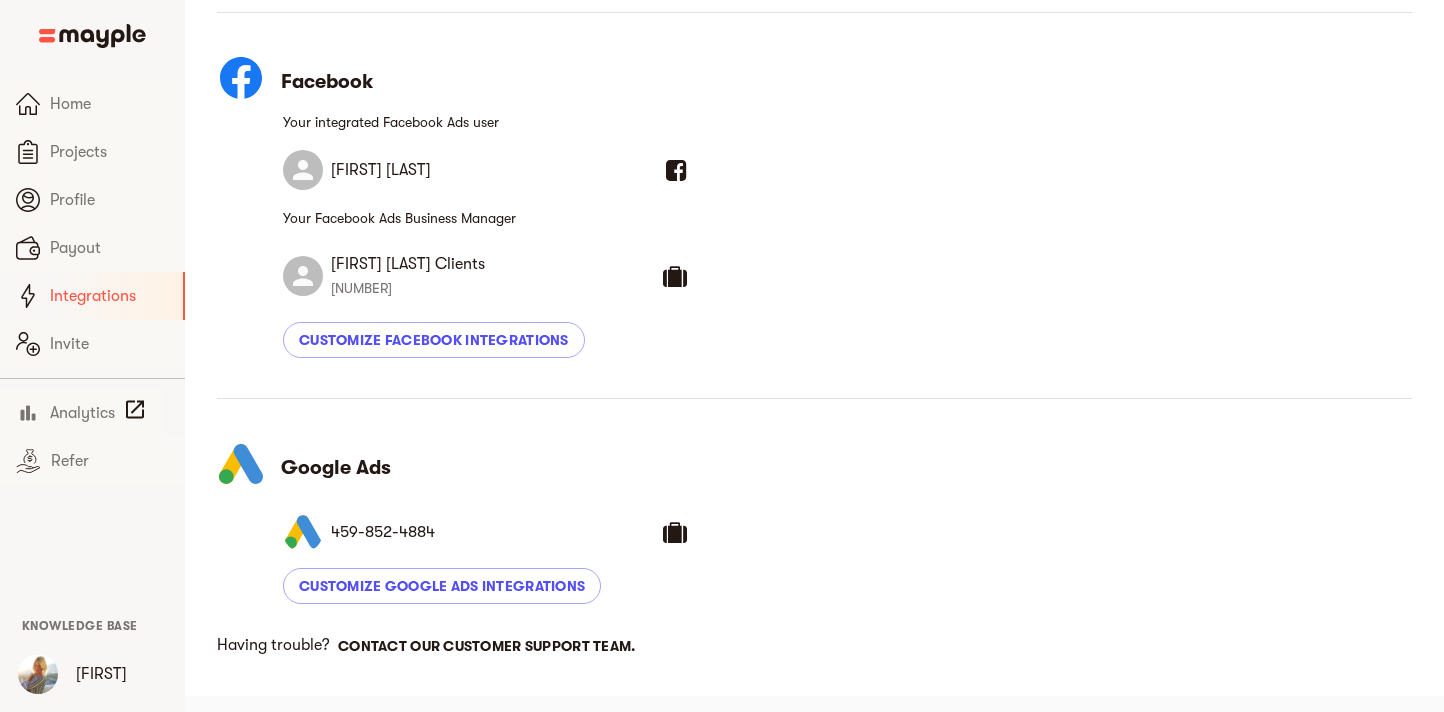 scroll, scrollTop: 623, scrollLeft: 0, axis: vertical 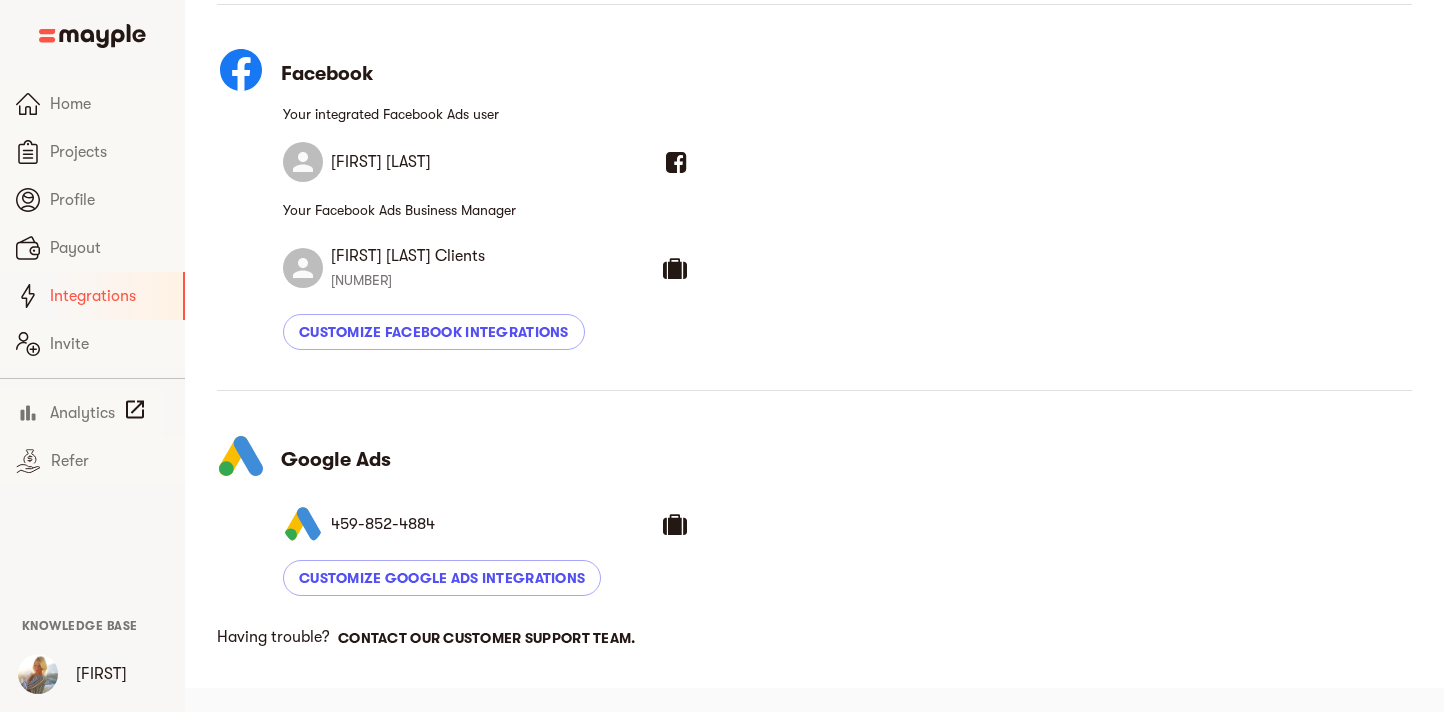 click at bounding box center [675, 524] 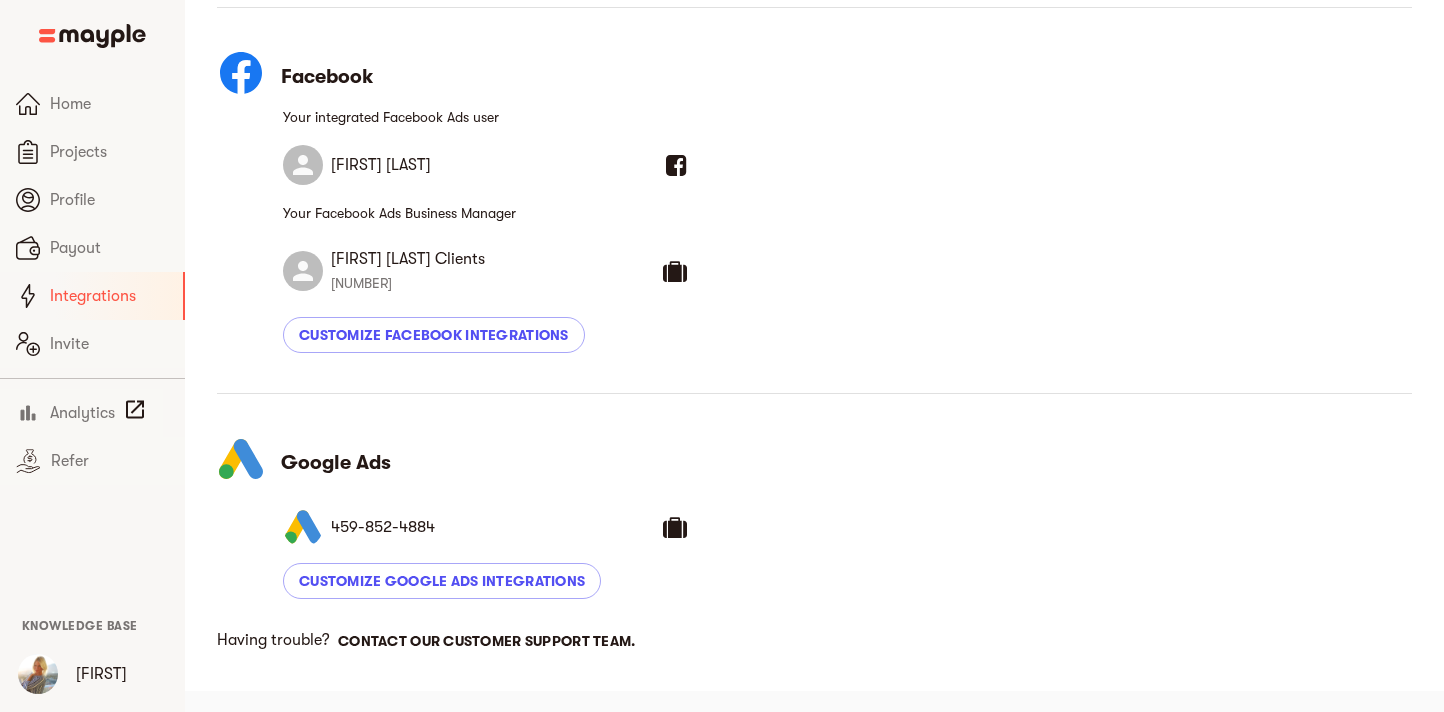 scroll, scrollTop: 623, scrollLeft: 0, axis: vertical 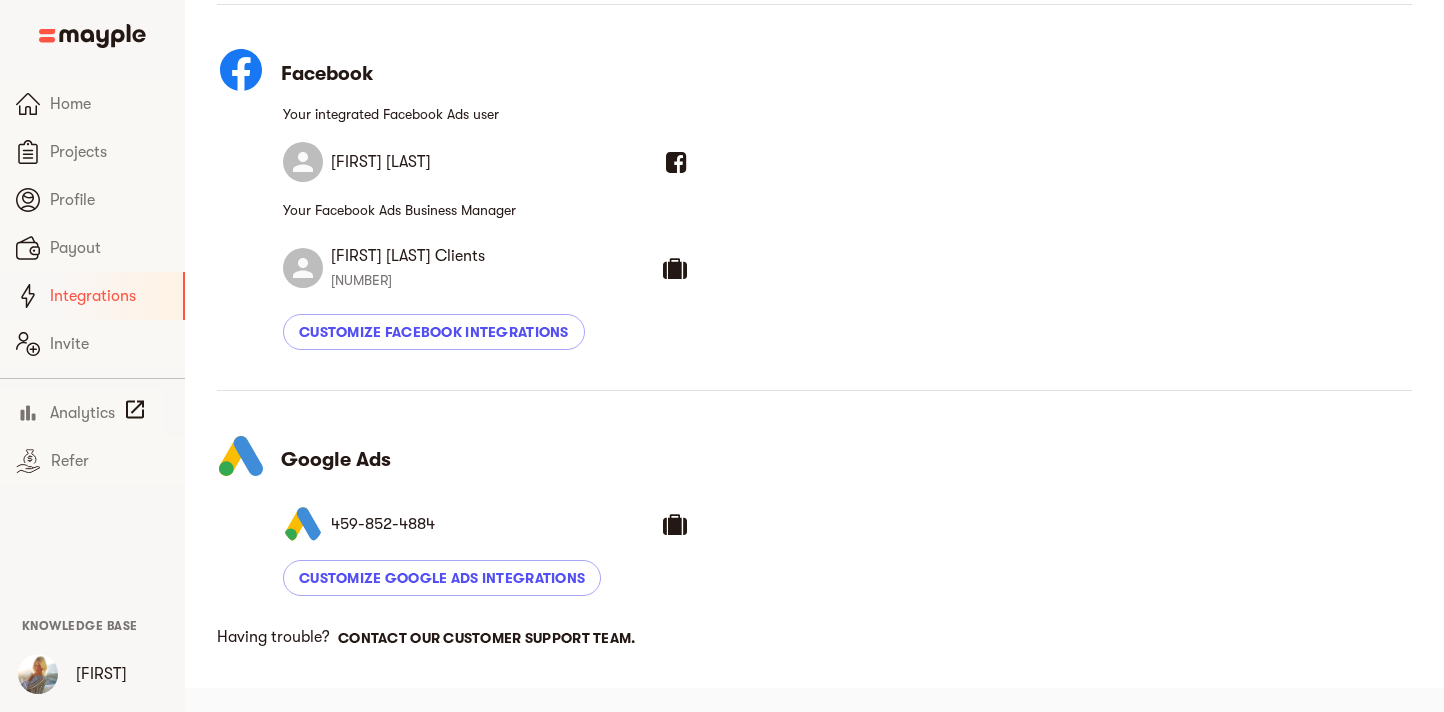 click on "Integrations" at bounding box center (92, 296) 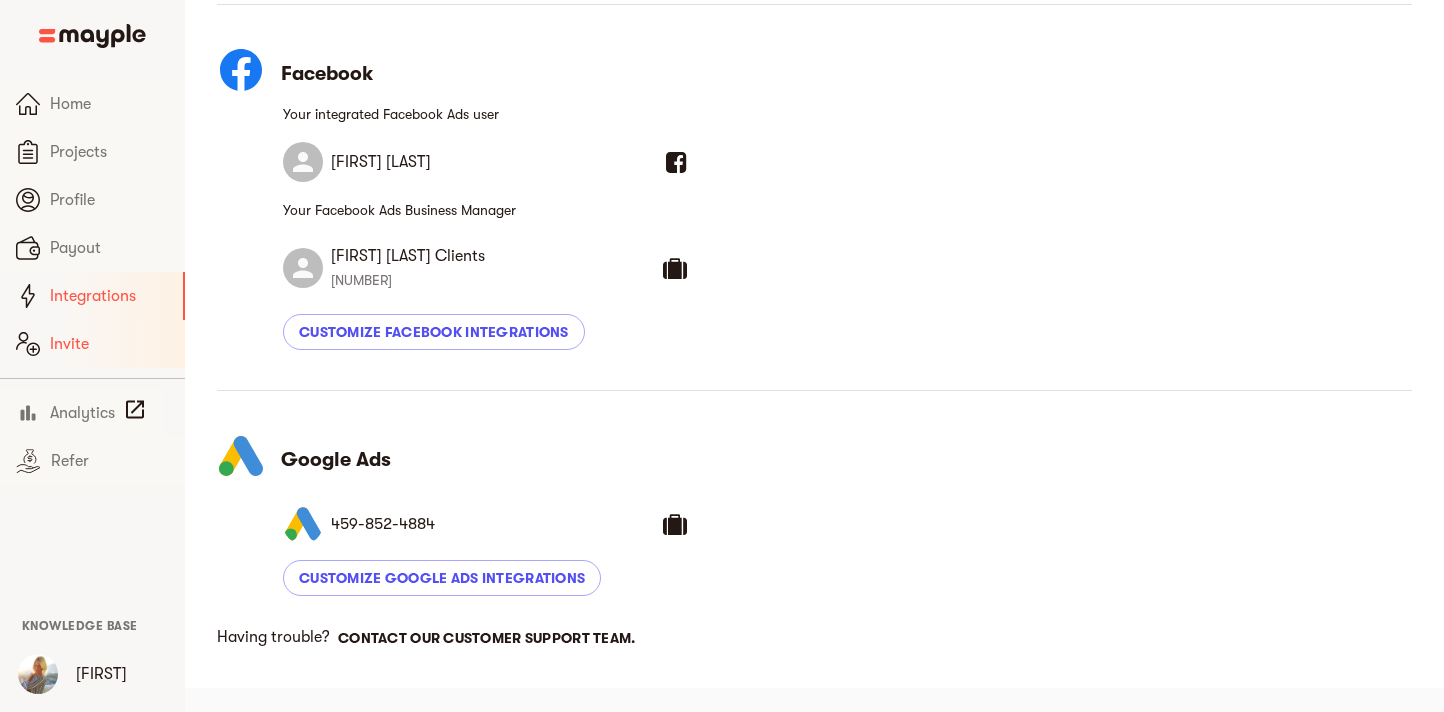 click on "Invite" at bounding box center (109, 344) 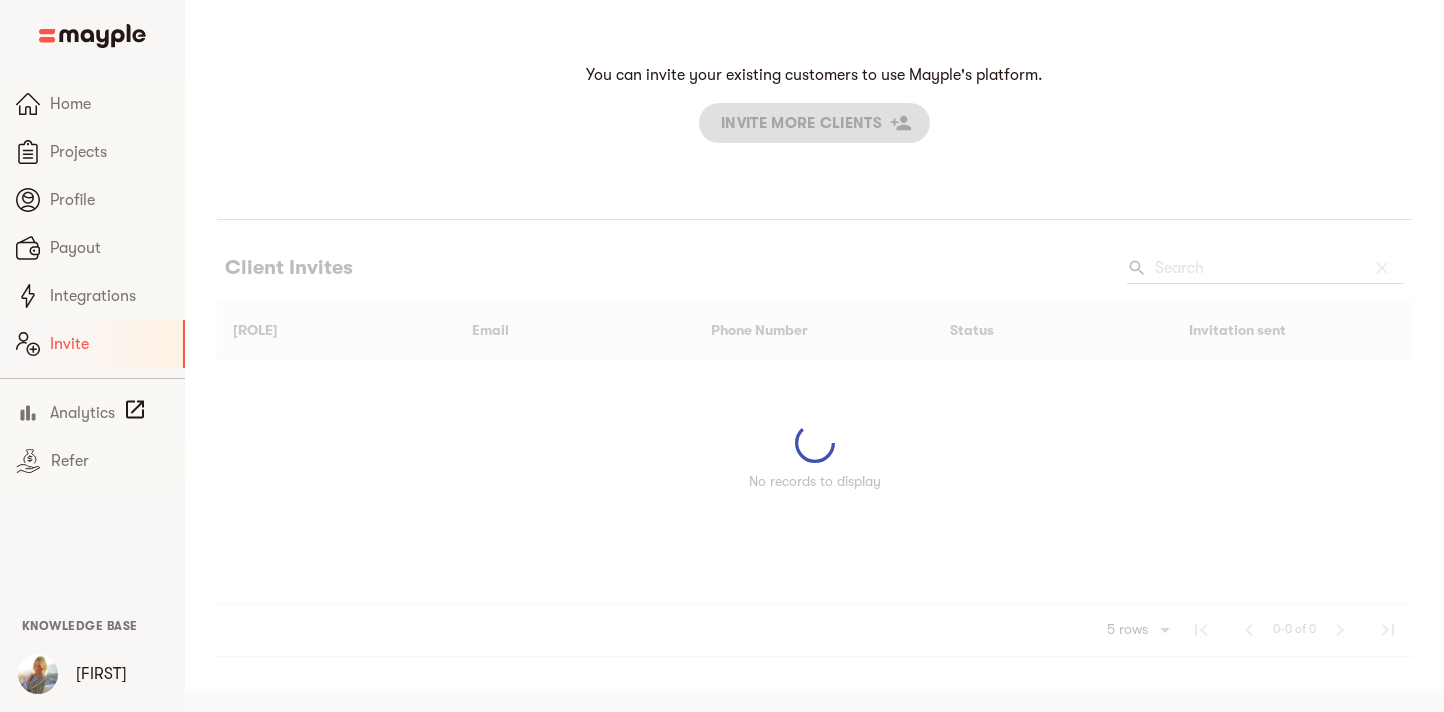 scroll, scrollTop: 24, scrollLeft: 0, axis: vertical 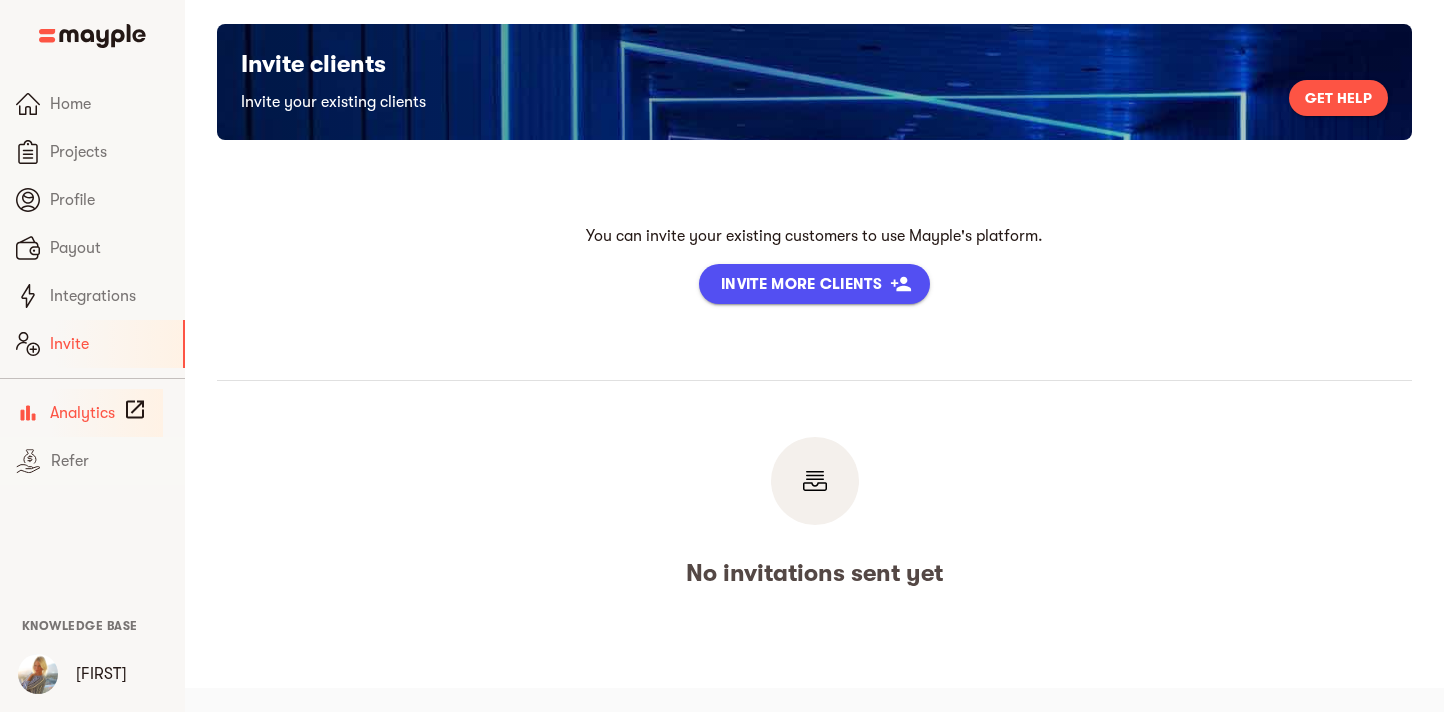click on "Analytics" at bounding box center (82, 413) 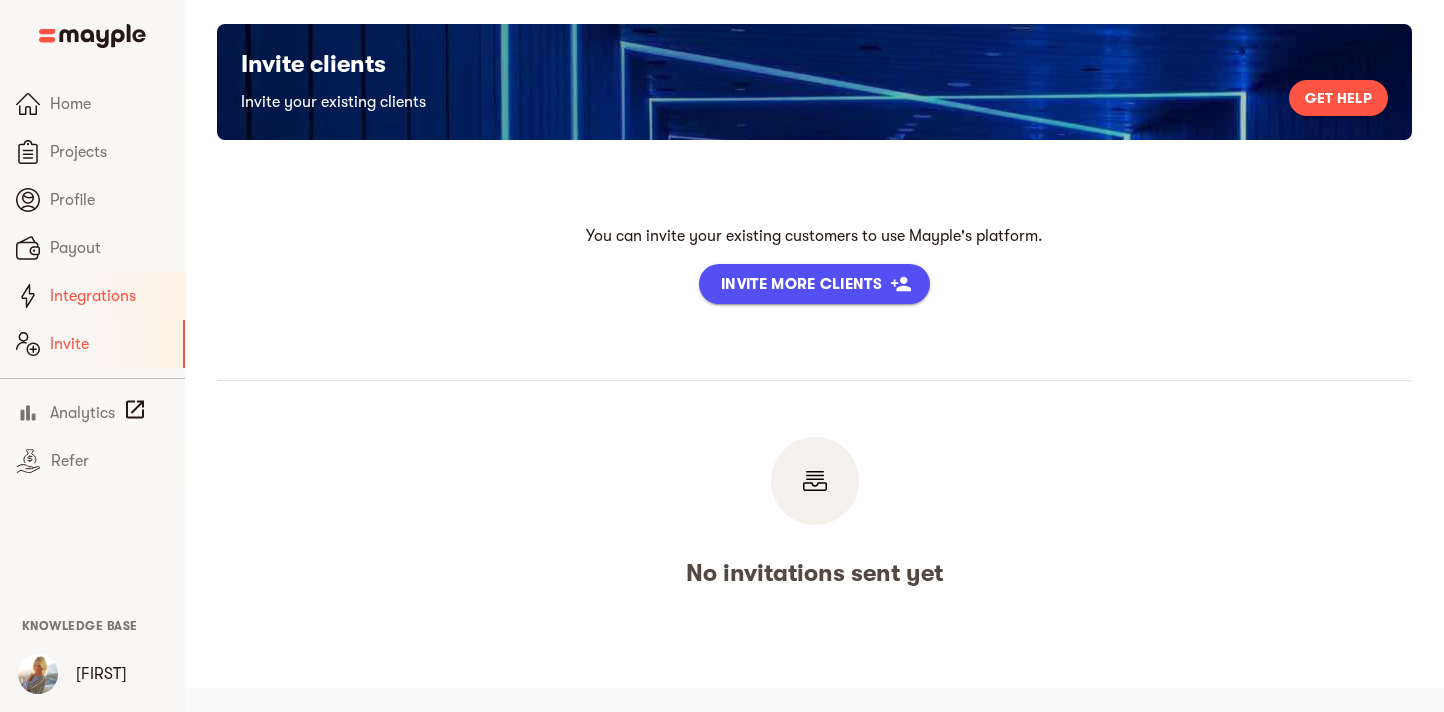 click on "Integrations" at bounding box center [92, 296] 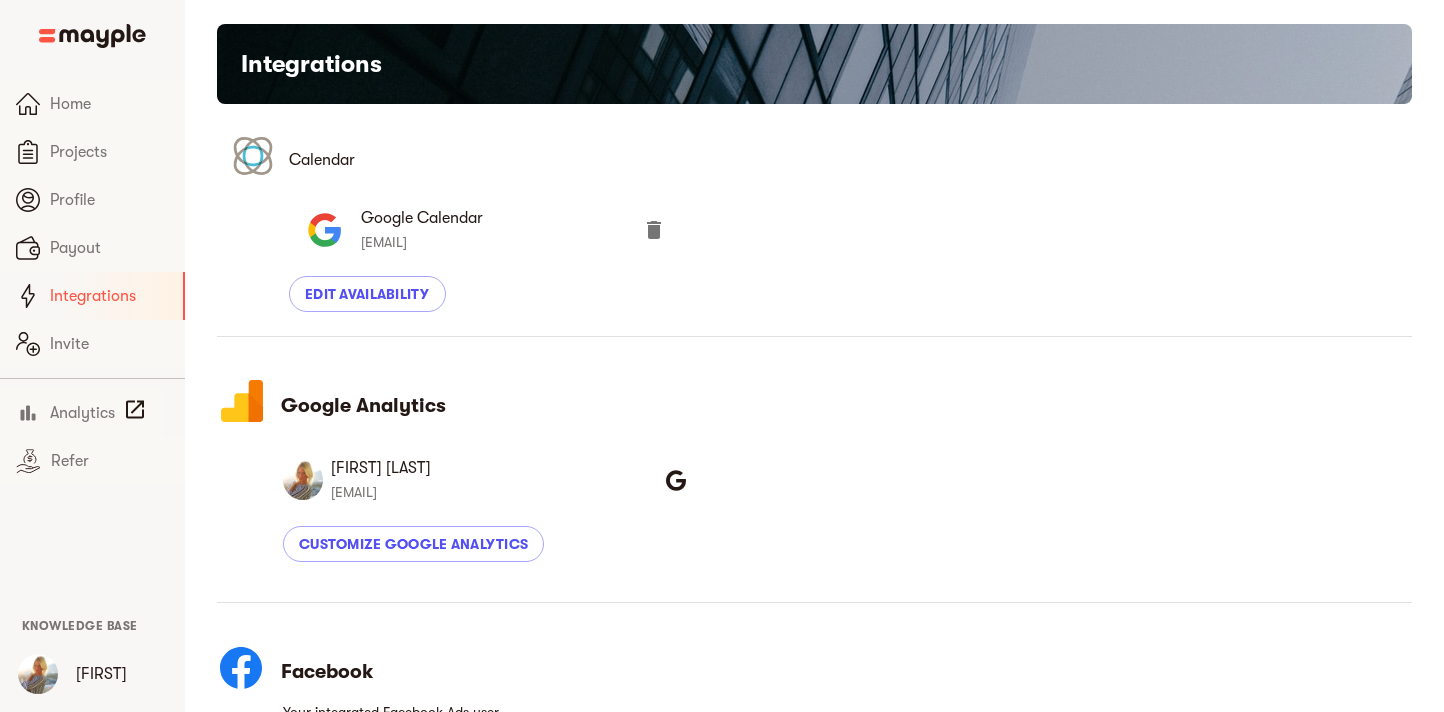 scroll, scrollTop: 623, scrollLeft: 0, axis: vertical 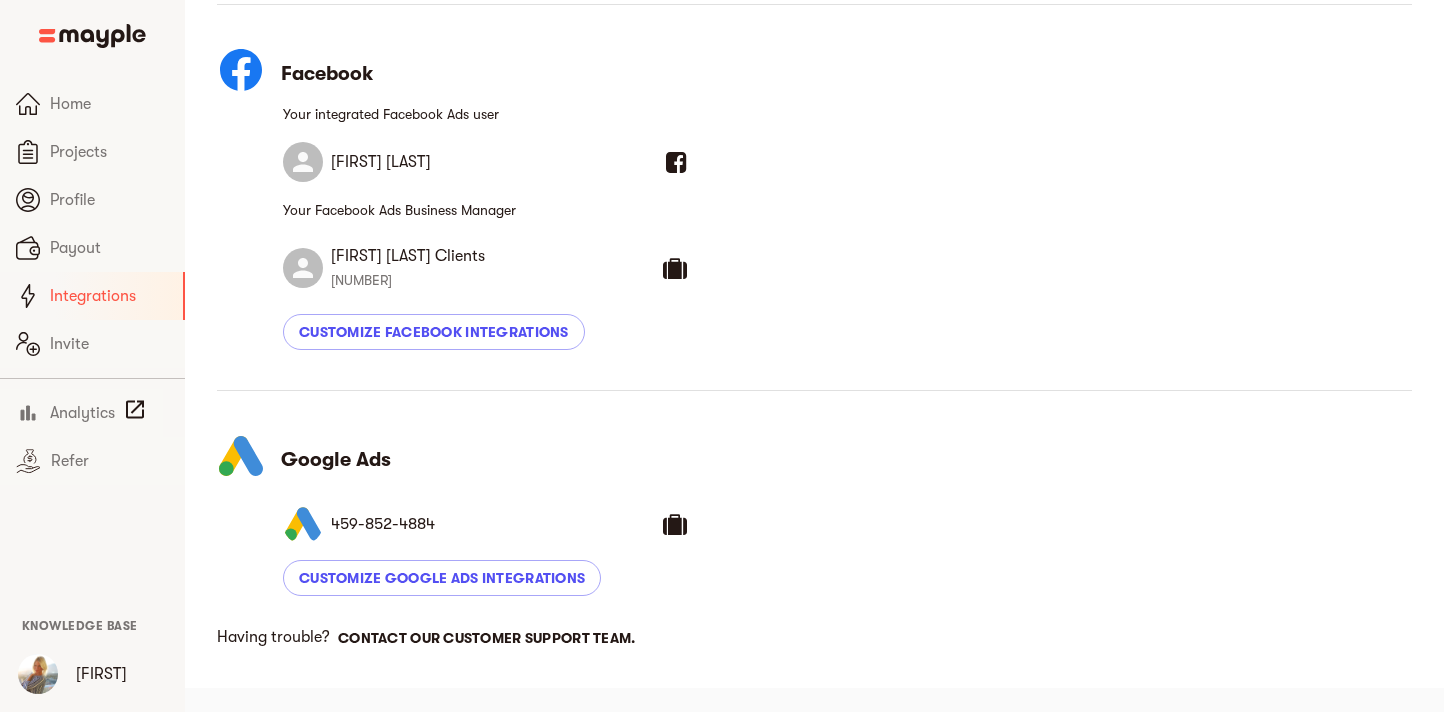 click on "Contact our customer support team." at bounding box center (487, 638) 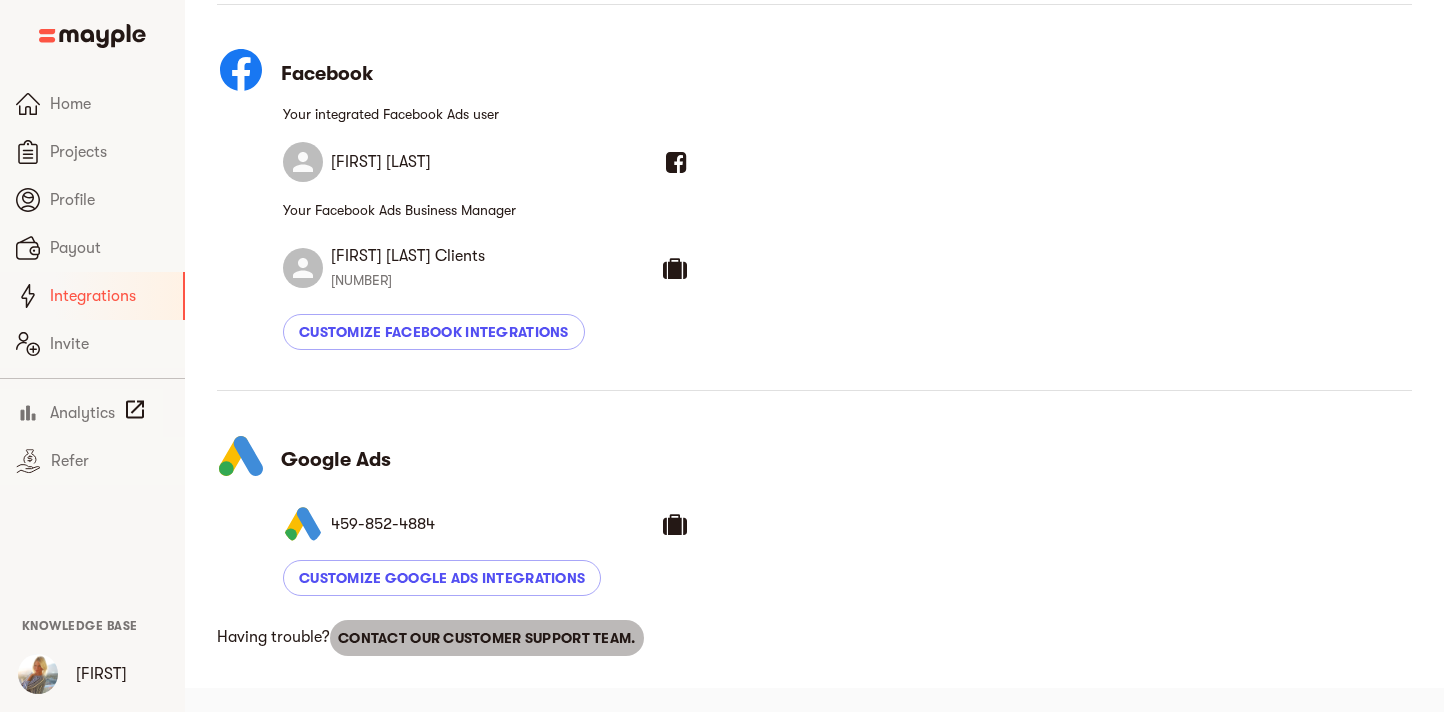 click on "Contact our customer support team." at bounding box center [487, 638] 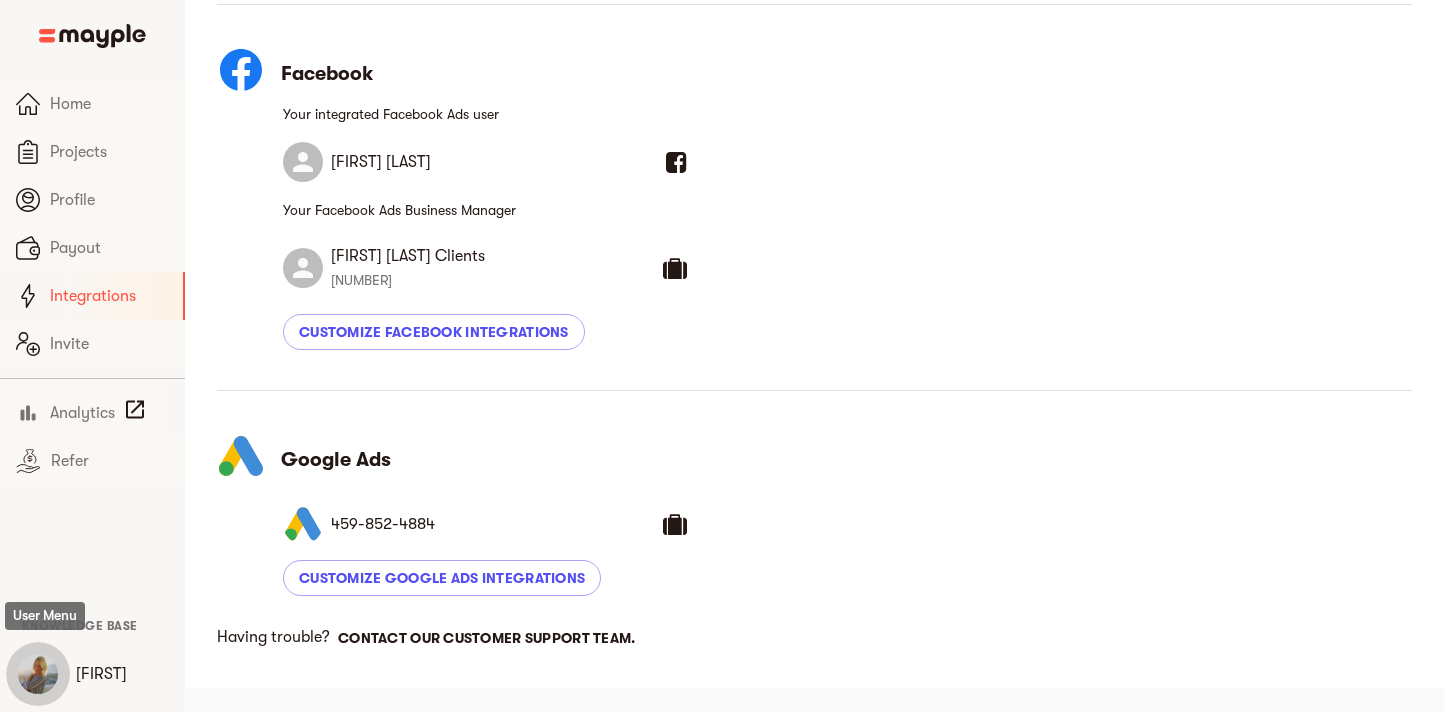click at bounding box center (38, 674) 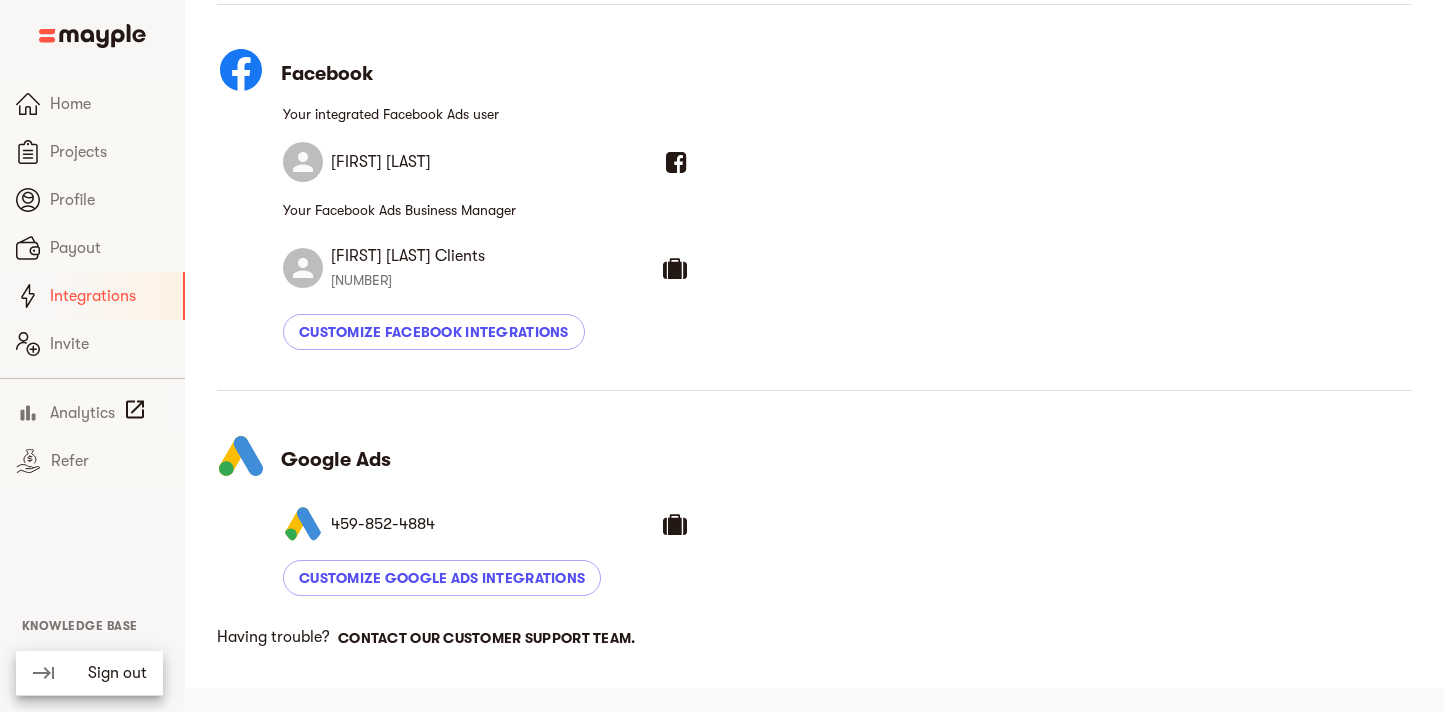 click at bounding box center [722, 356] 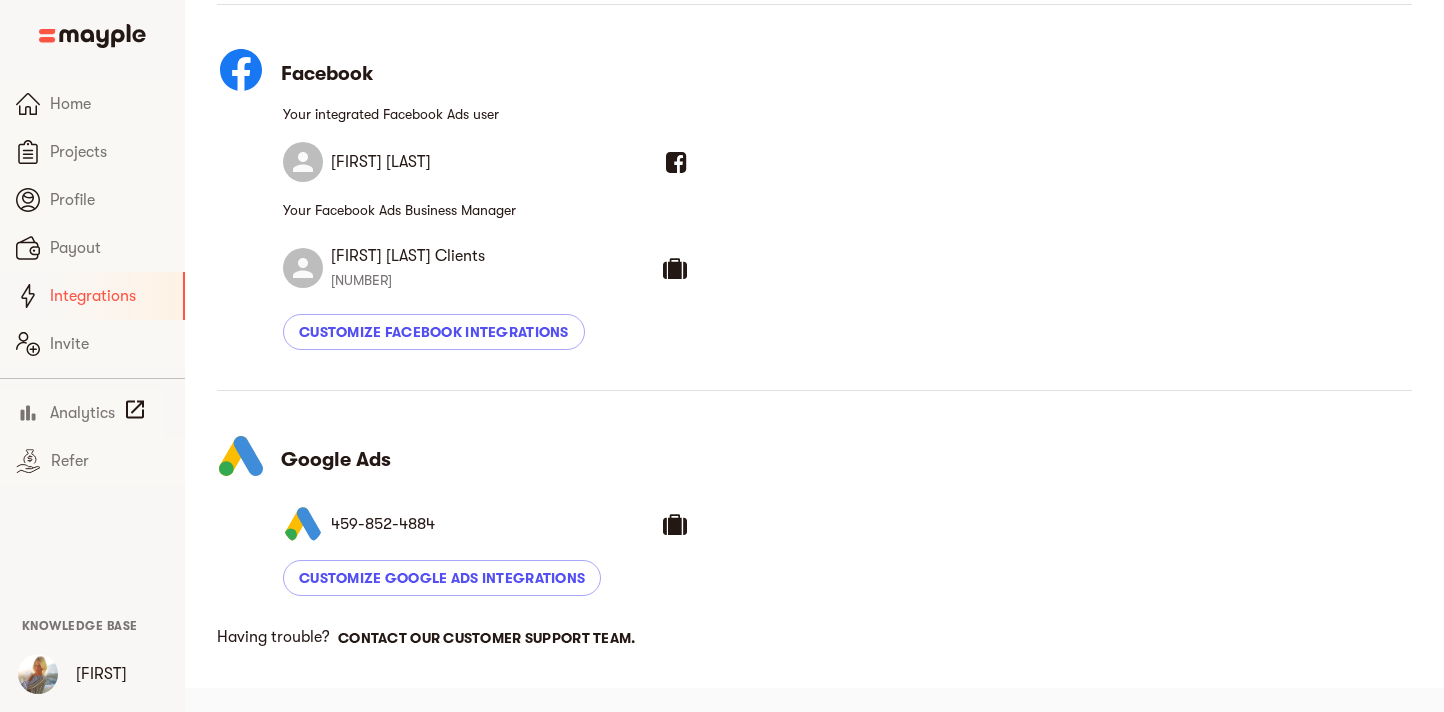 click on "Contact our customer support team." at bounding box center [487, 638] 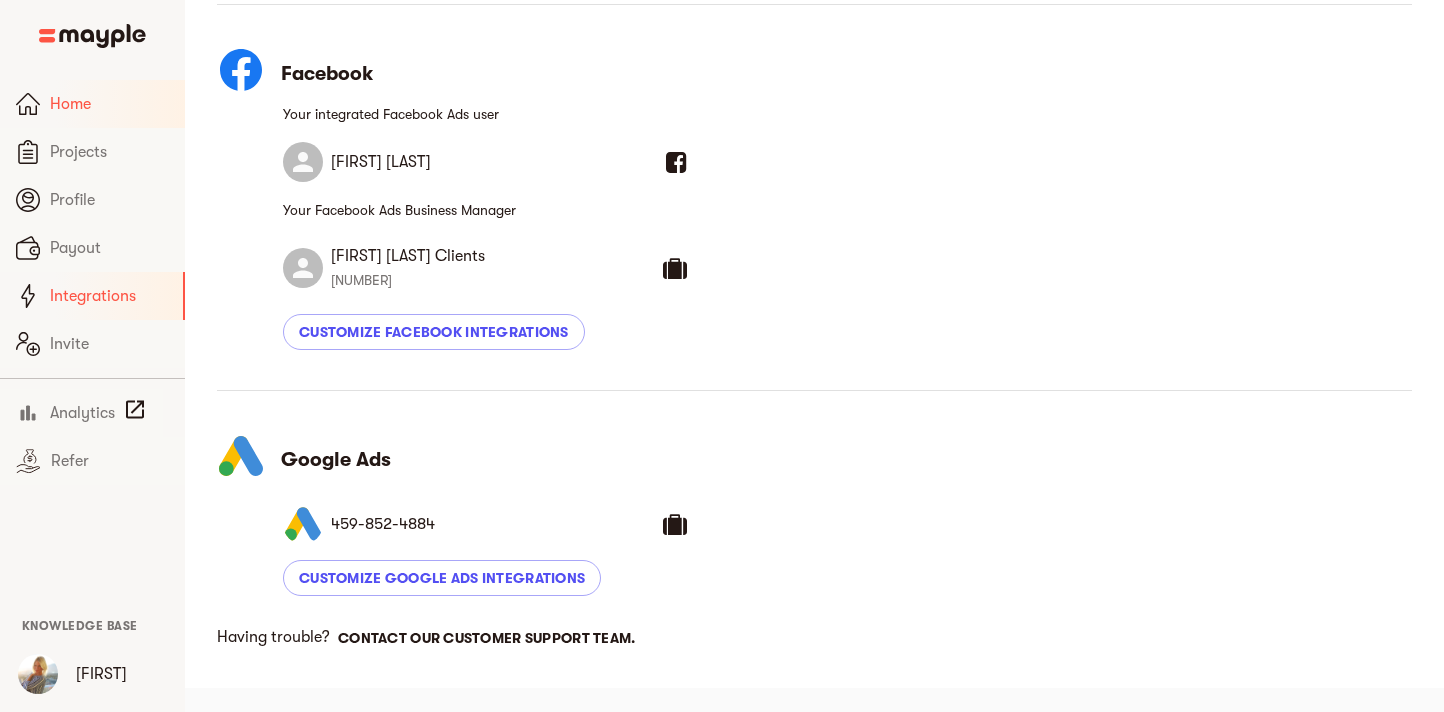 click on "Home" at bounding box center [109, 104] 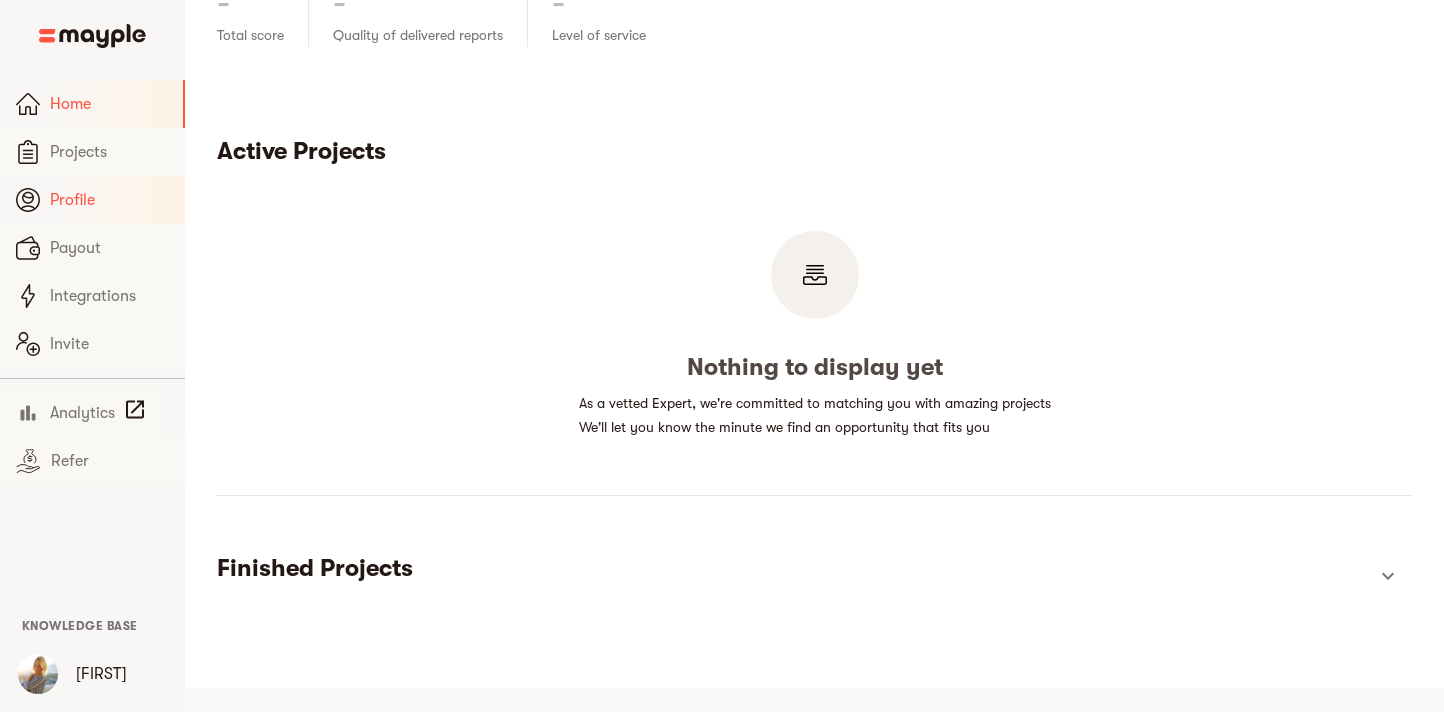 click on "Profile" at bounding box center [109, 200] 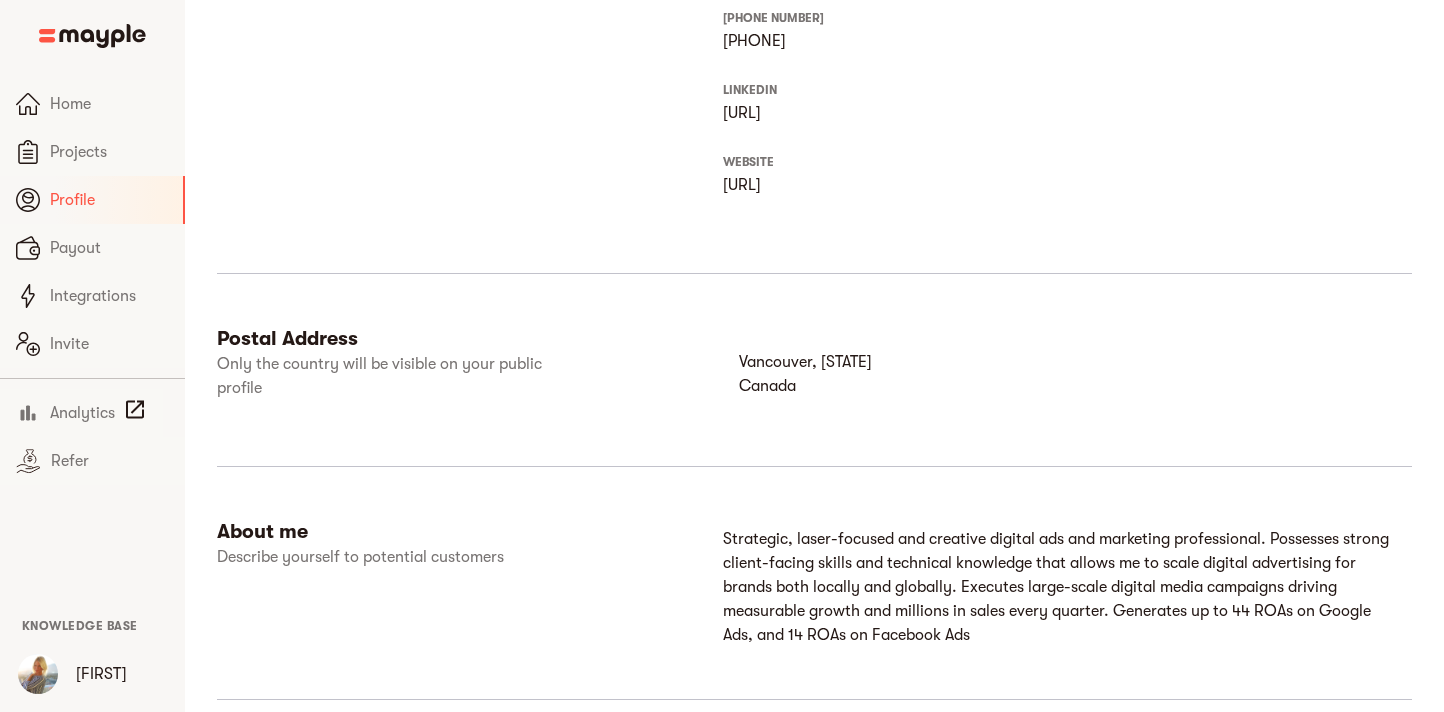 scroll, scrollTop: 1069, scrollLeft: 0, axis: vertical 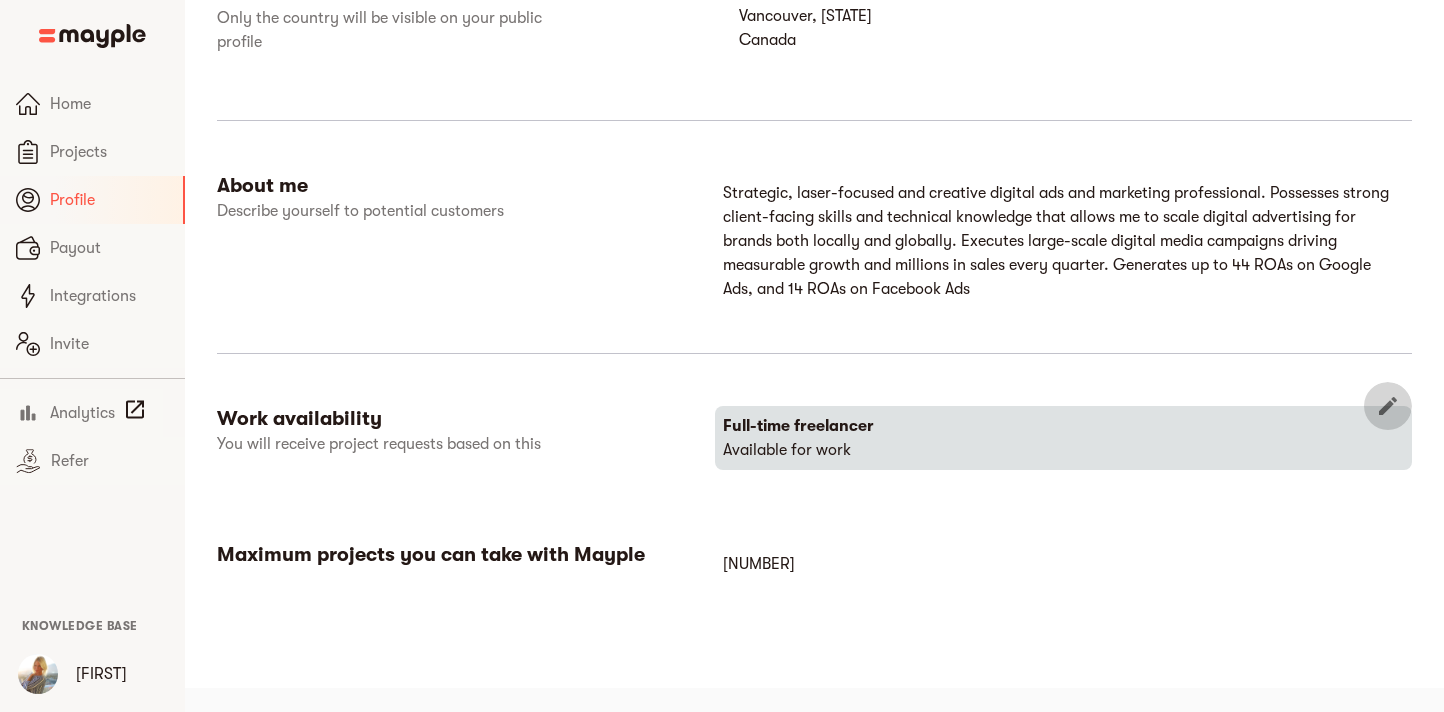 click 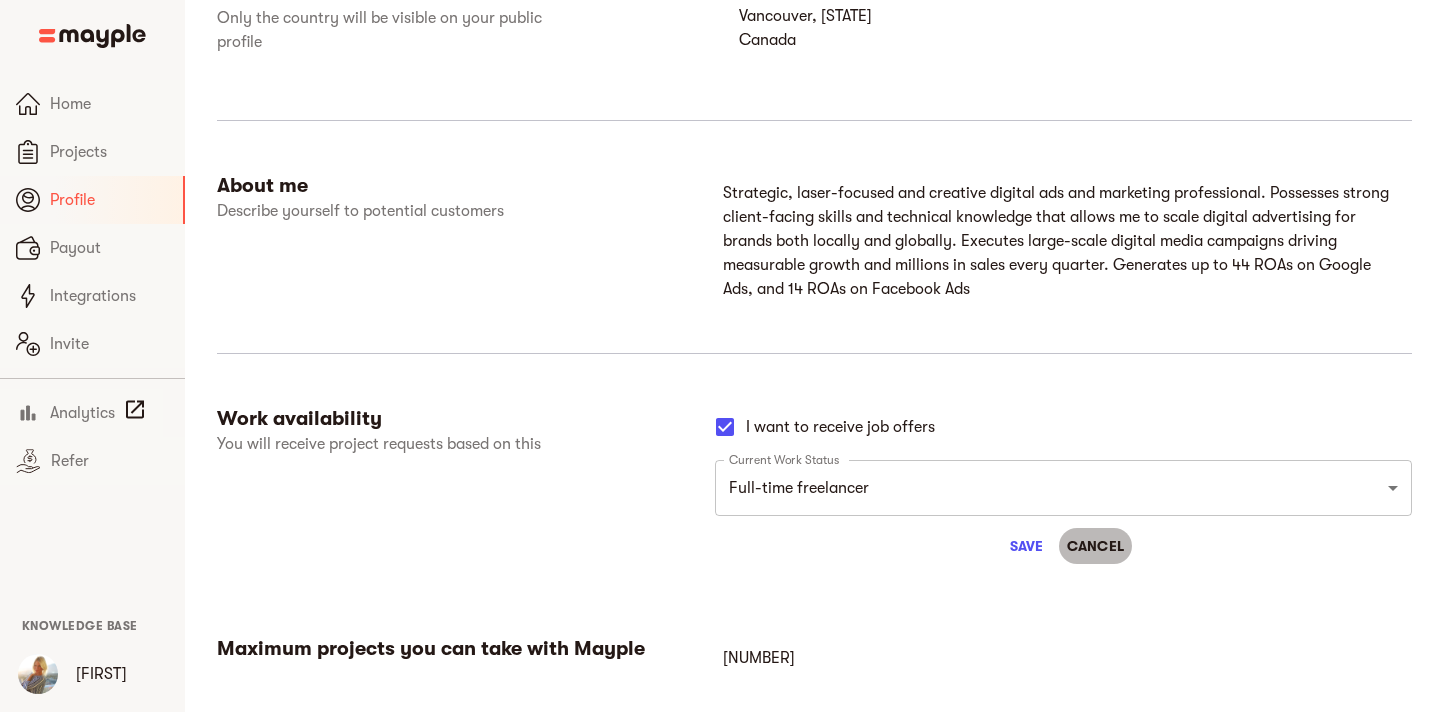 click on "Cancel" at bounding box center (1096, 546) 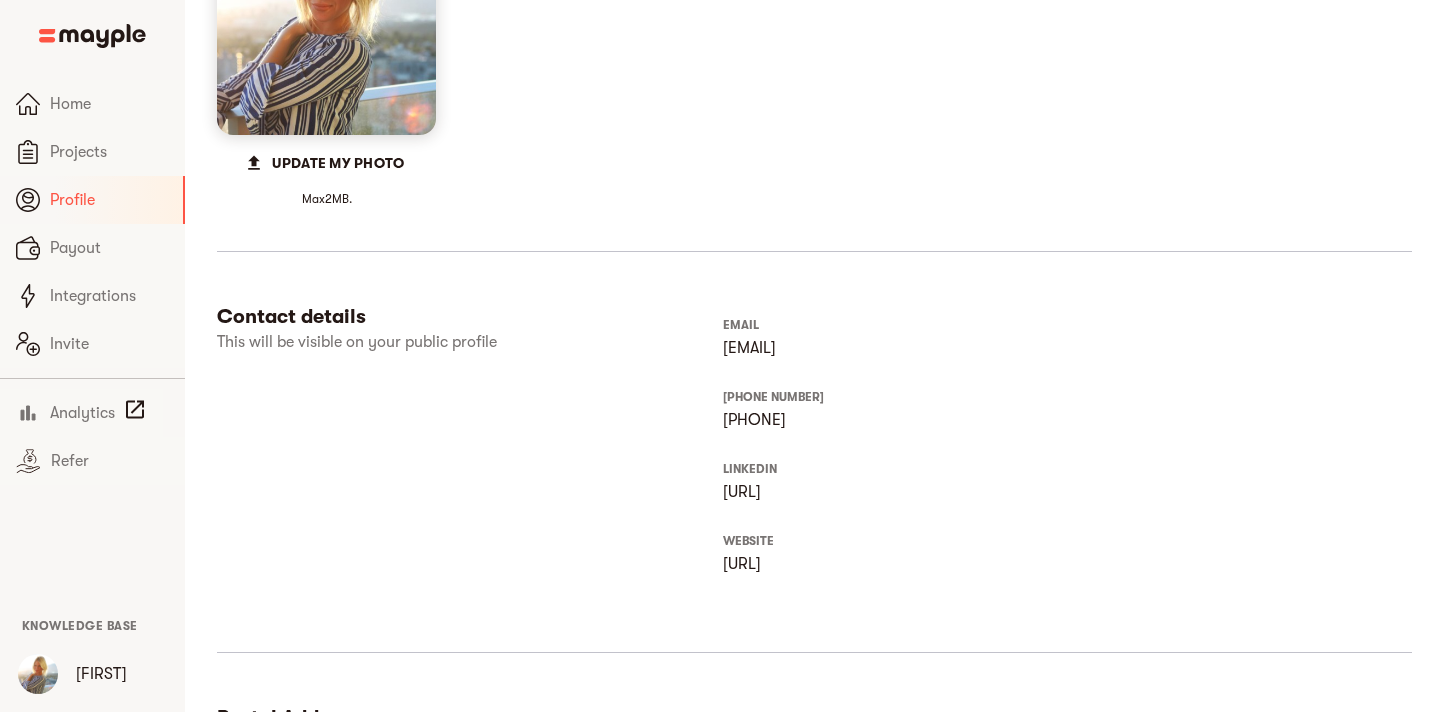 scroll, scrollTop: 0, scrollLeft: 0, axis: both 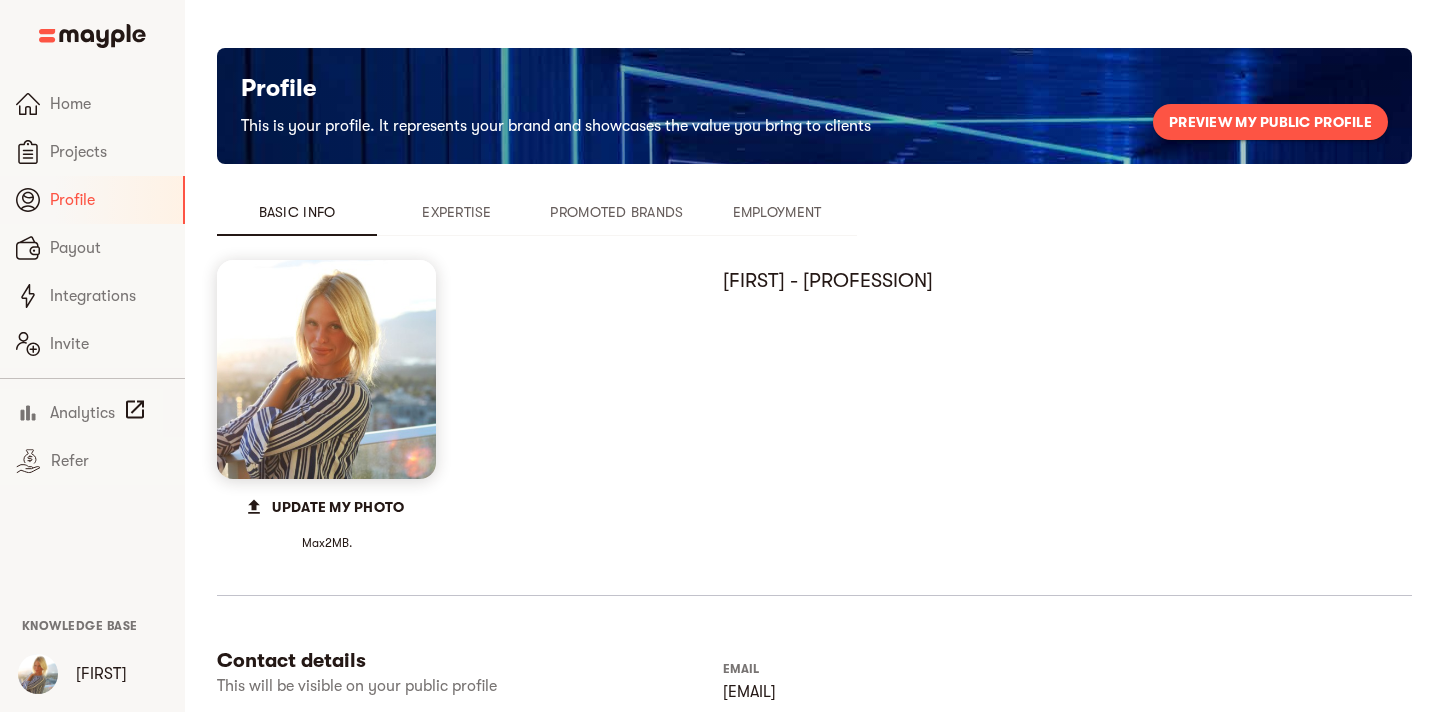 click on "Expertise" at bounding box center (457, 212) 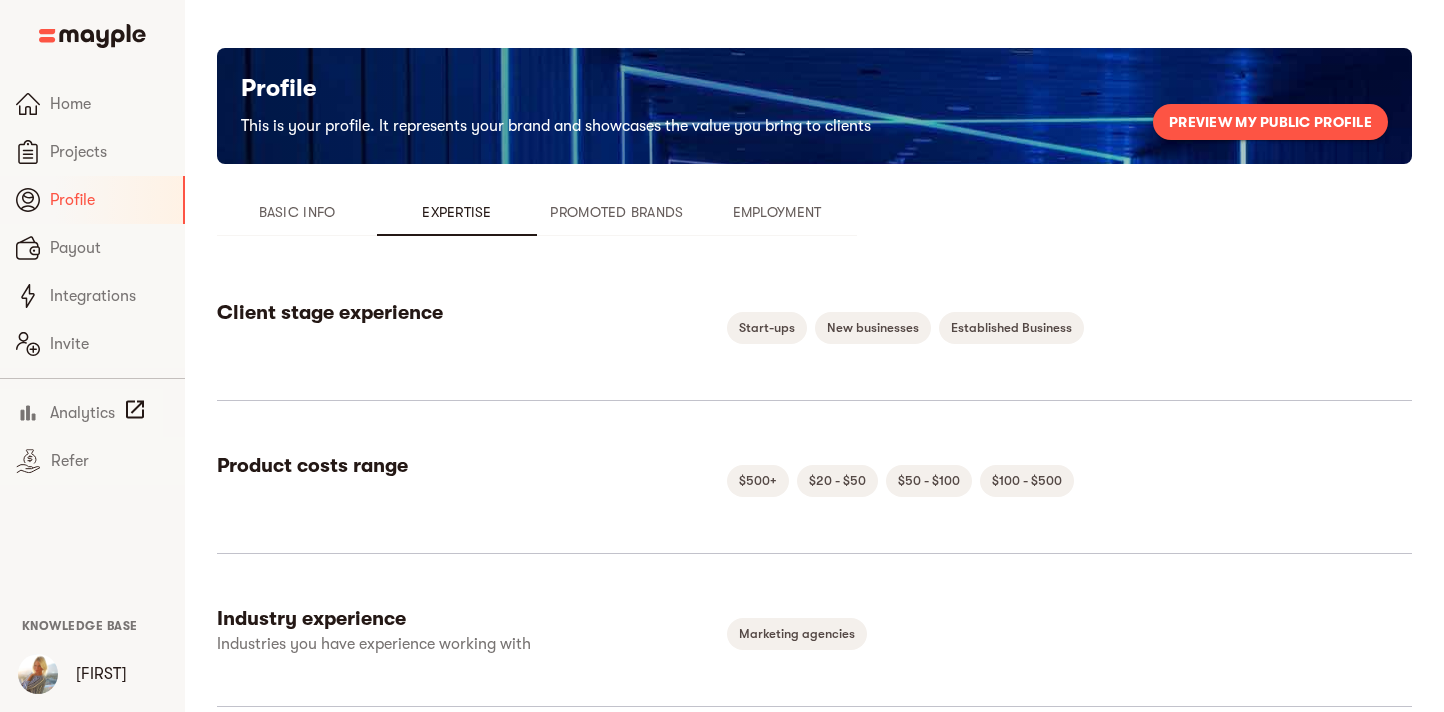 click on "Promoted Brands" at bounding box center [617, 212] 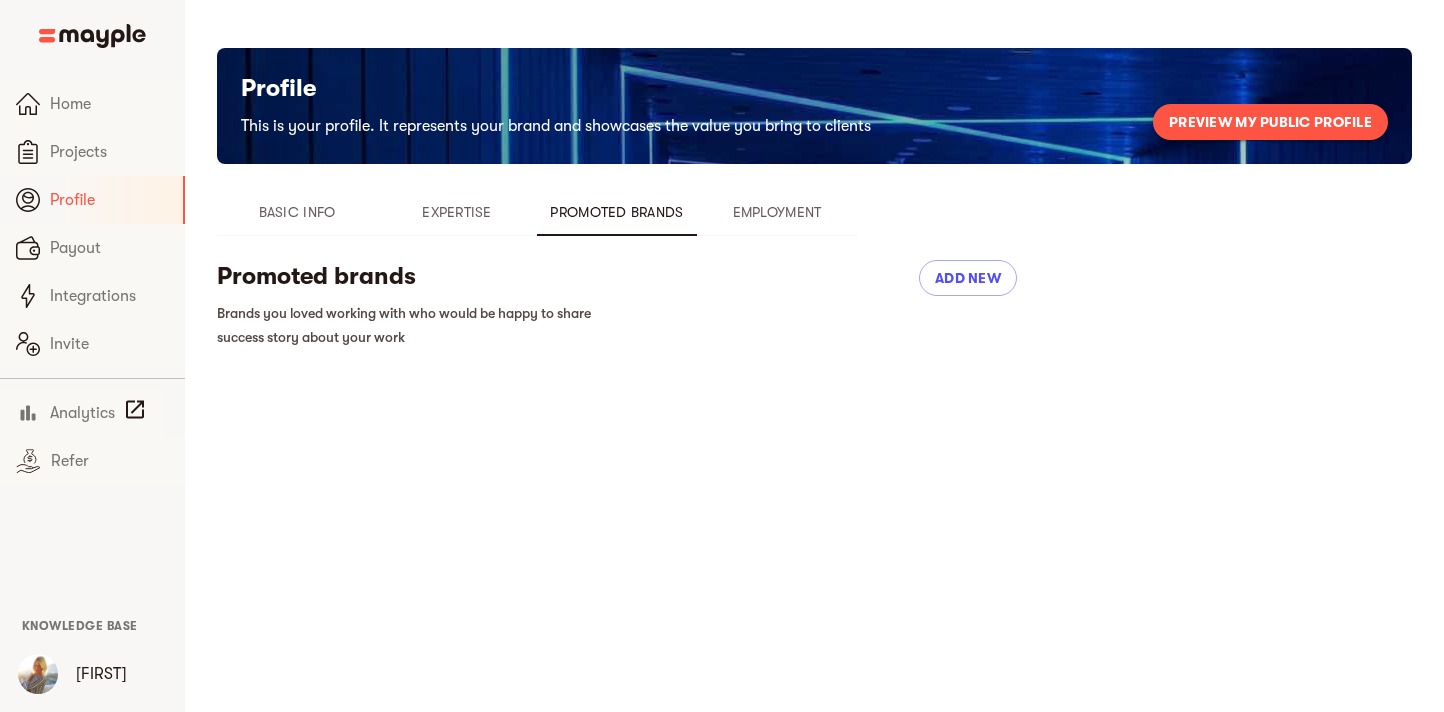 click on "Employment" at bounding box center [777, 212] 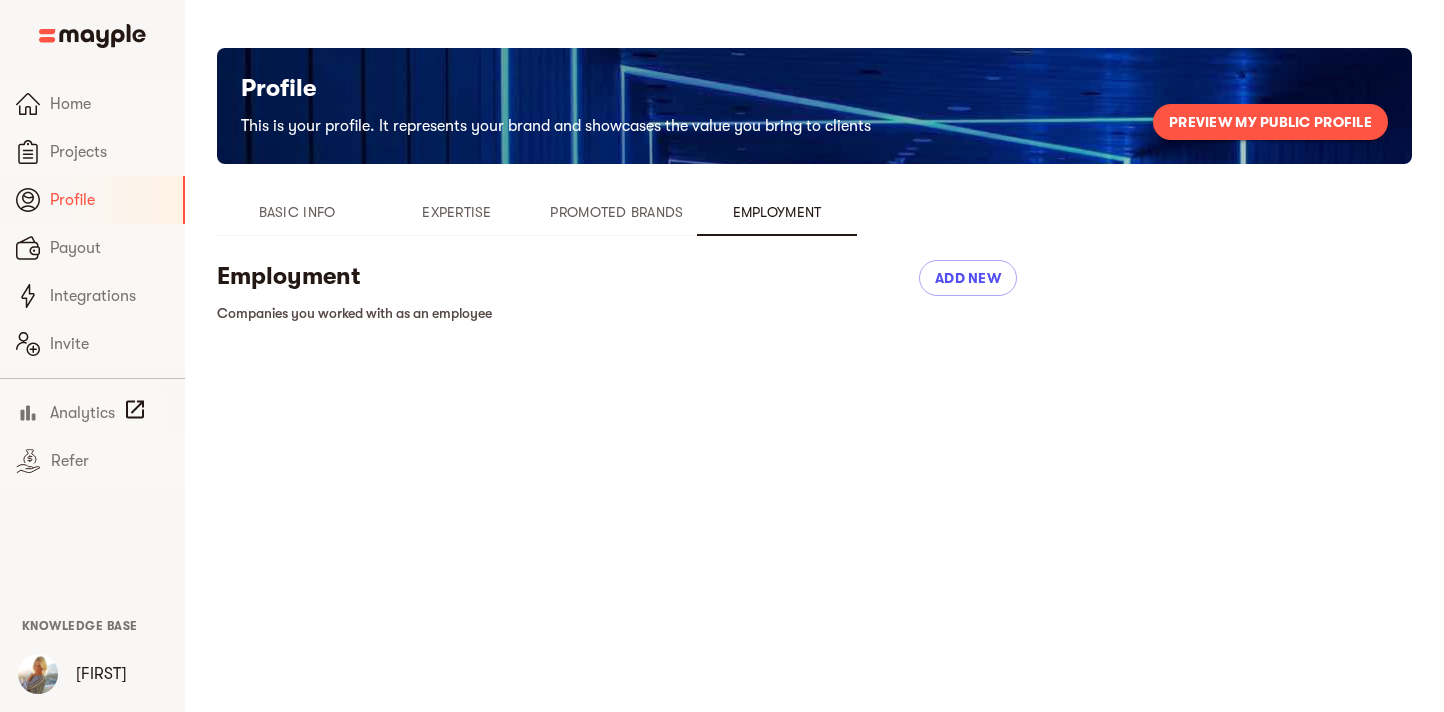 click on "Basic Info" at bounding box center [297, 212] 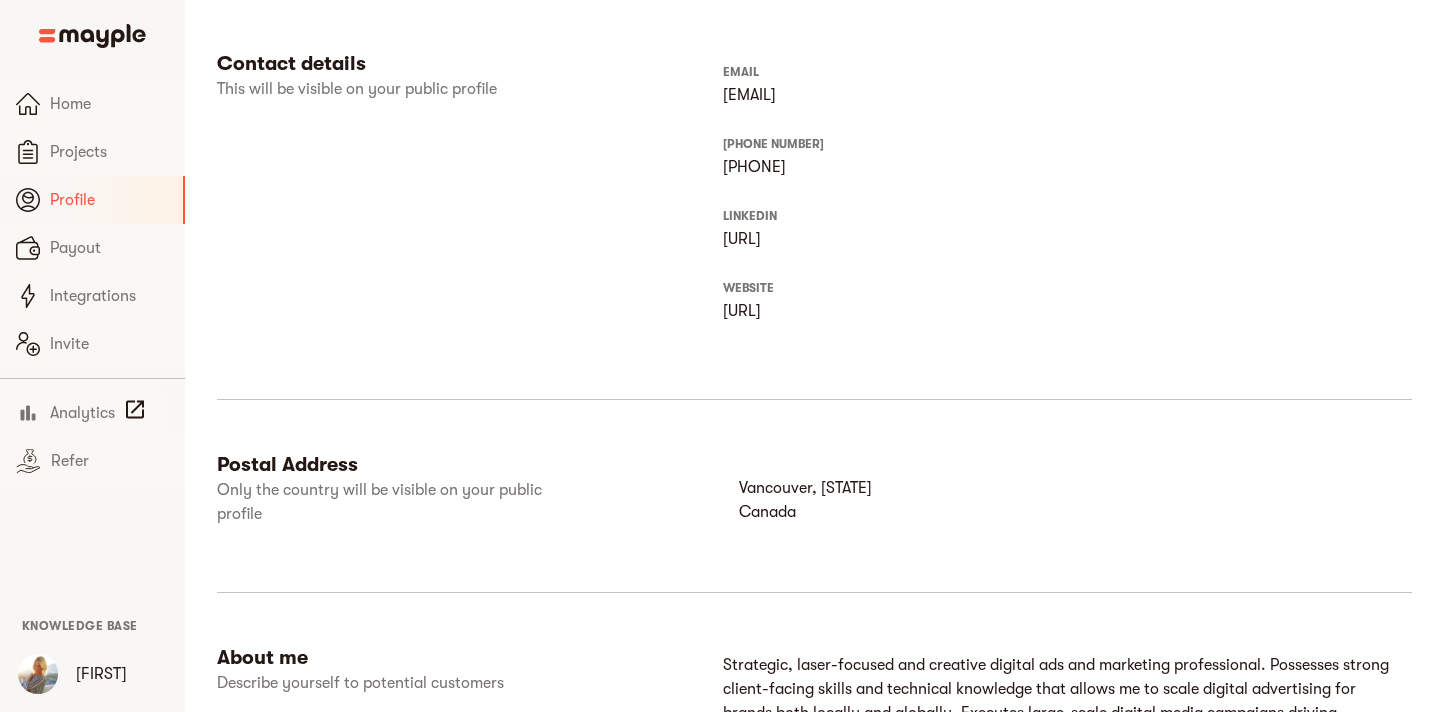 scroll, scrollTop: 0, scrollLeft: 0, axis: both 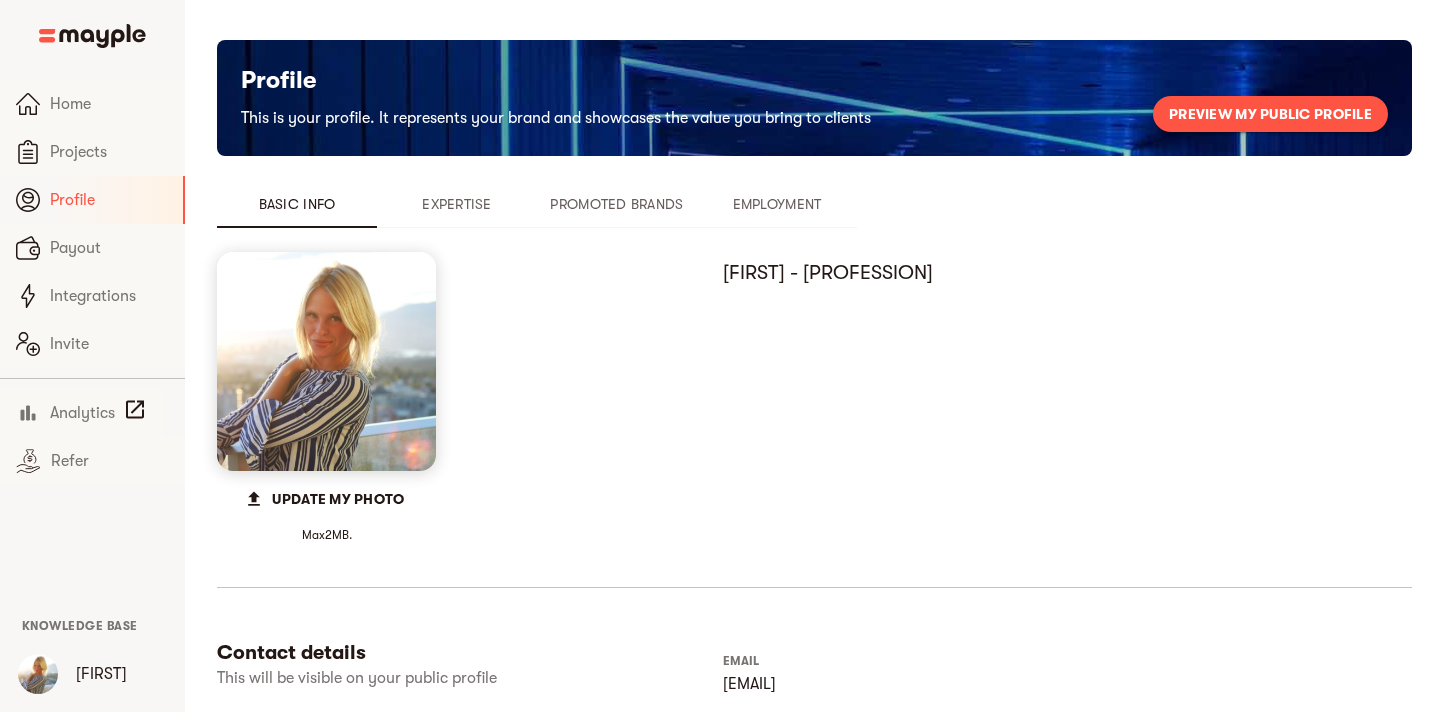 click on "Employment" at bounding box center (777, 204) 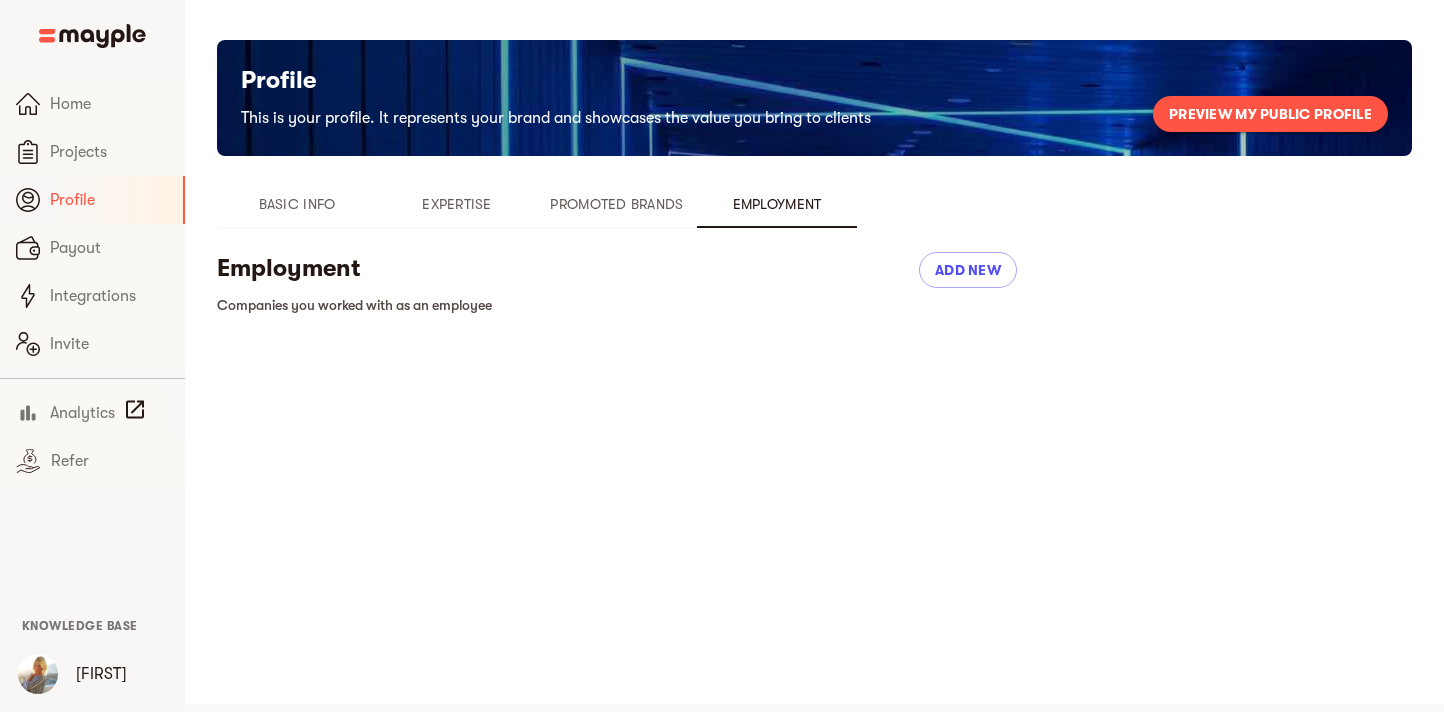 click on "Promoted Brands" at bounding box center (617, 204) 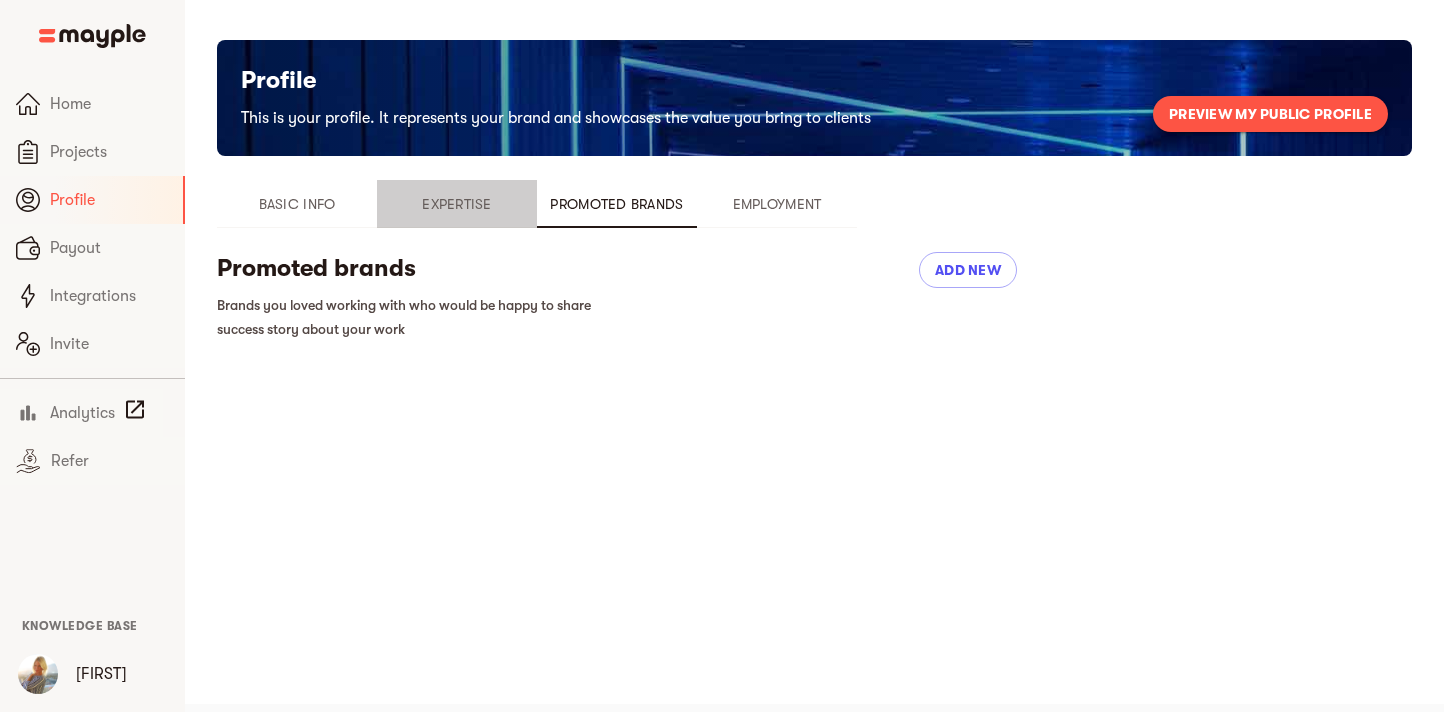 click on "Expertise" at bounding box center [457, 204] 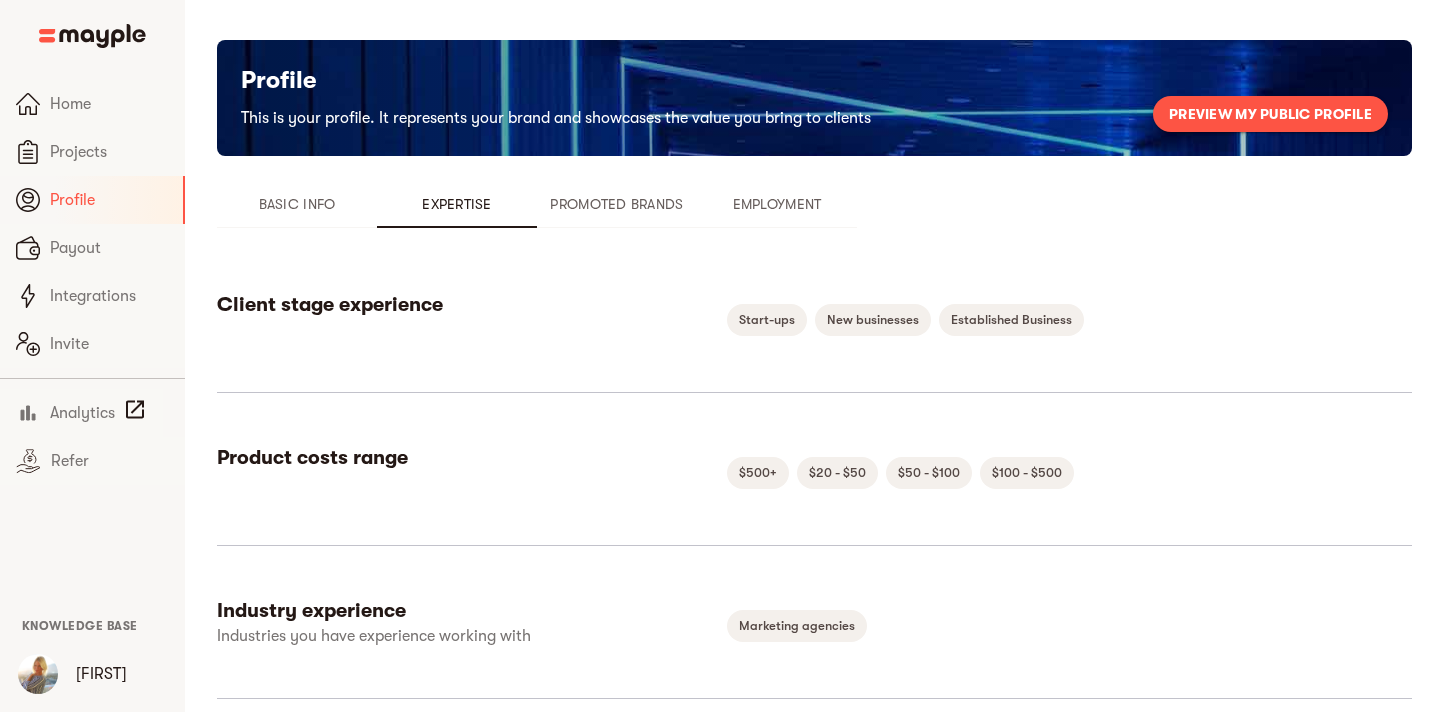 click on "Basic Info" at bounding box center [297, 204] 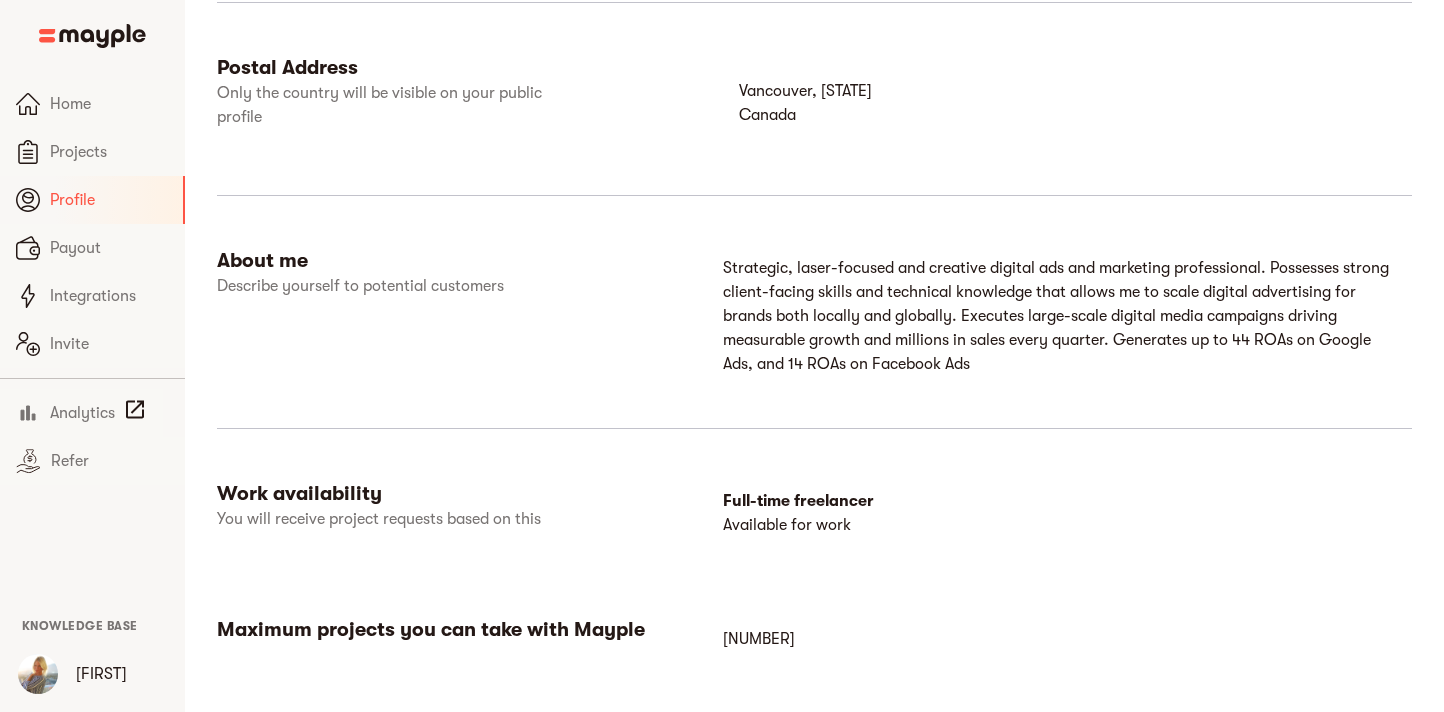scroll, scrollTop: 1069, scrollLeft: 0, axis: vertical 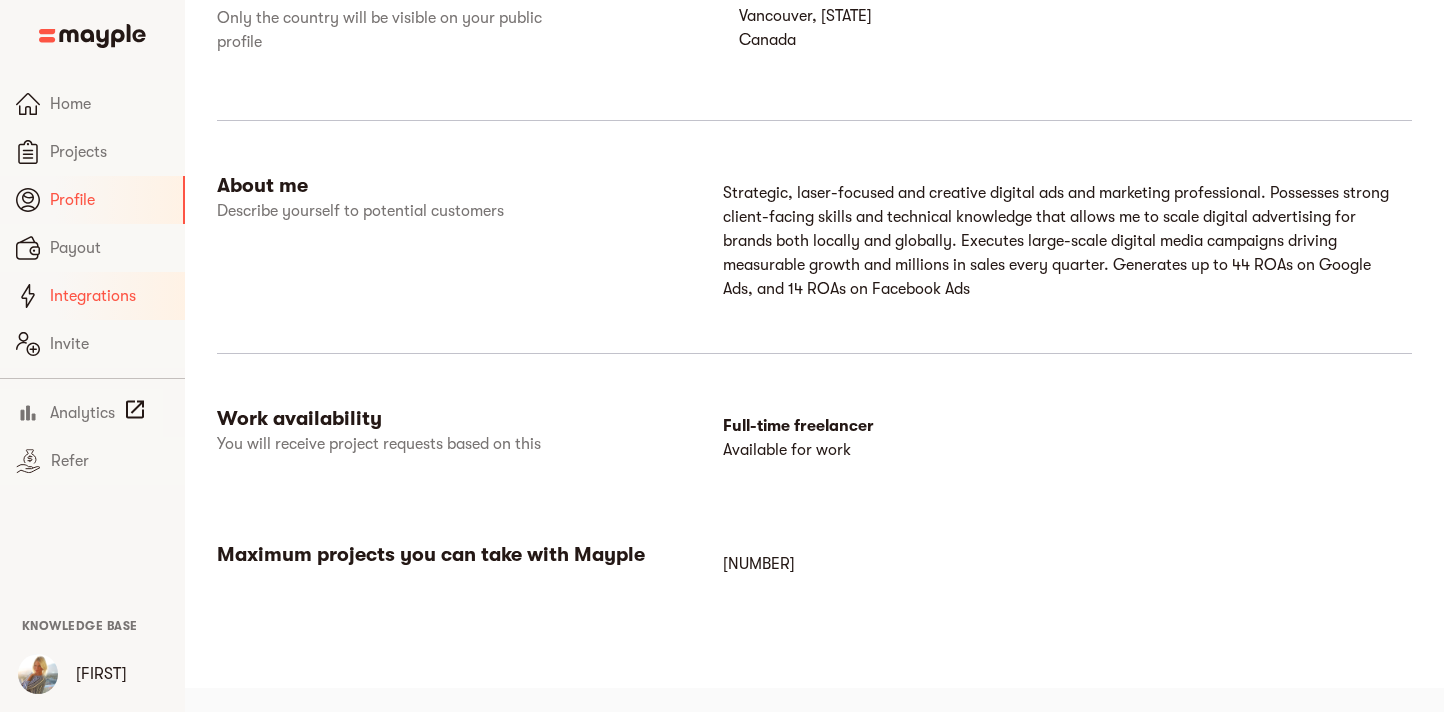 click on "Integrations" at bounding box center (109, 296) 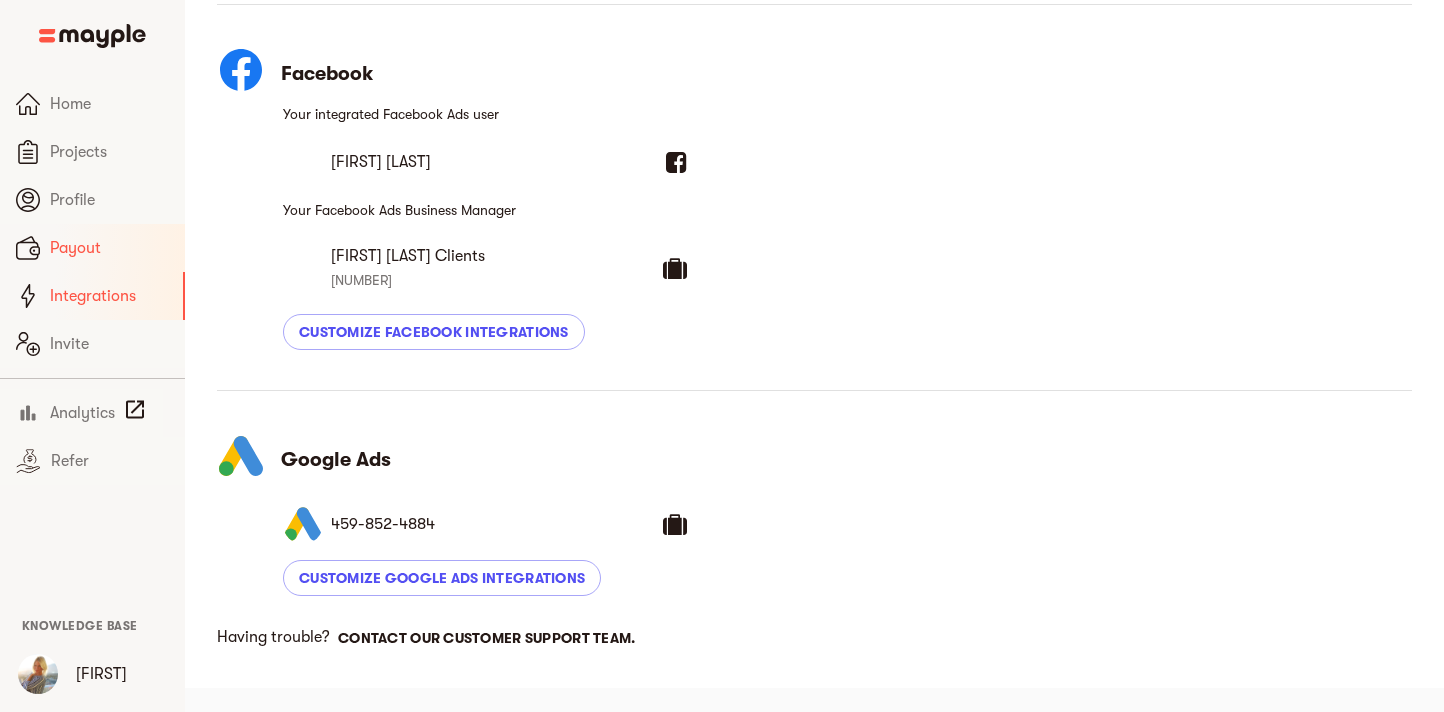 scroll, scrollTop: 623, scrollLeft: 0, axis: vertical 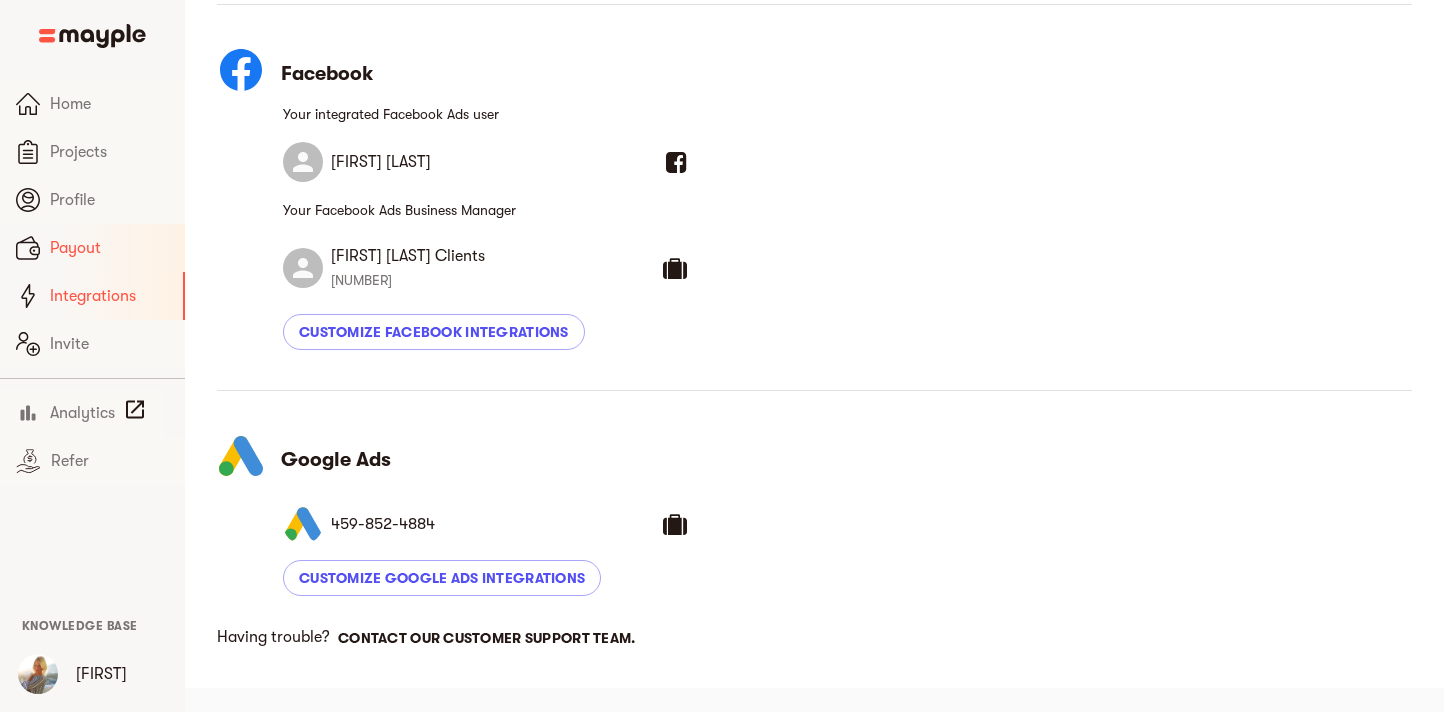 click on "Payout" at bounding box center [109, 248] 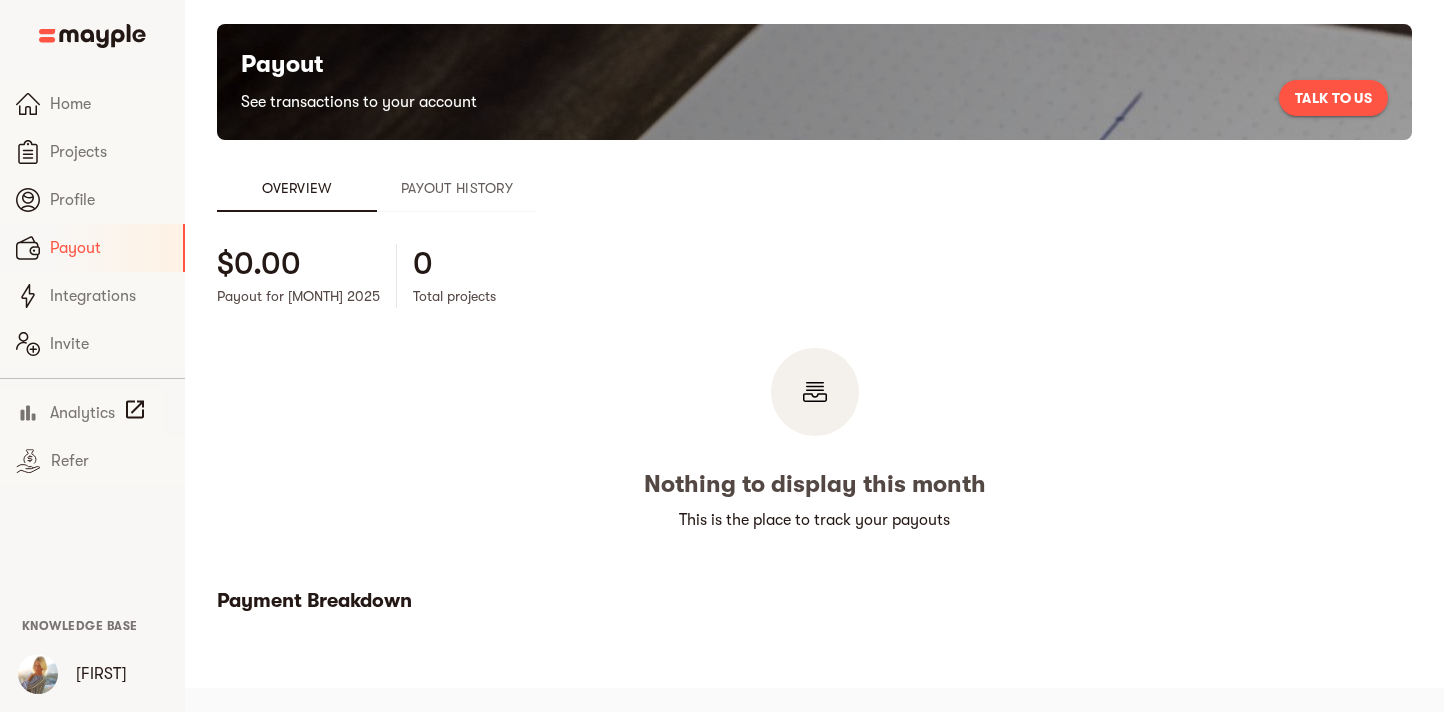 scroll, scrollTop: 24, scrollLeft: 0, axis: vertical 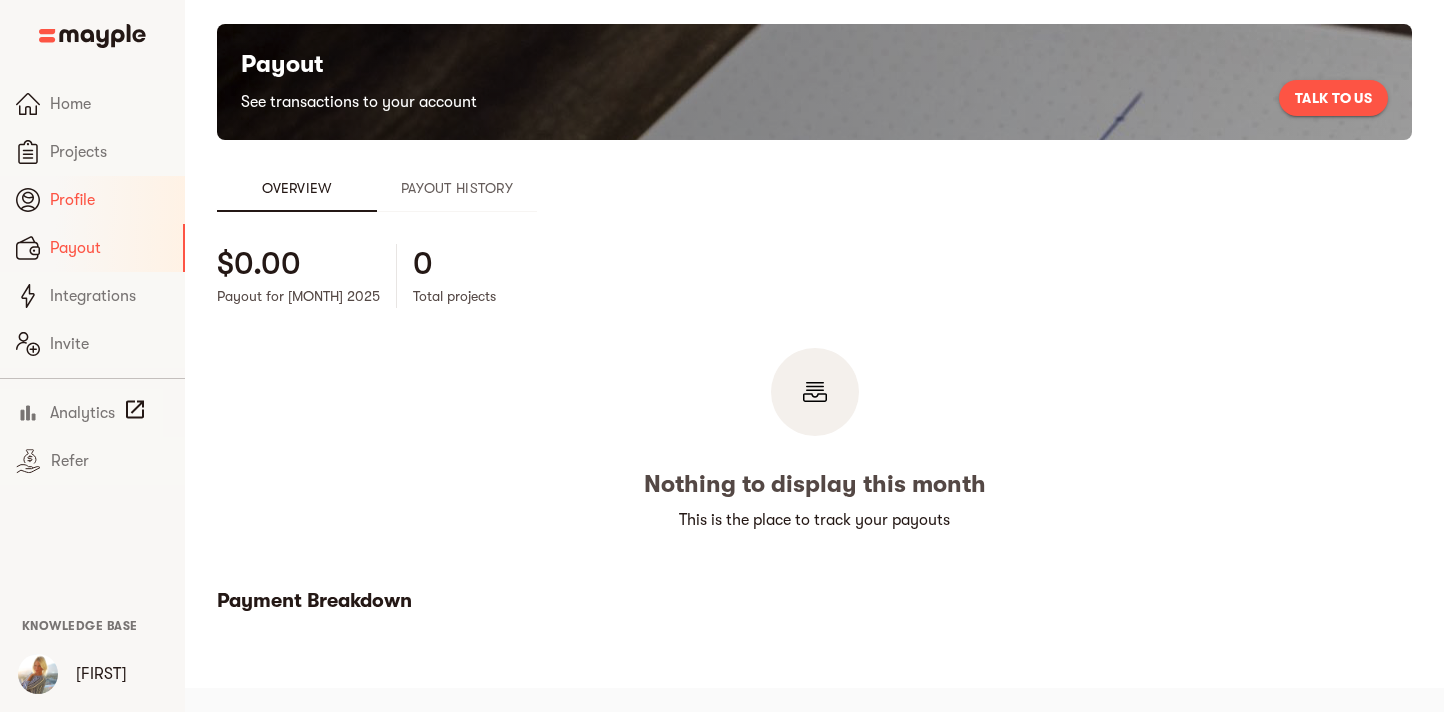 click on "Profile" at bounding box center [109, 200] 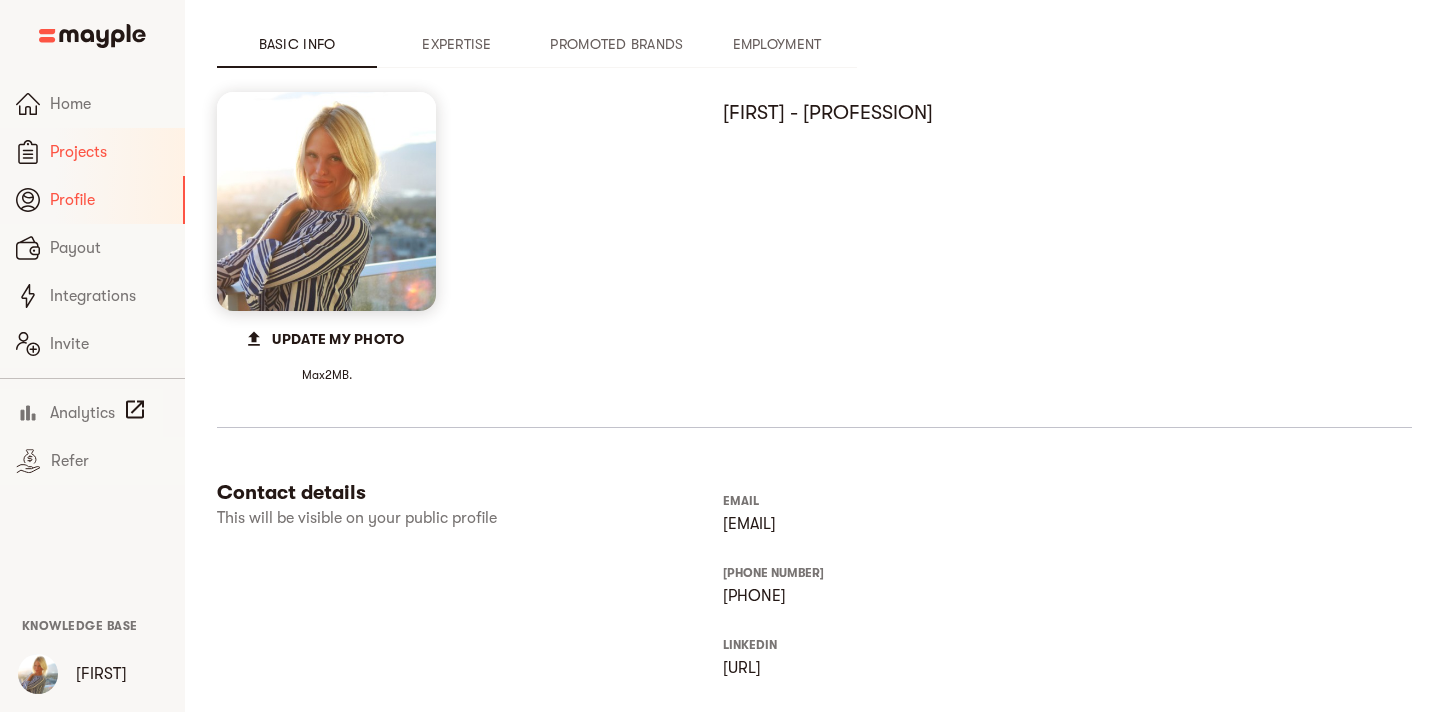click on "Projects" at bounding box center (109, 152) 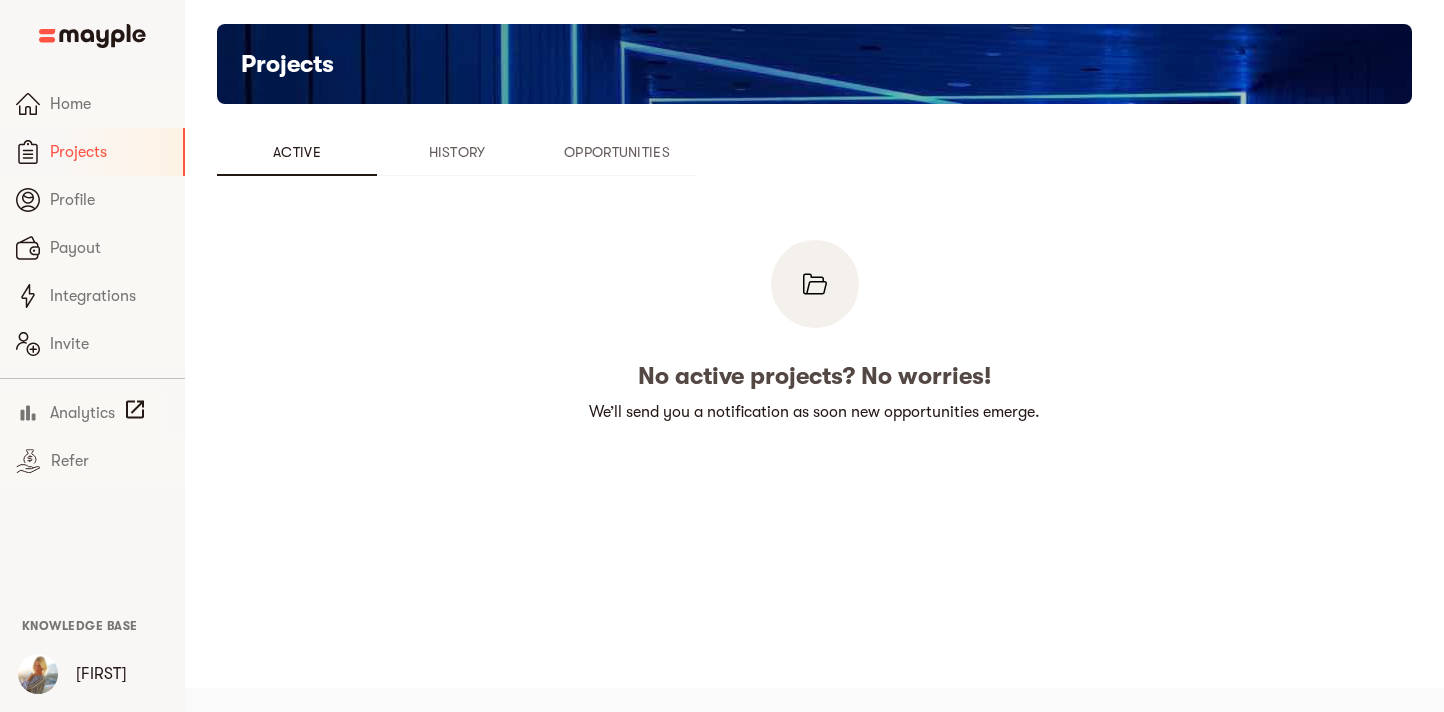 scroll, scrollTop: 24, scrollLeft: 0, axis: vertical 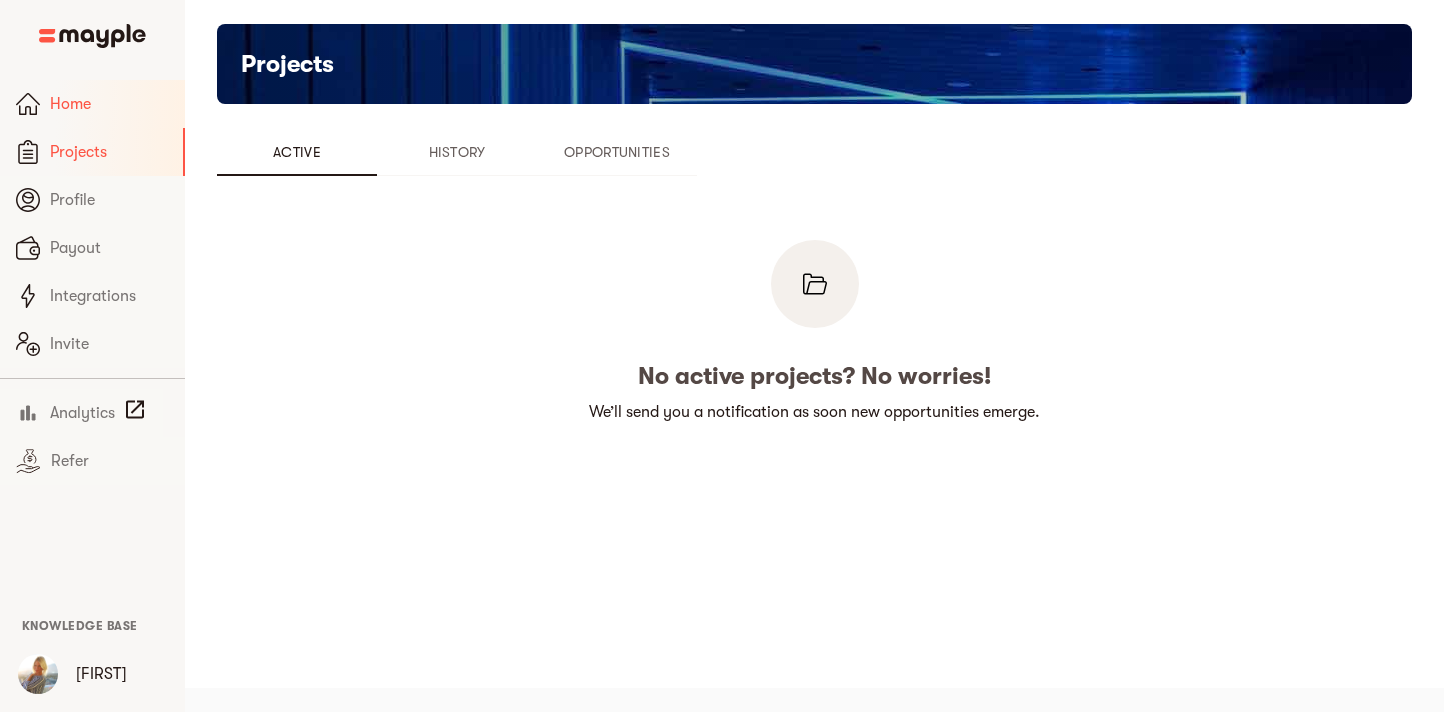 click on "Home" at bounding box center [109, 104] 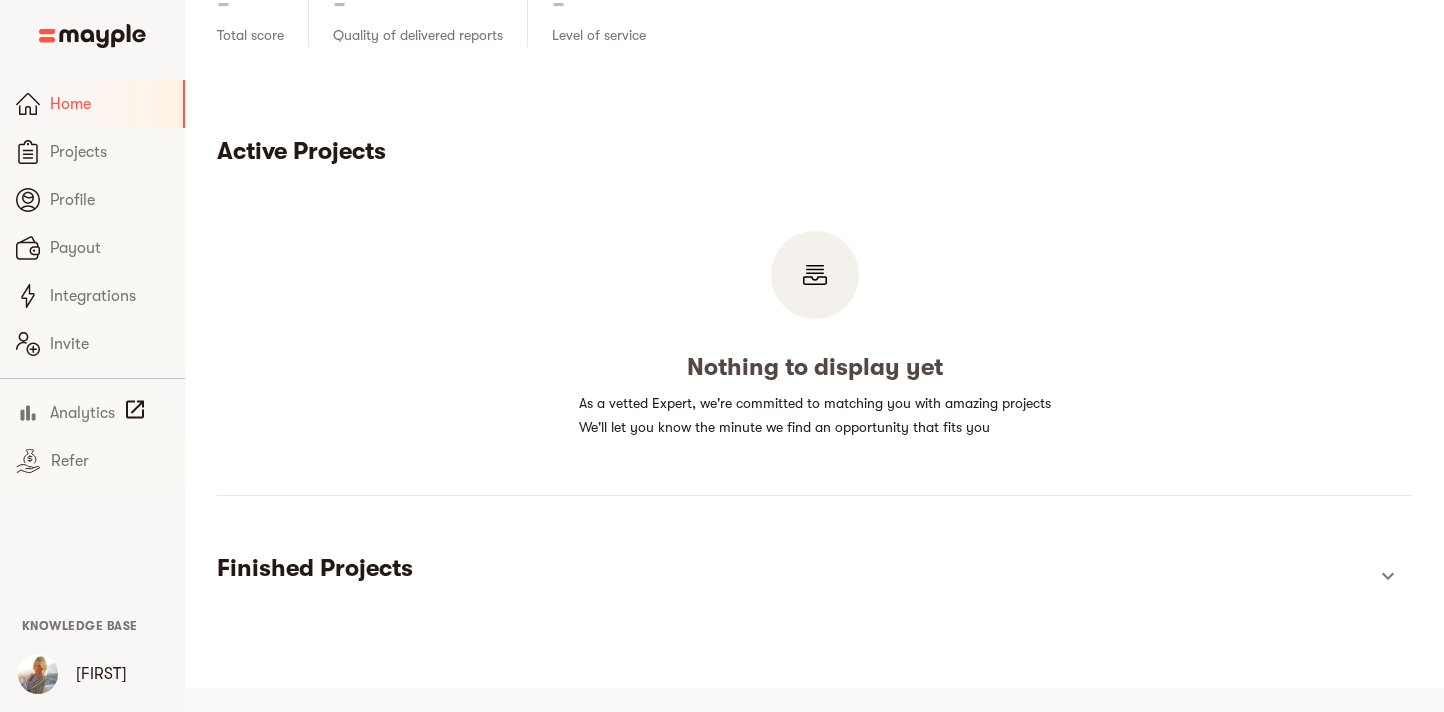 scroll, scrollTop: 0, scrollLeft: 0, axis: both 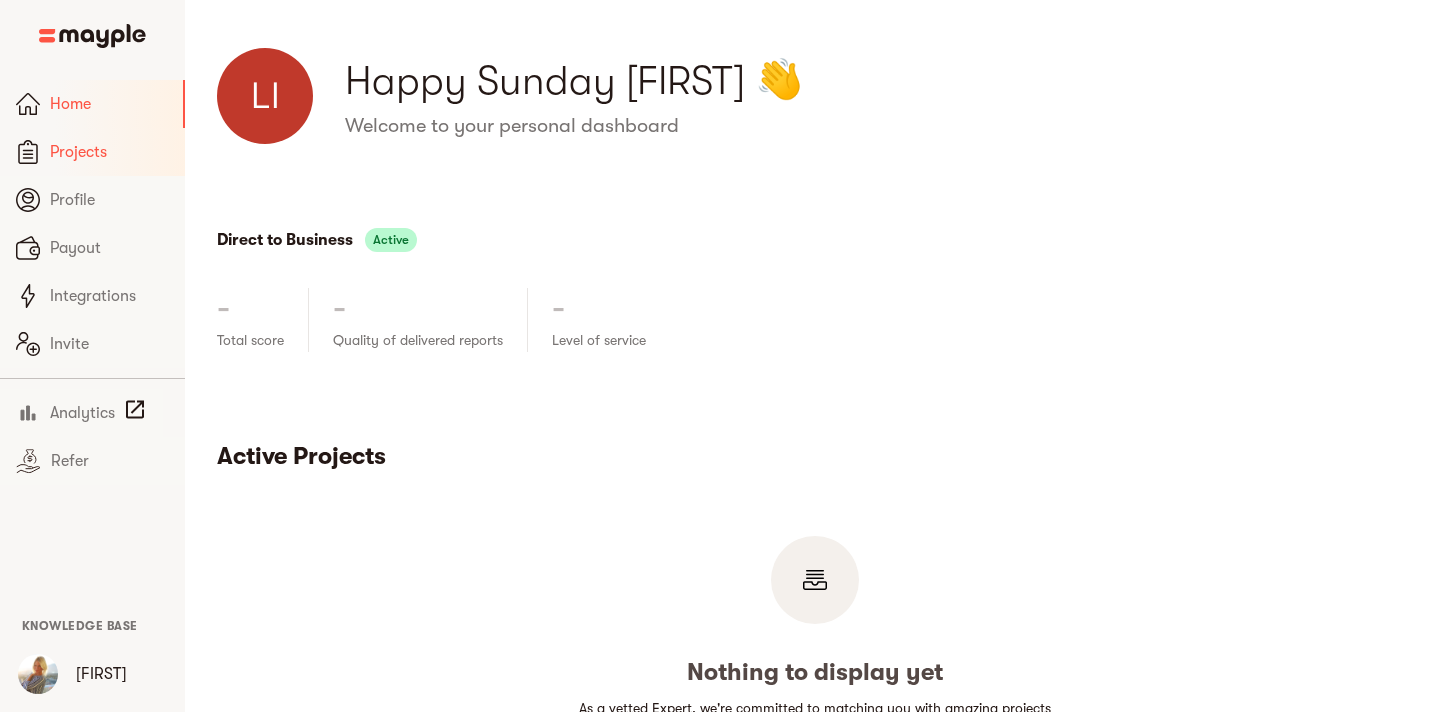 click on "Projects" at bounding box center (109, 152) 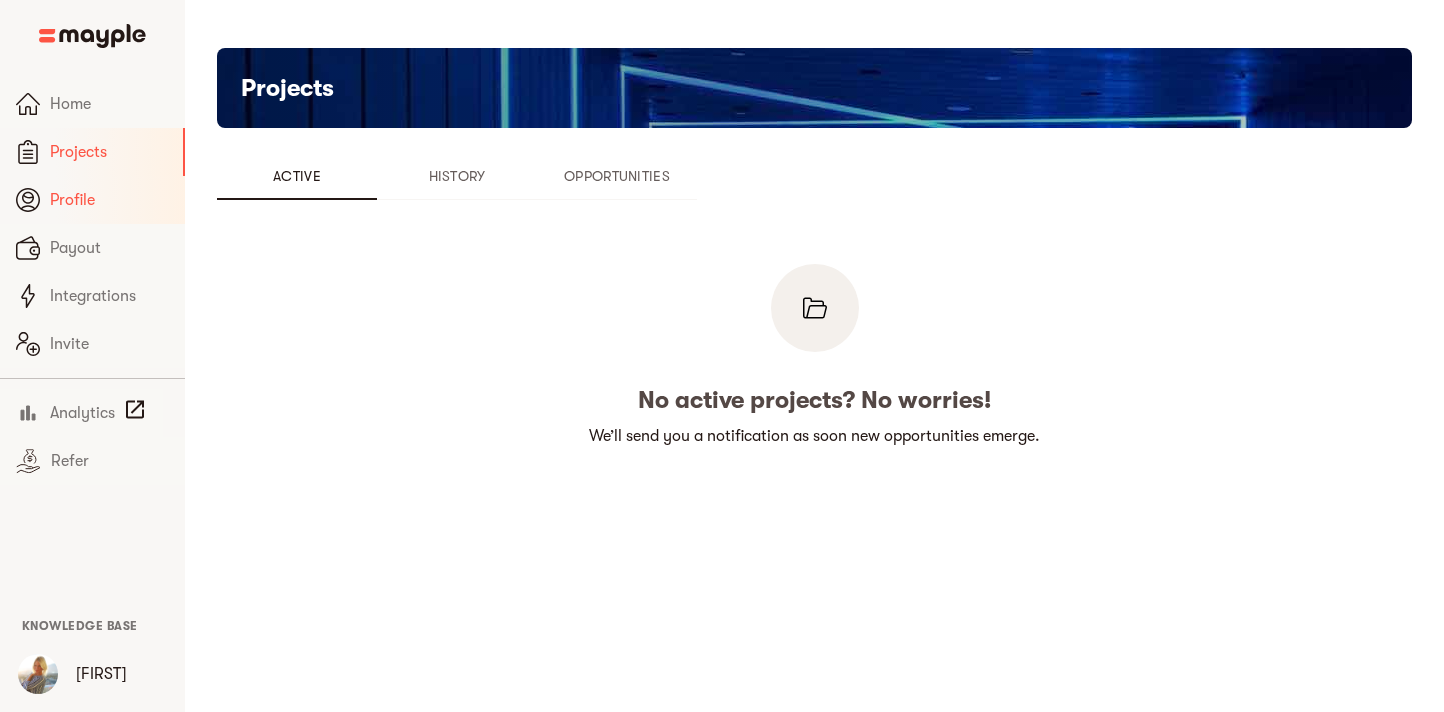 click on "Profile" at bounding box center [109, 200] 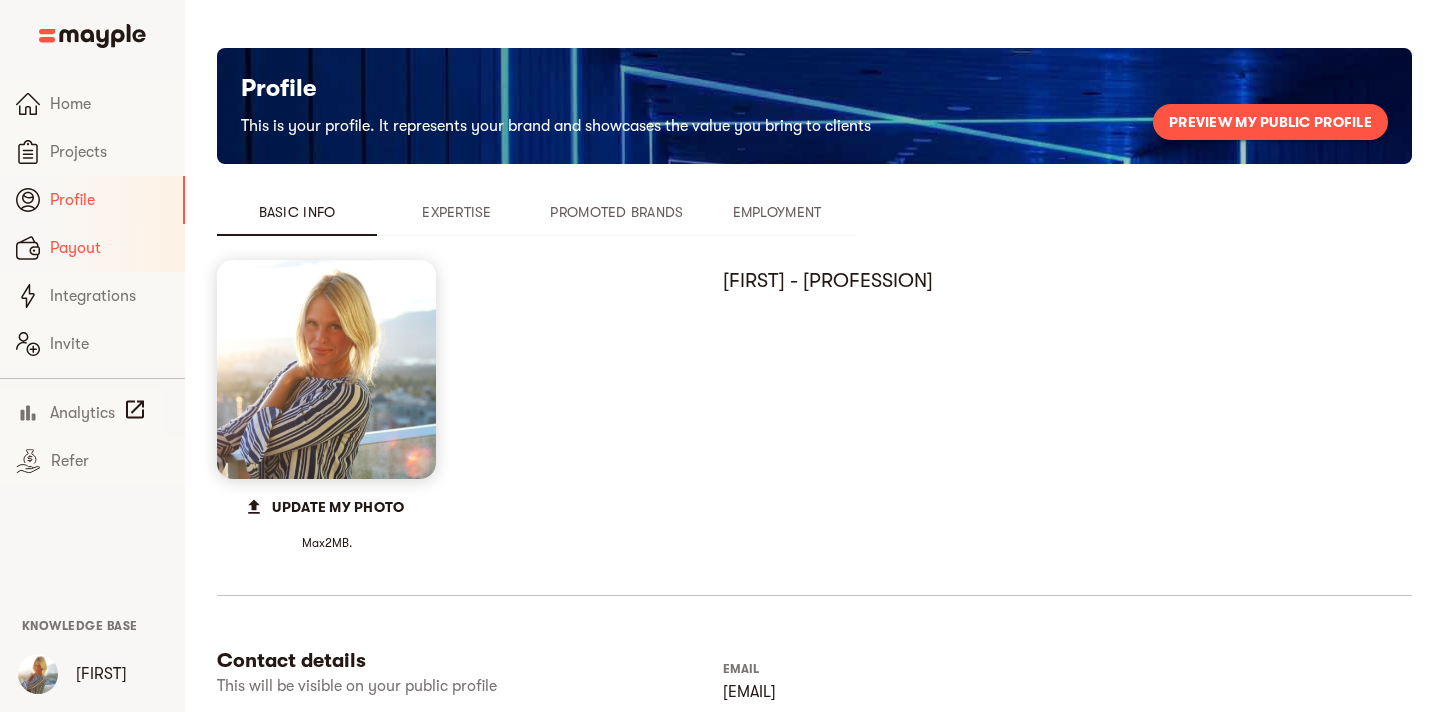 click on "Payout" at bounding box center (109, 248) 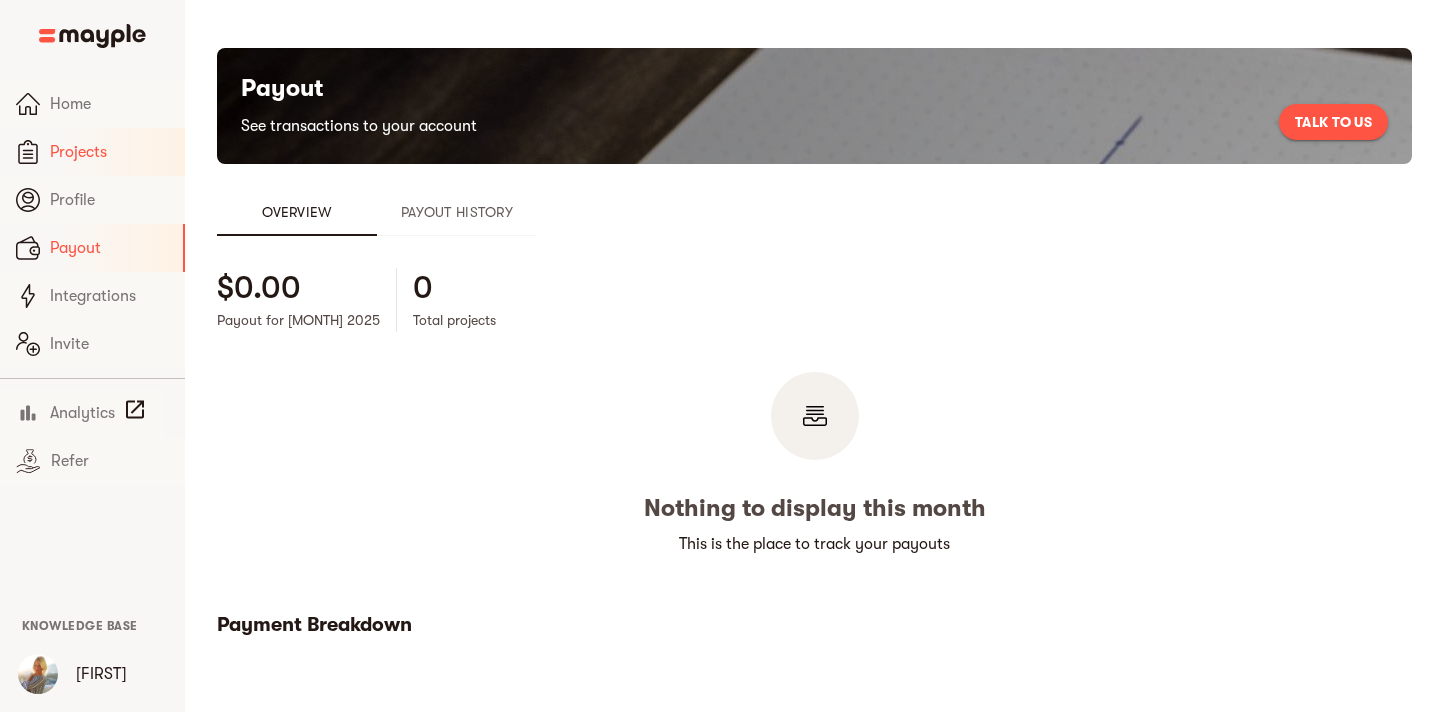 click on "Projects" at bounding box center [109, 152] 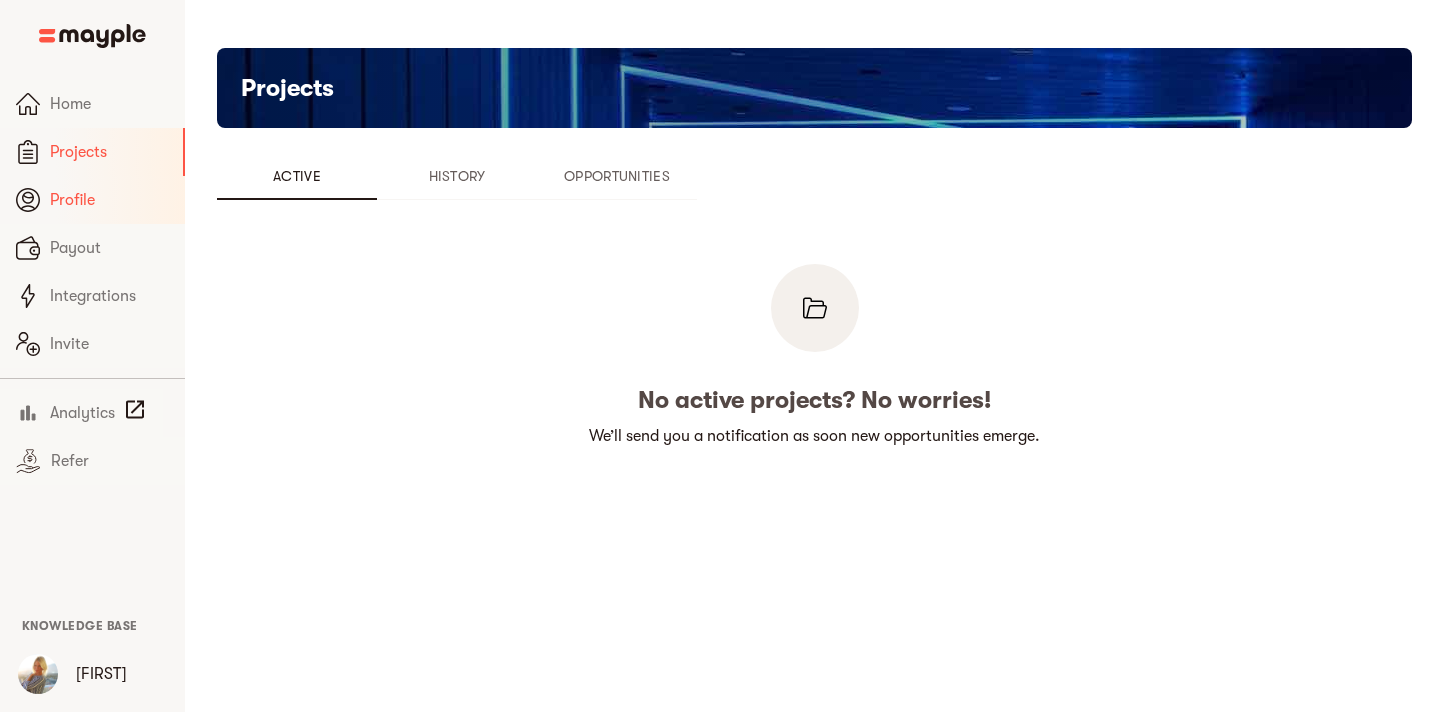 click on "Profile" at bounding box center (109, 200) 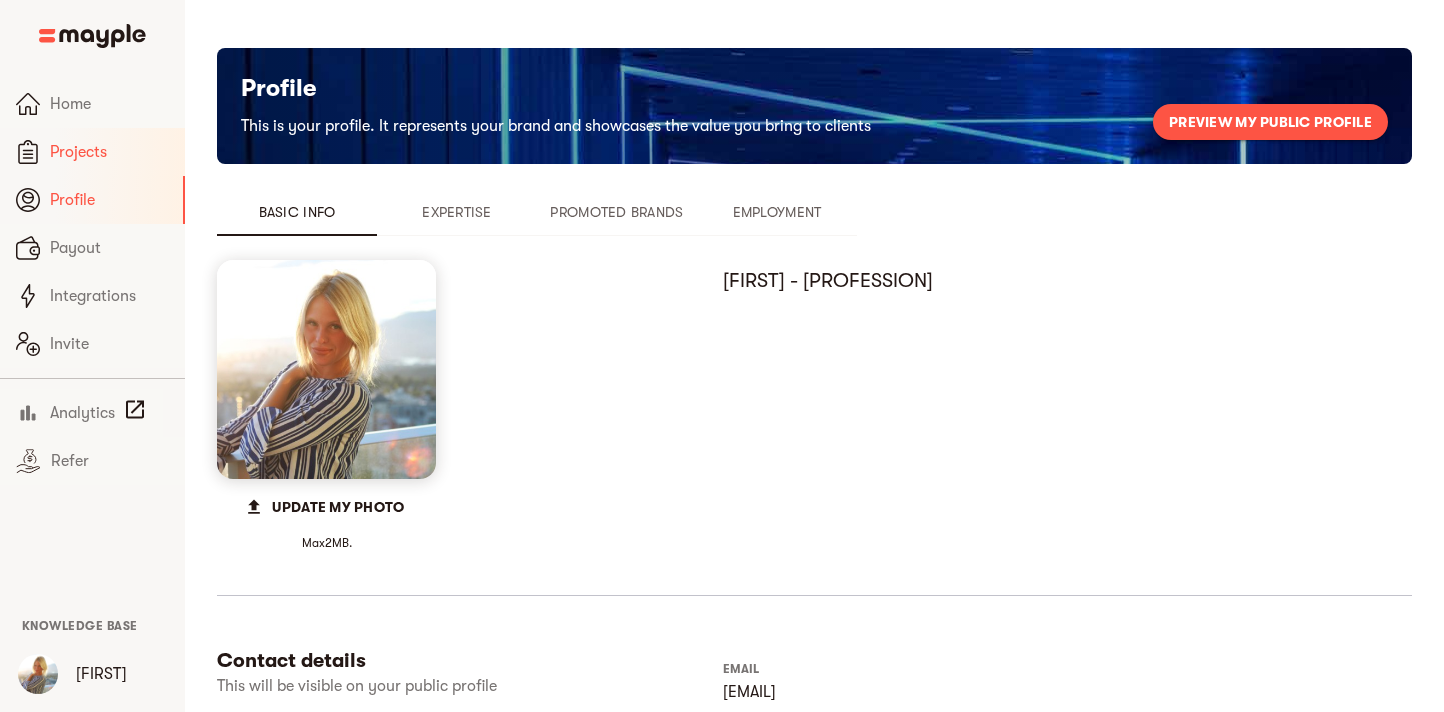 click on "Projects" at bounding box center [92, 152] 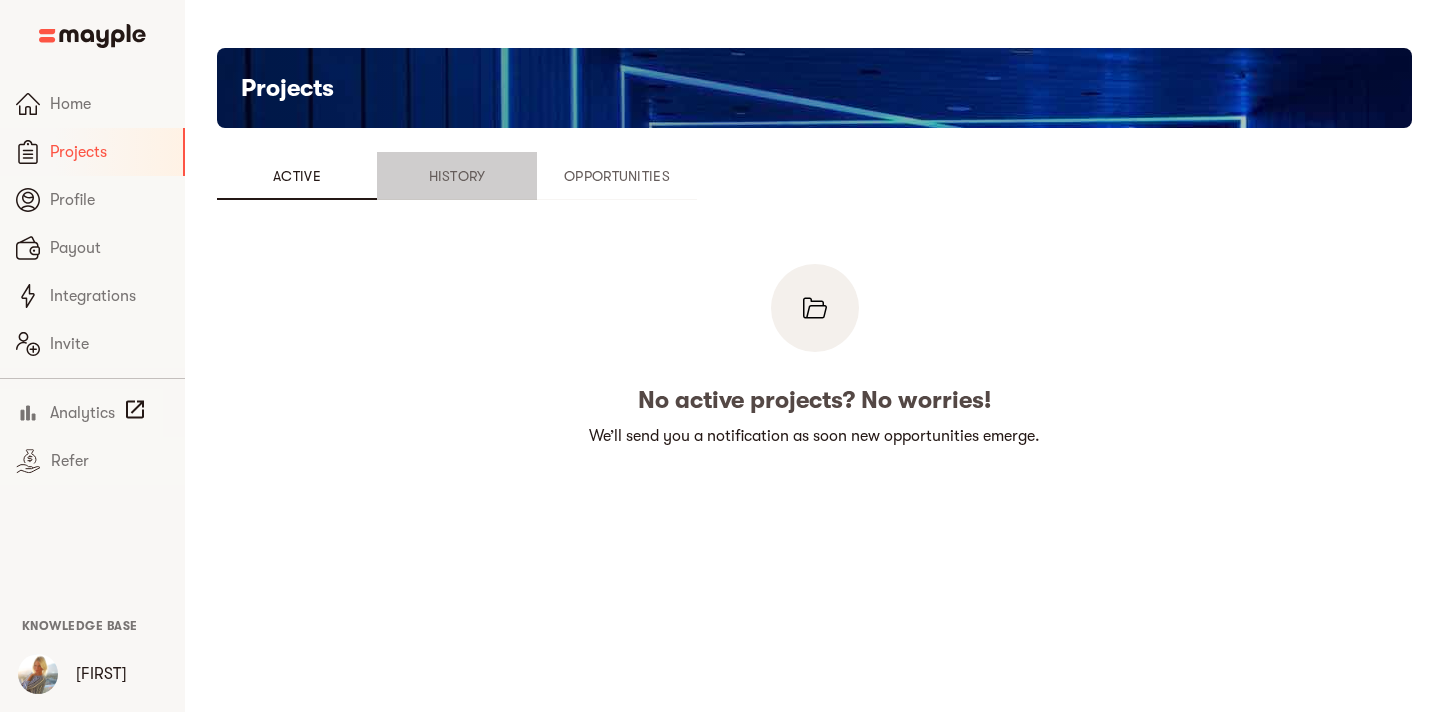 click on "History" at bounding box center [457, 176] 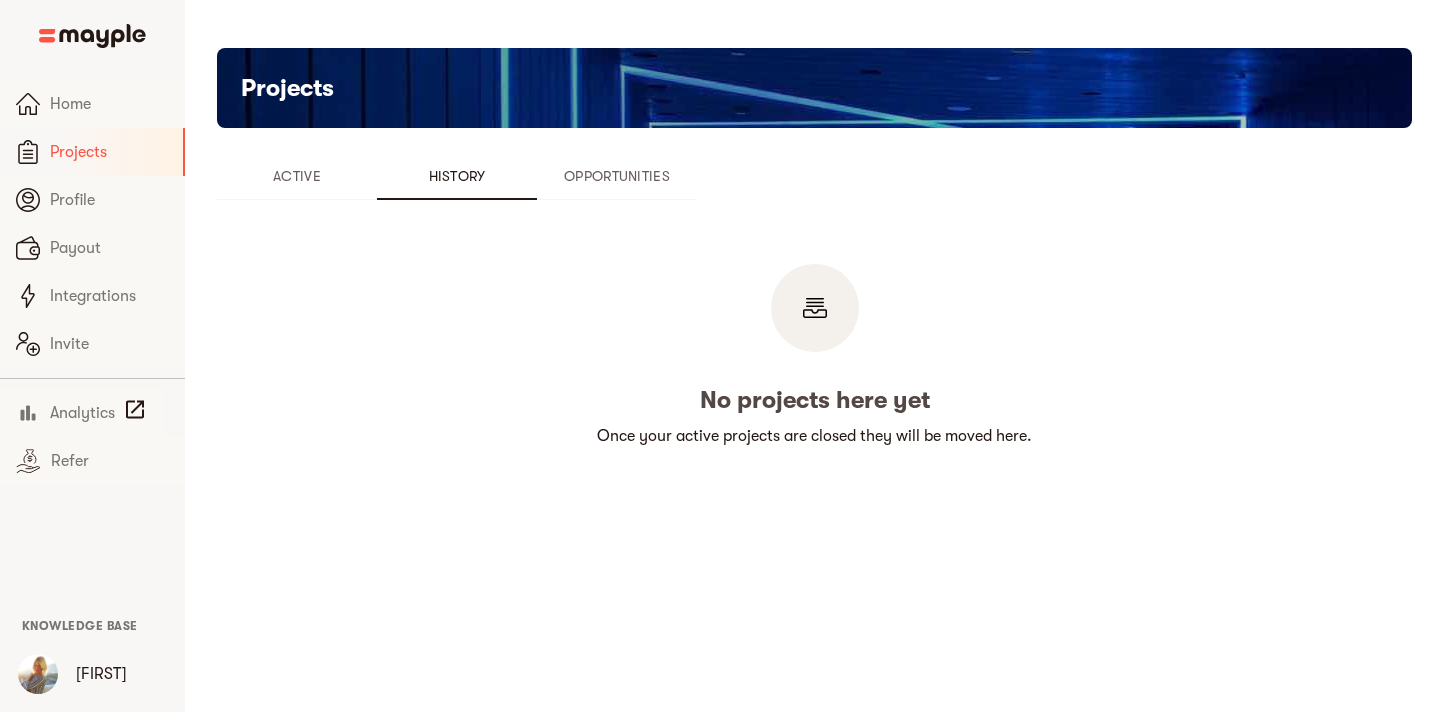 click on "Opportunities" at bounding box center (617, 176) 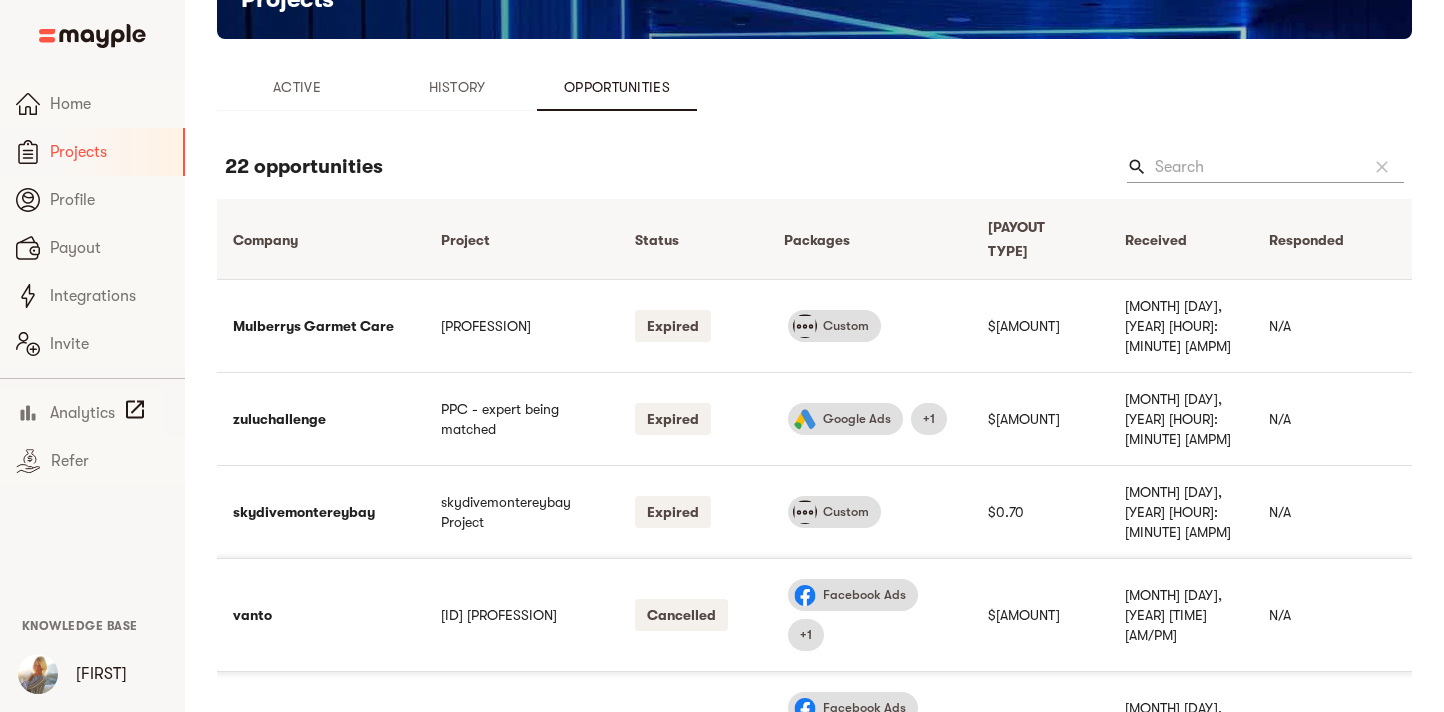 scroll, scrollTop: 243, scrollLeft: 0, axis: vertical 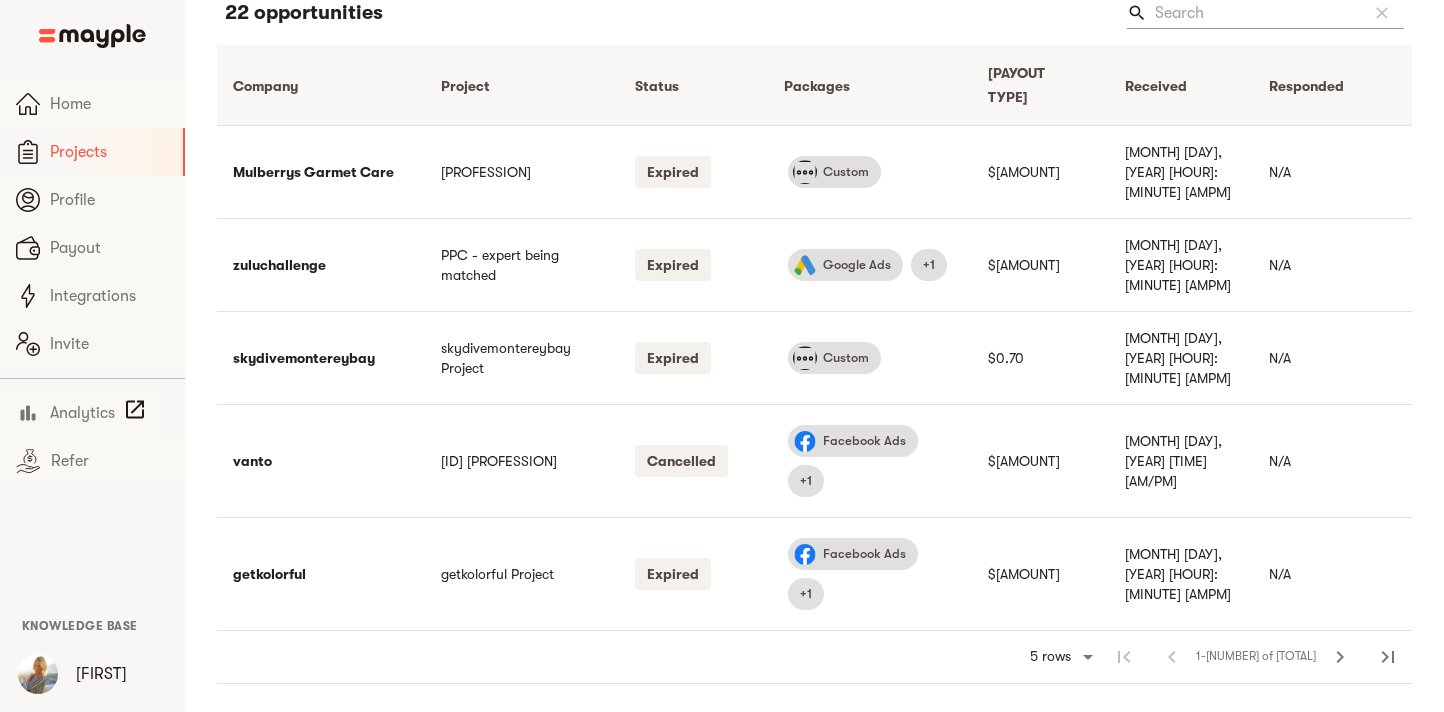 click on "chevron_right" at bounding box center (1340, 657) 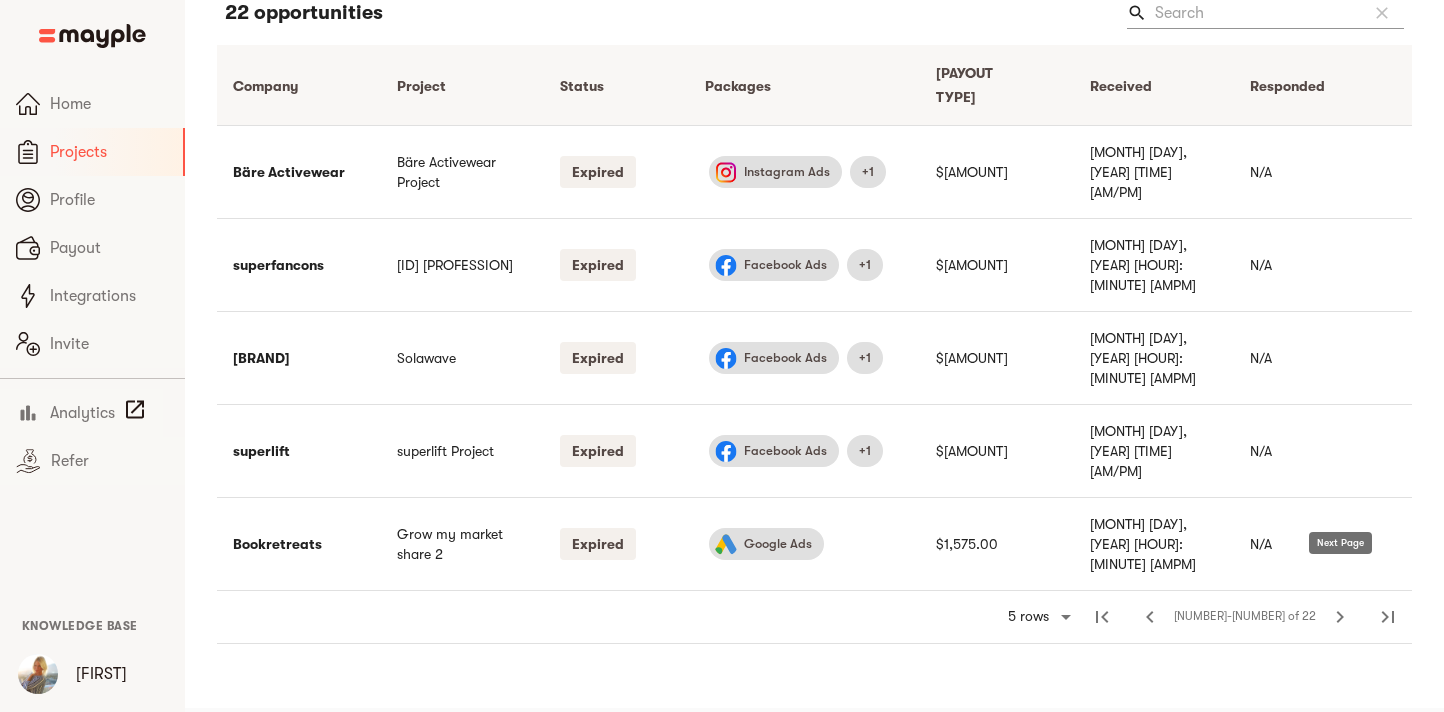 scroll, scrollTop: 140, scrollLeft: 0, axis: vertical 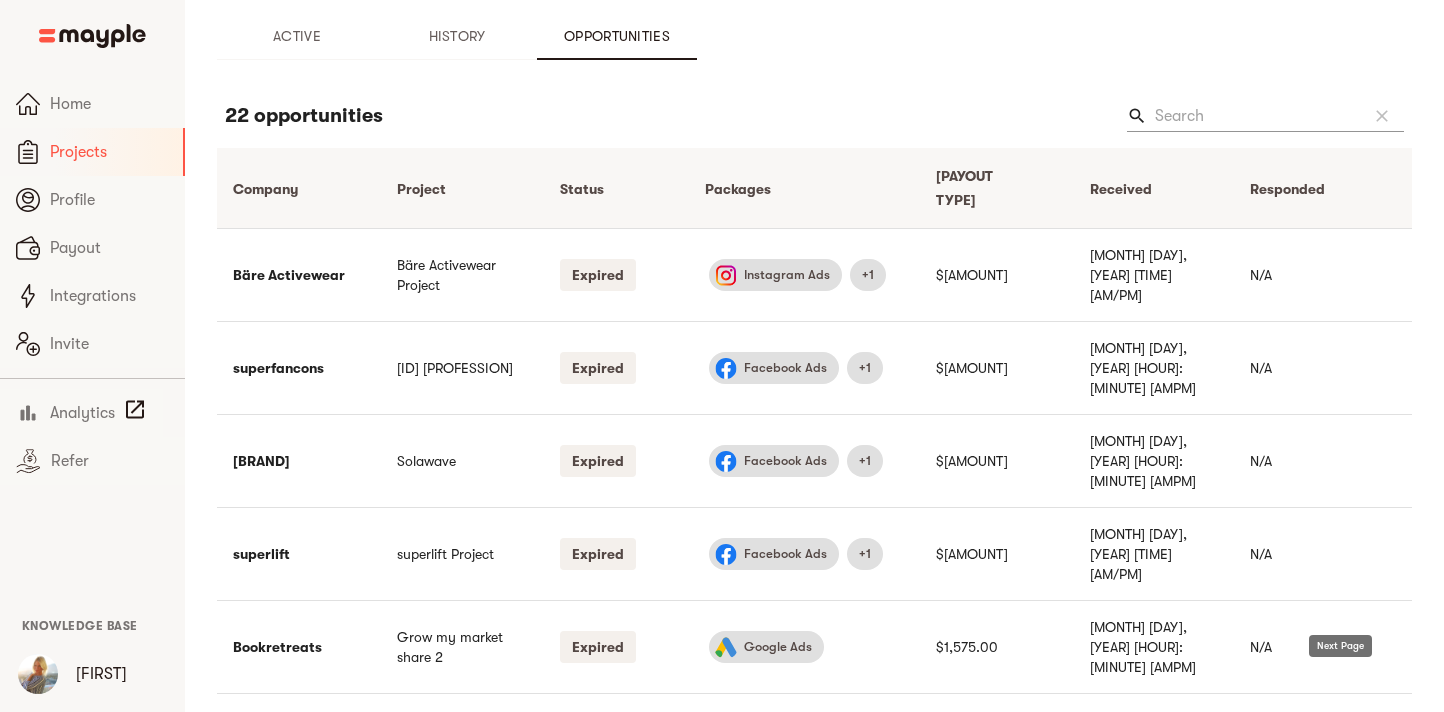 click on "chevron_right" at bounding box center (1340, 720) 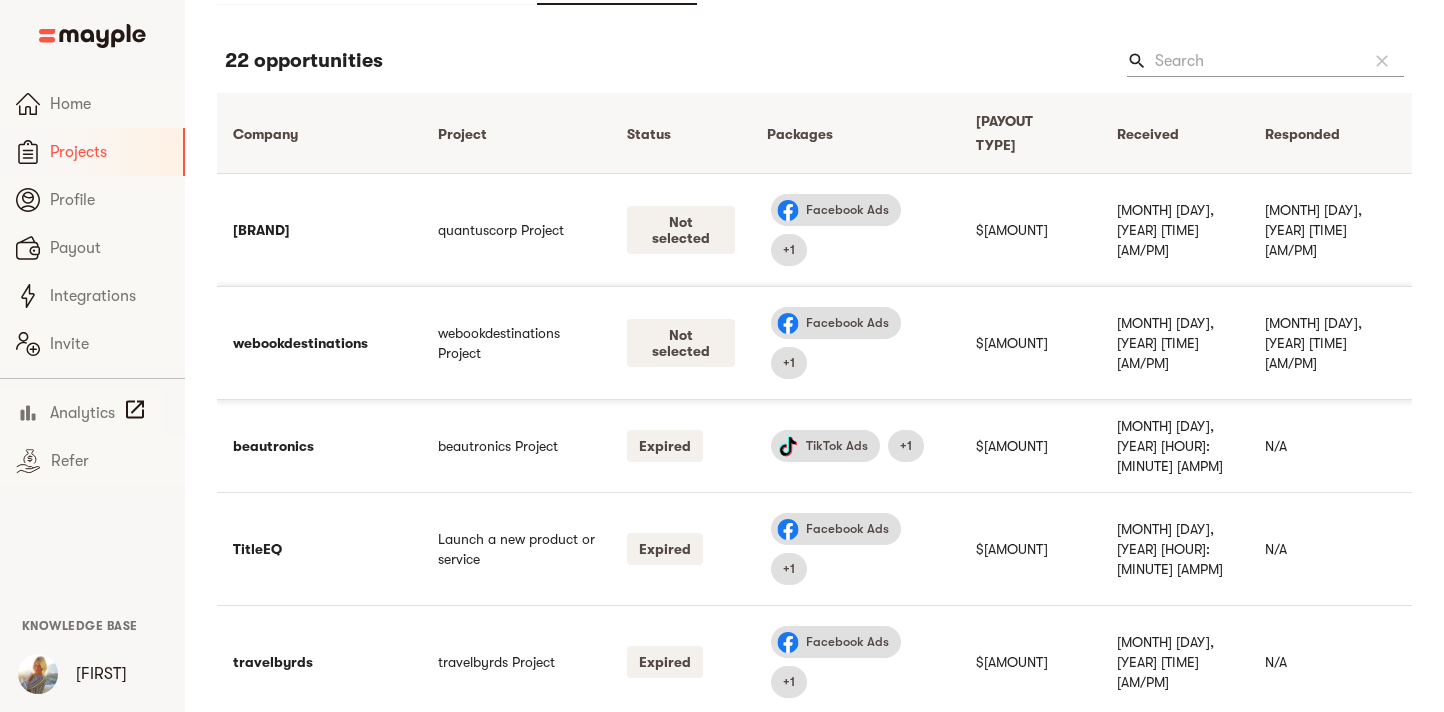 scroll, scrollTop: 323, scrollLeft: 0, axis: vertical 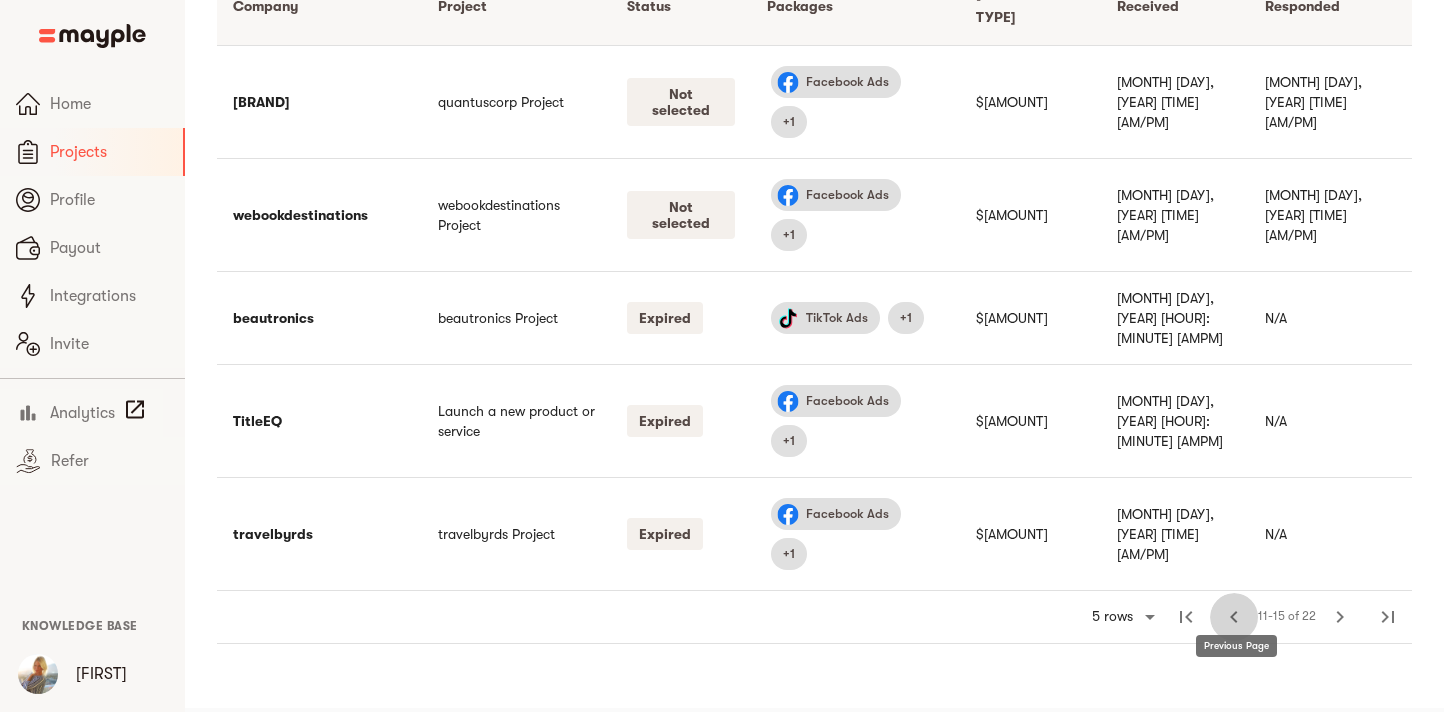 click on "chevron_left" at bounding box center (1234, 617) 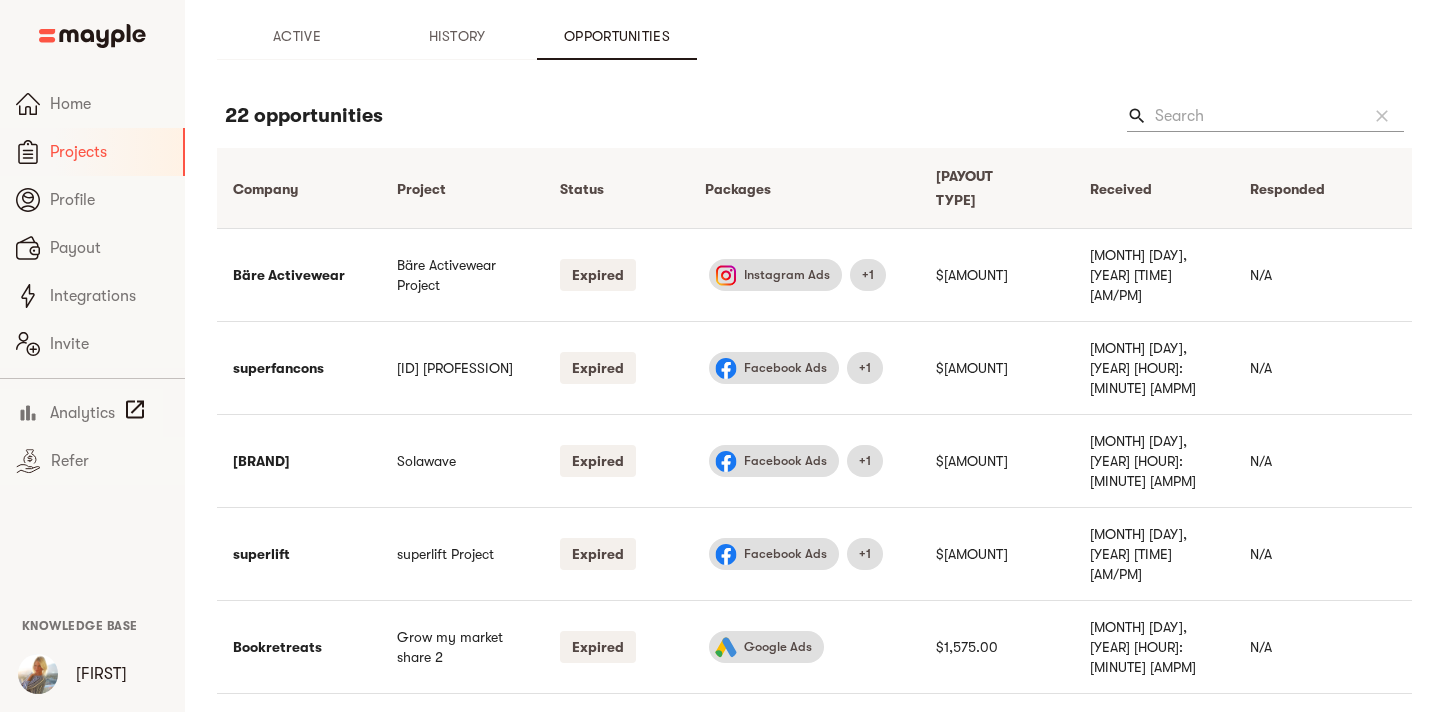 scroll, scrollTop: 122, scrollLeft: 0, axis: vertical 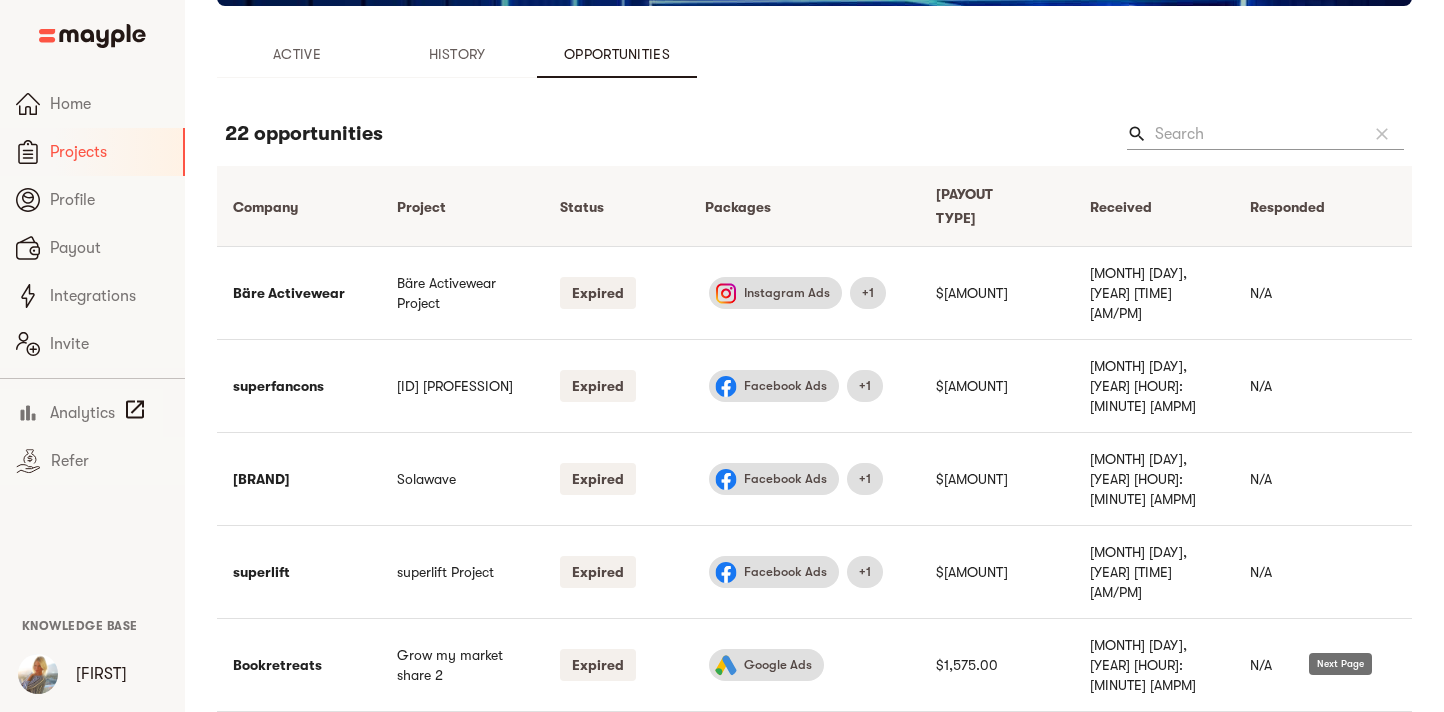 click on "chevron_right" at bounding box center [1340, 738] 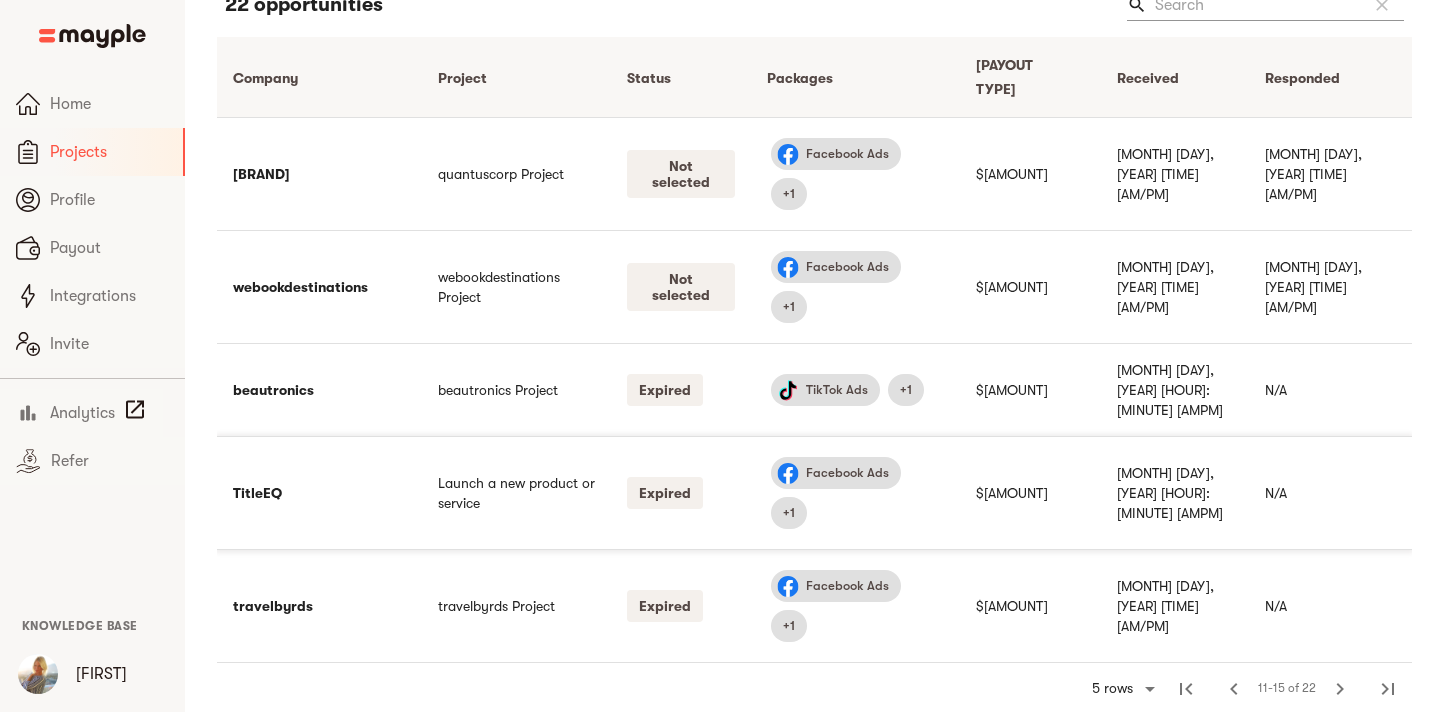 scroll, scrollTop: 323, scrollLeft: 0, axis: vertical 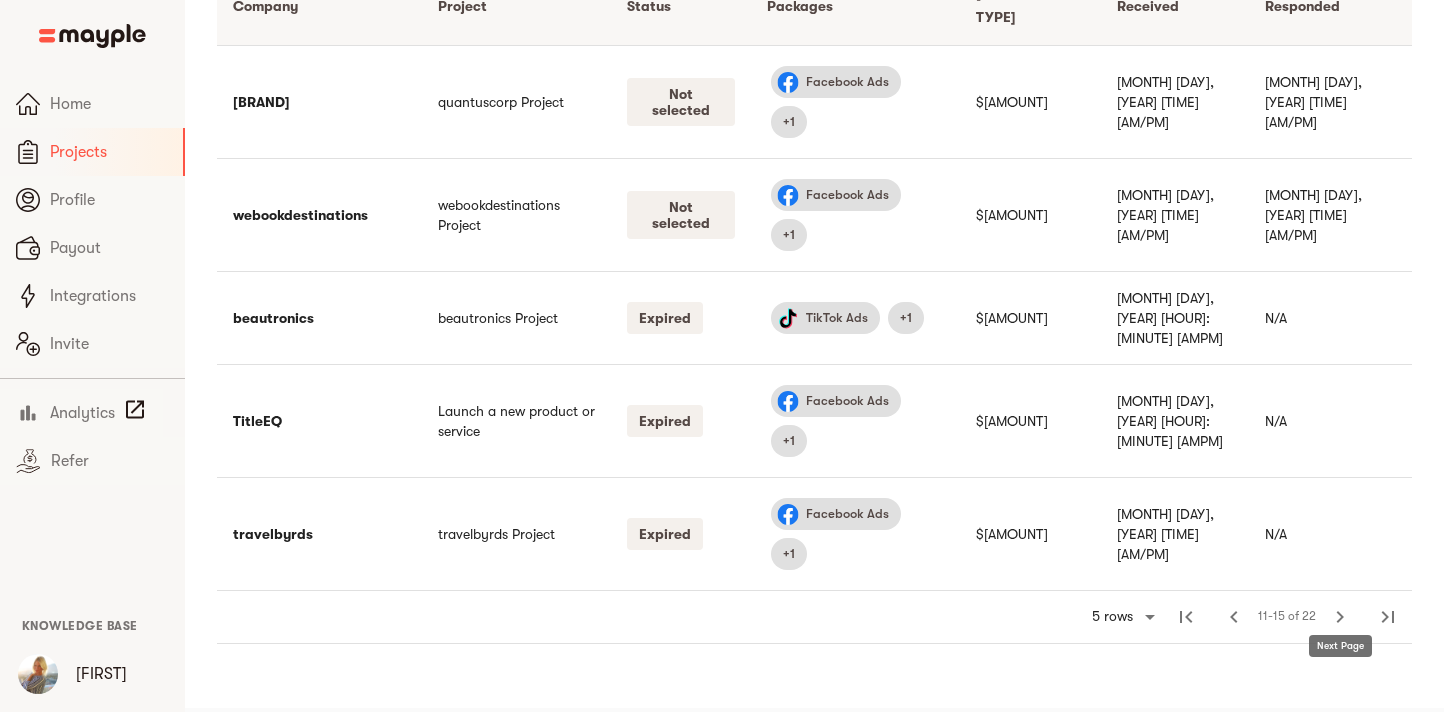 click on "chevron_right" at bounding box center [1340, 617] 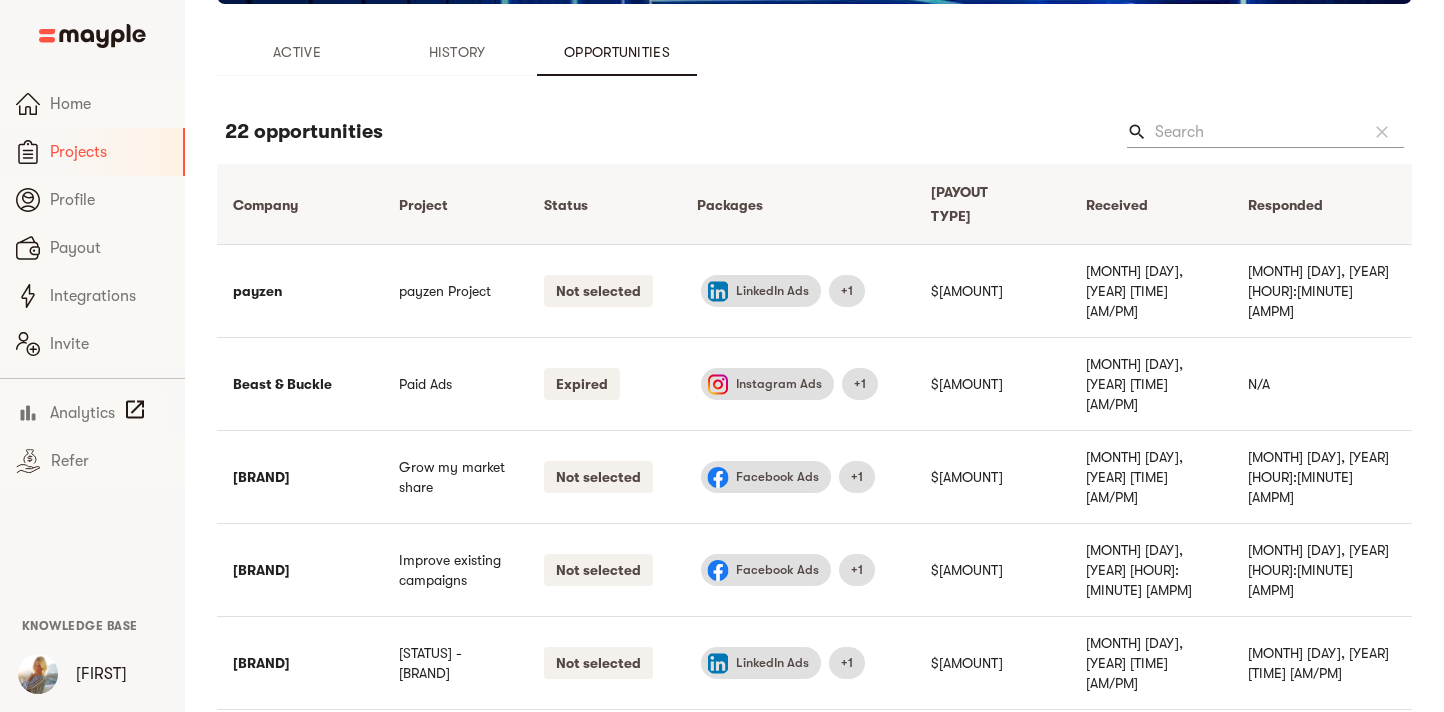 scroll, scrollTop: 140, scrollLeft: 0, axis: vertical 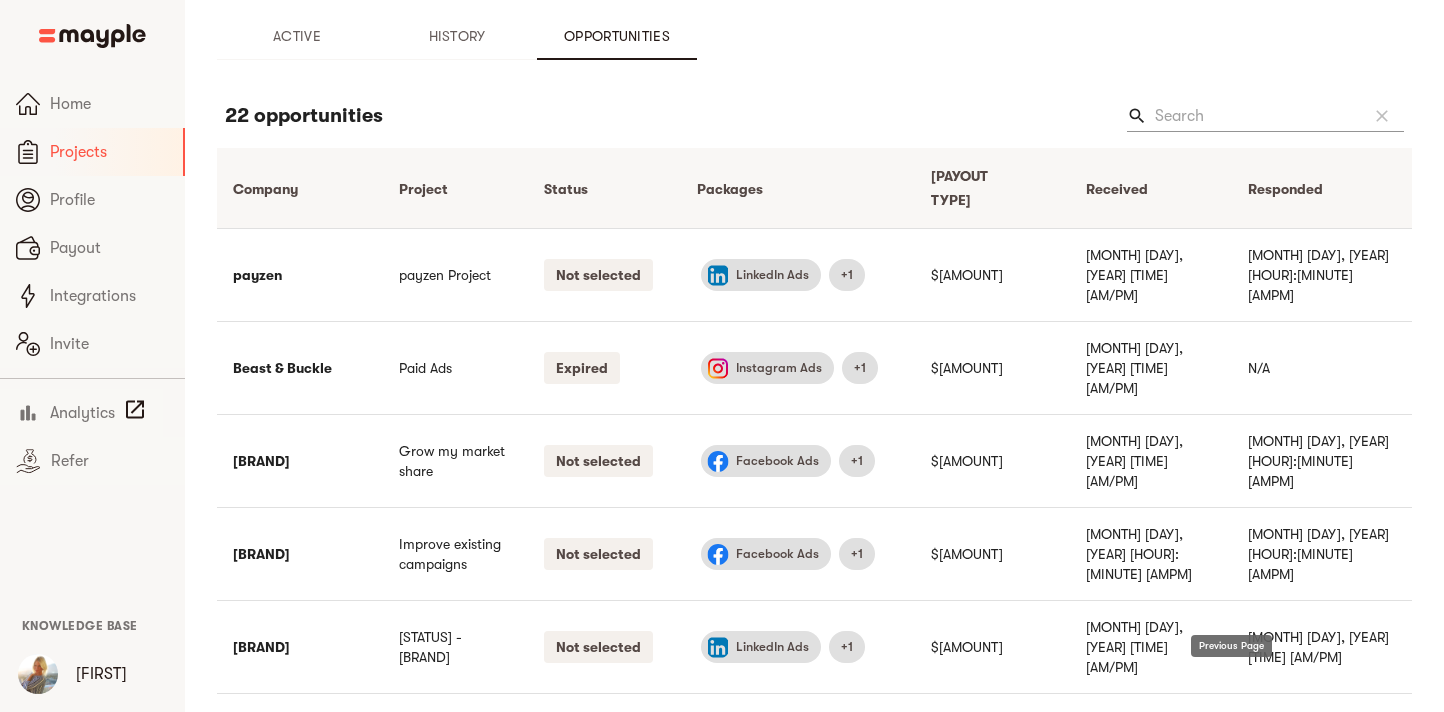 click on "chevron_left" at bounding box center (1150, 720) 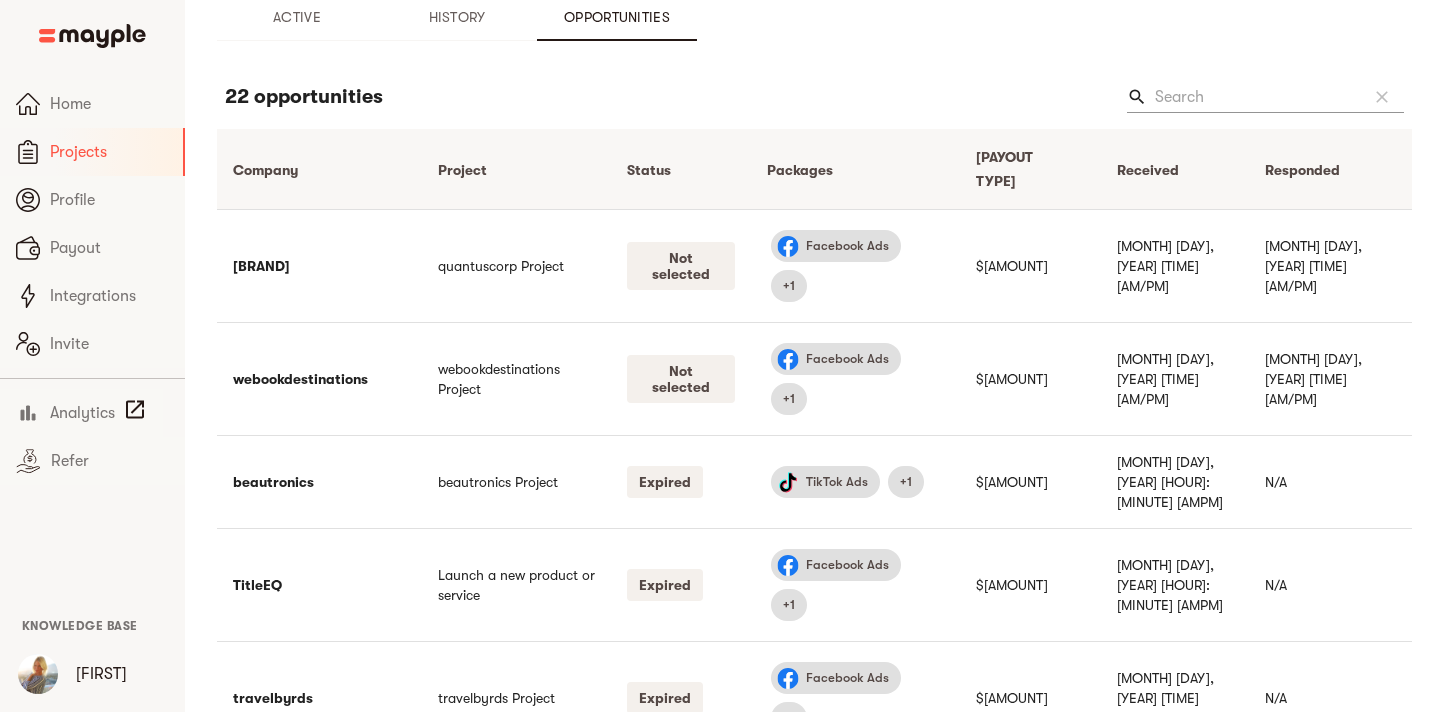 scroll, scrollTop: 164, scrollLeft: 0, axis: vertical 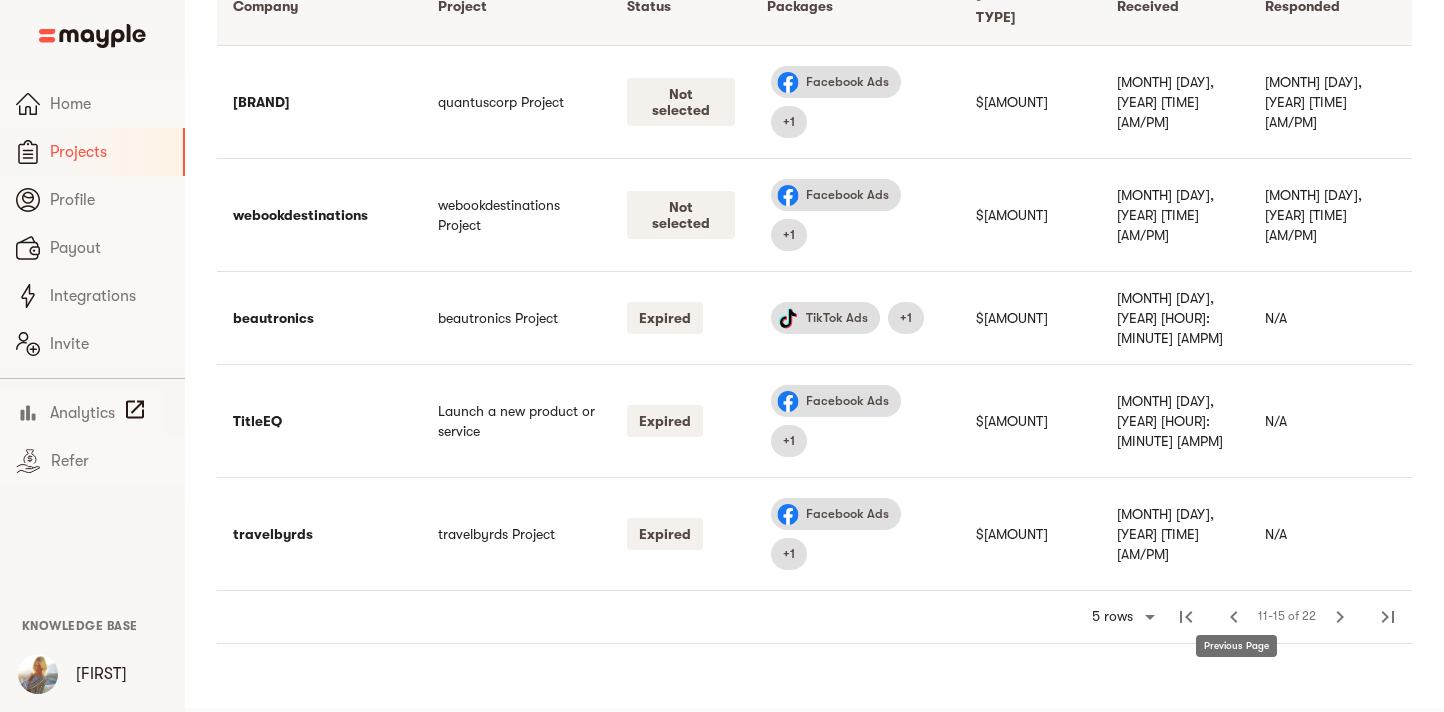 click on "chevron_left" at bounding box center (1234, 617) 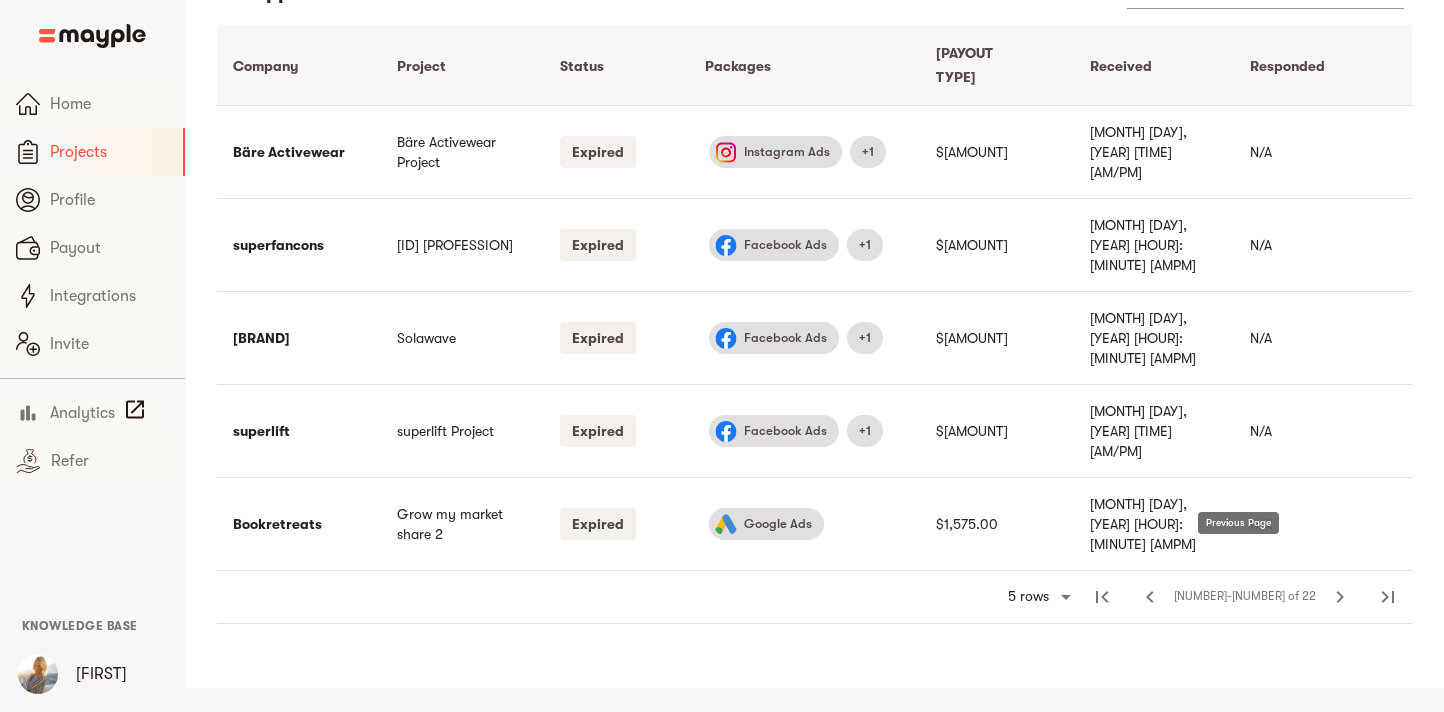scroll, scrollTop: 140, scrollLeft: 0, axis: vertical 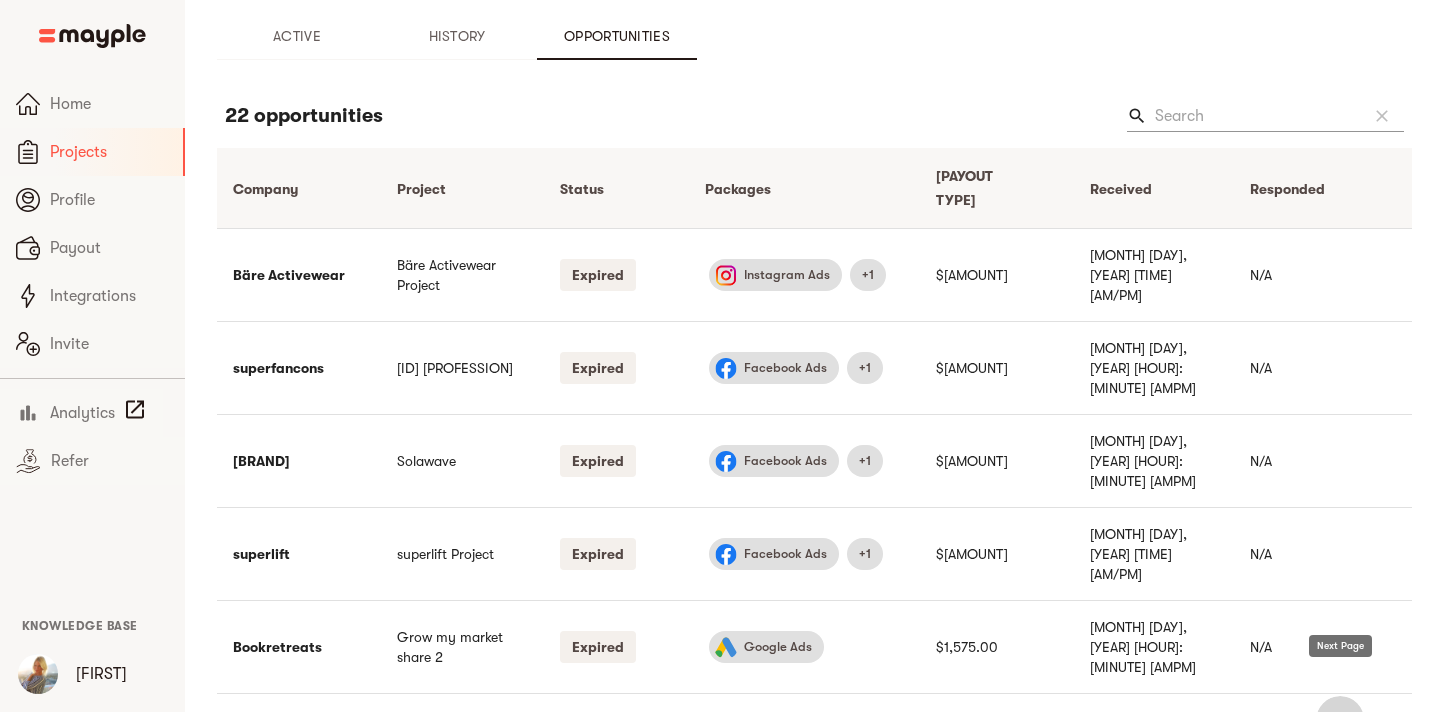click on "chevron_right" at bounding box center (1340, 720) 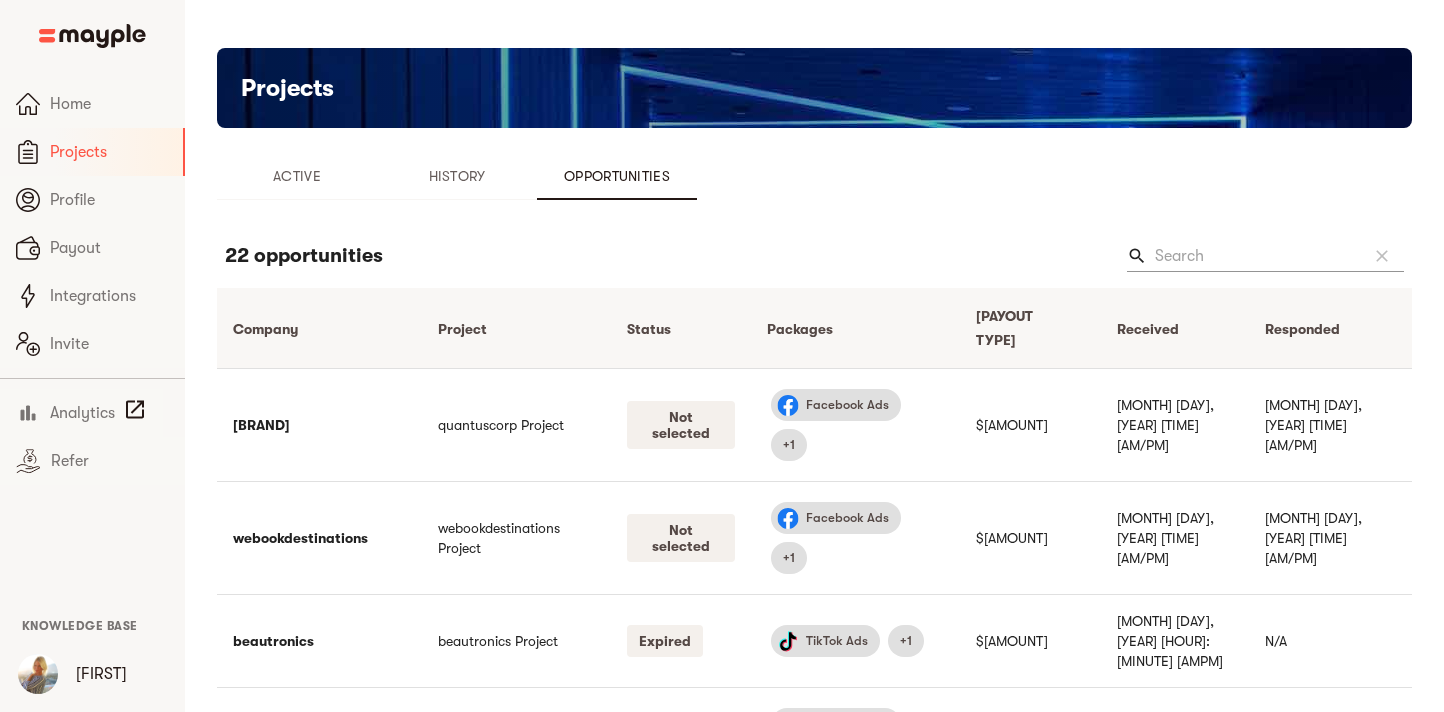 scroll, scrollTop: 323, scrollLeft: 0, axis: vertical 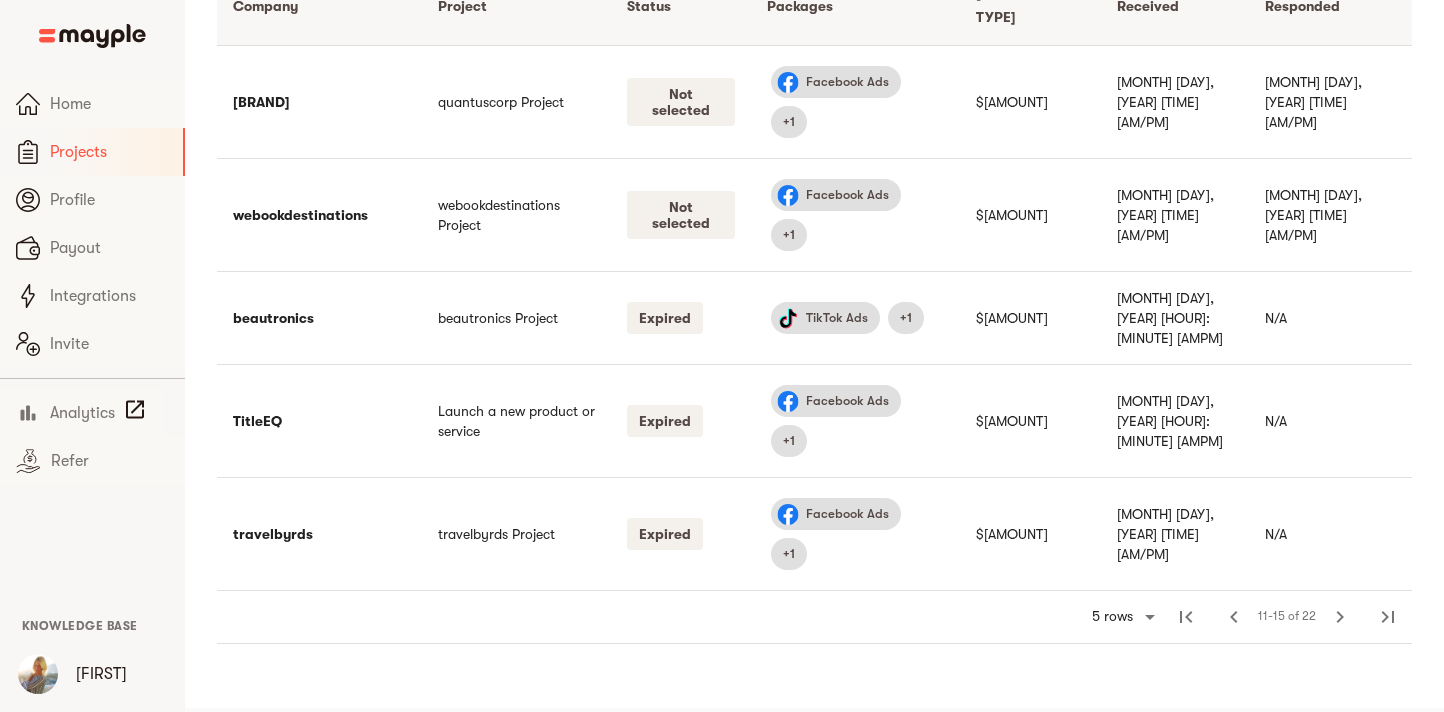 click on "chevron_left" at bounding box center [1234, 617] 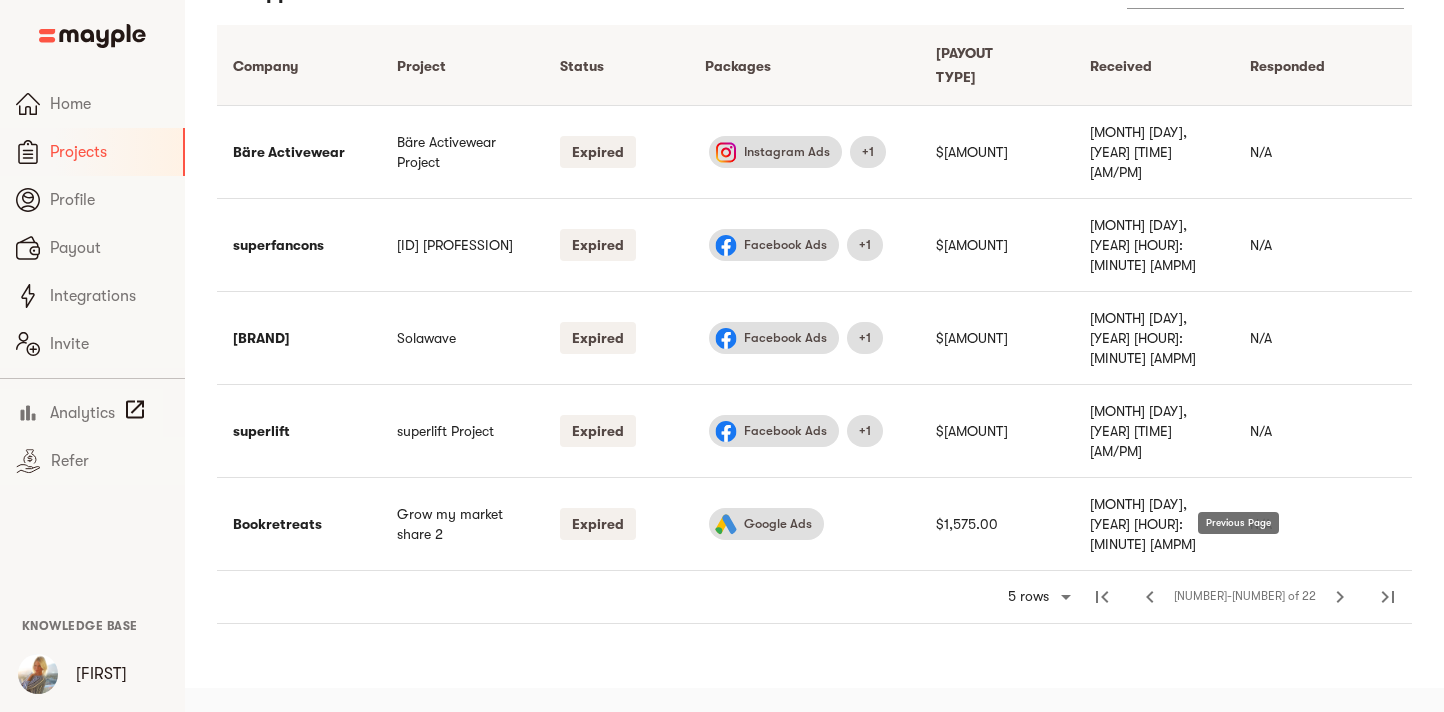 scroll, scrollTop: 140, scrollLeft: 0, axis: vertical 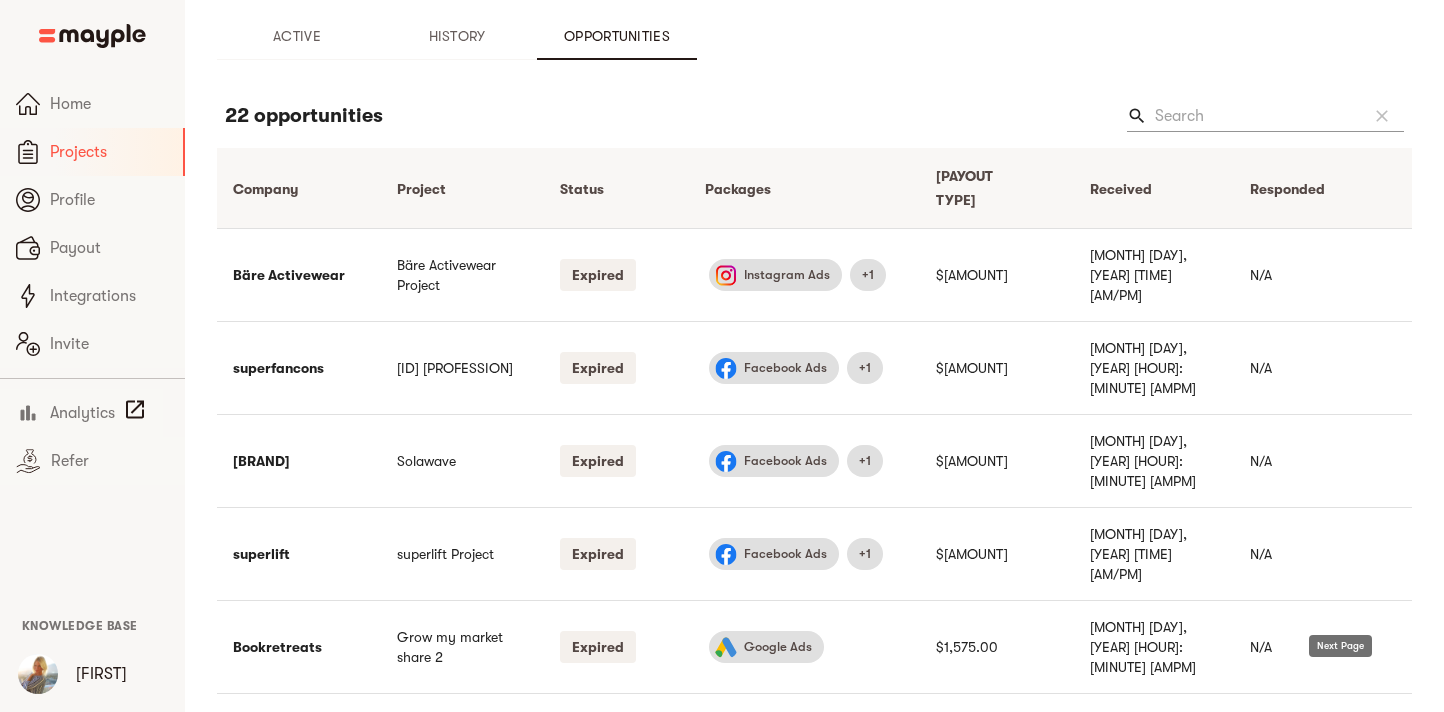 click on "chevron_right" at bounding box center [1340, 720] 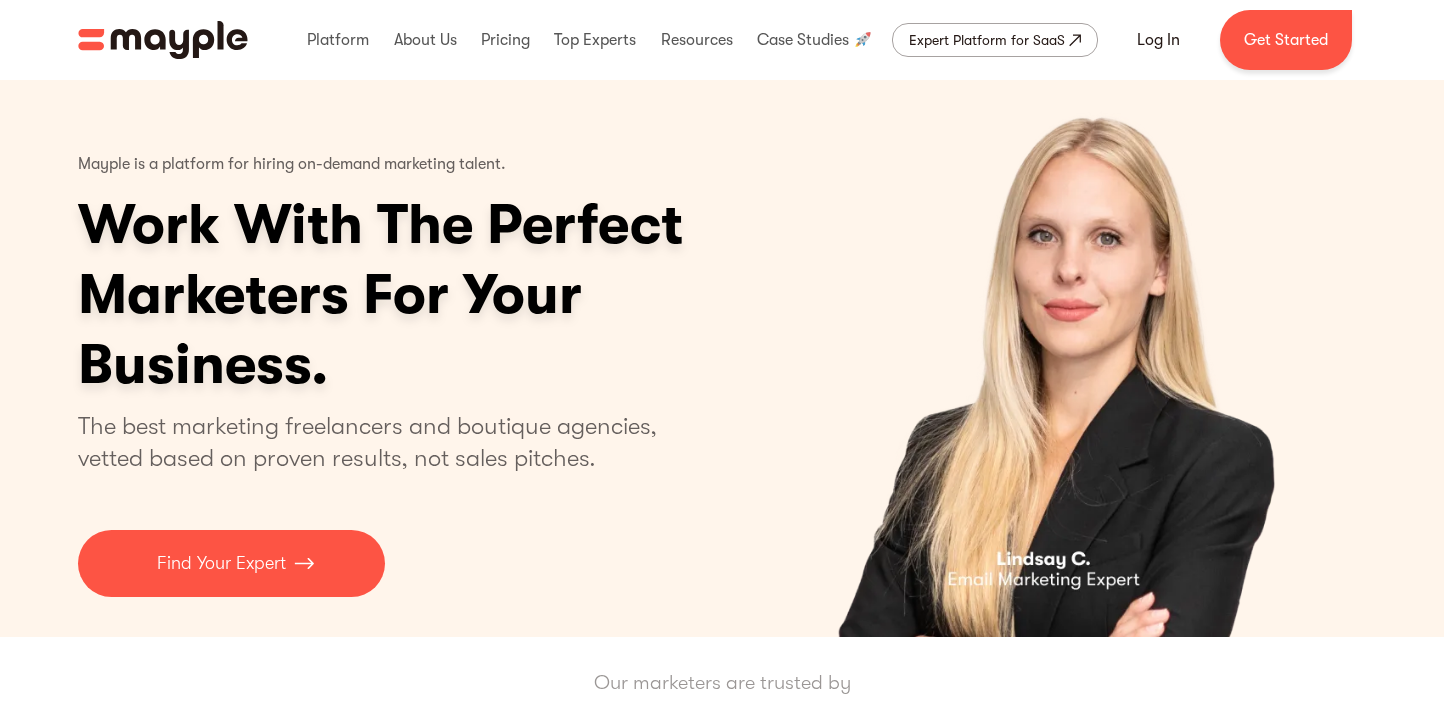 scroll, scrollTop: 0, scrollLeft: 0, axis: both 